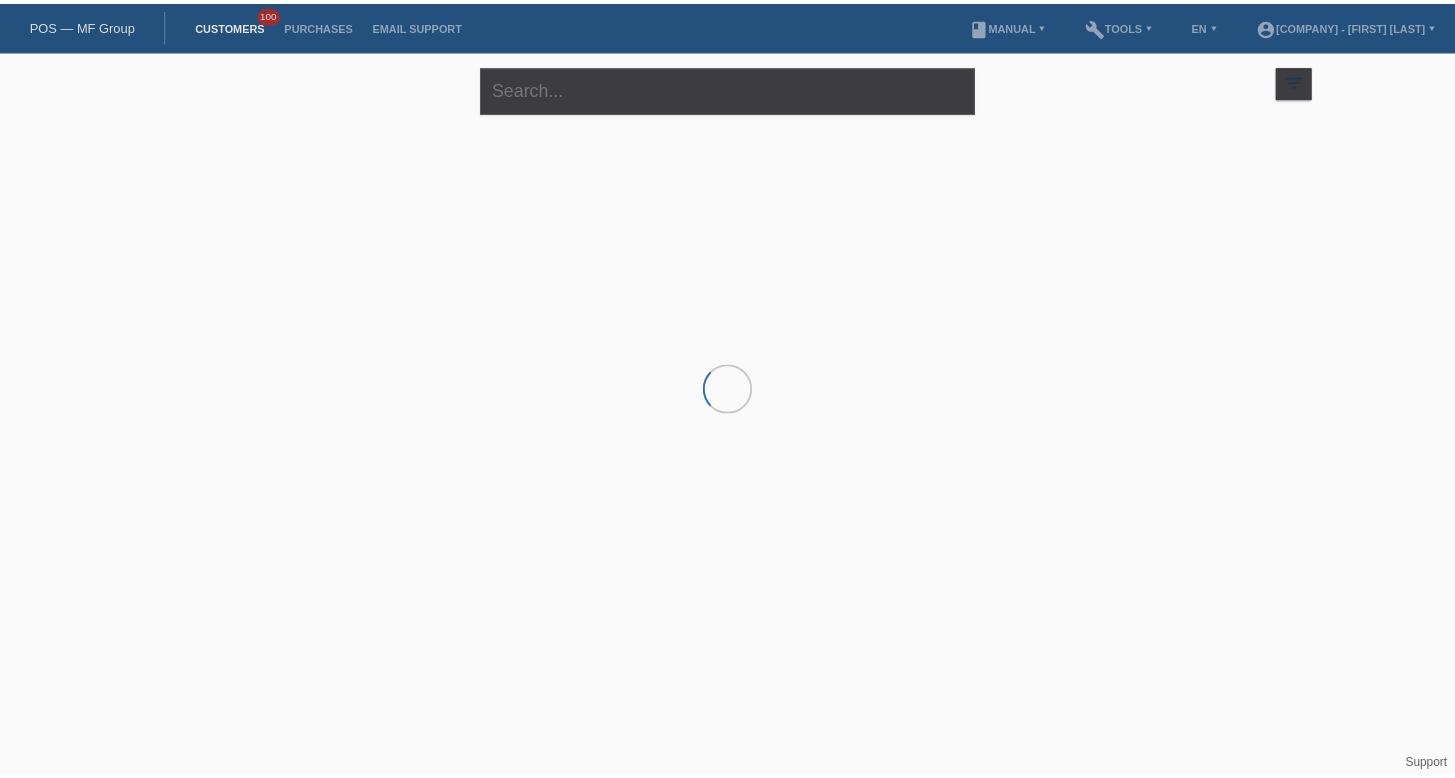 scroll, scrollTop: 0, scrollLeft: 0, axis: both 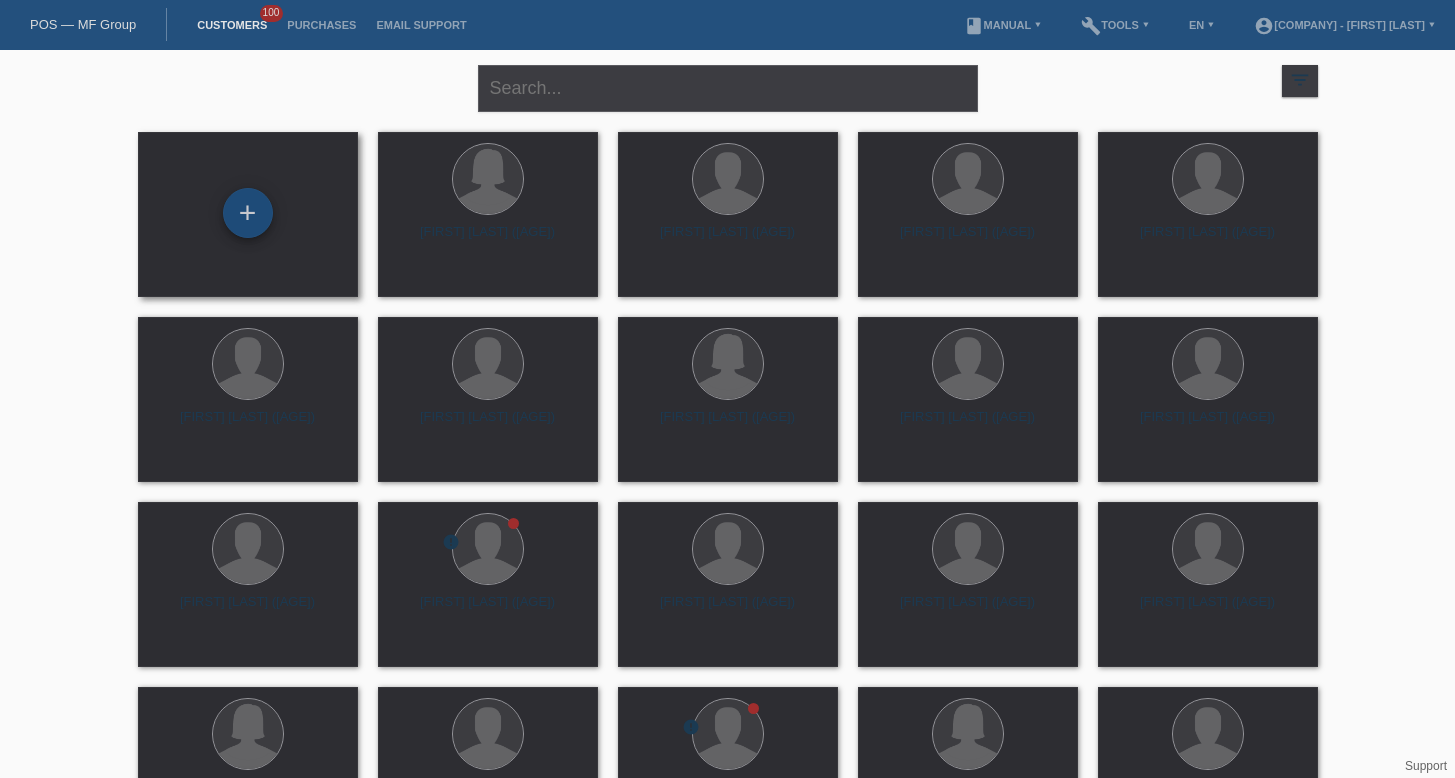 click on "+" at bounding box center (248, 213) 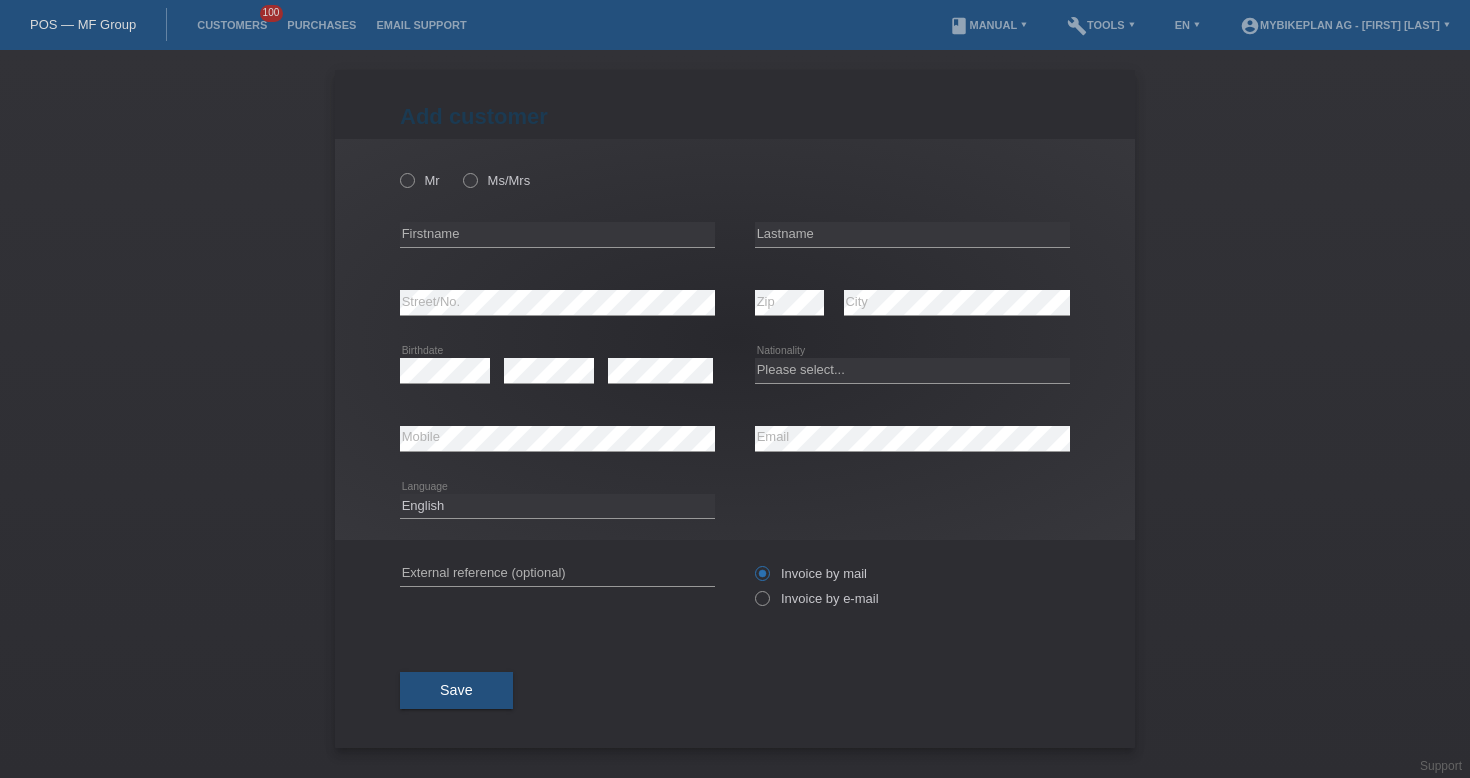 scroll, scrollTop: 0, scrollLeft: 0, axis: both 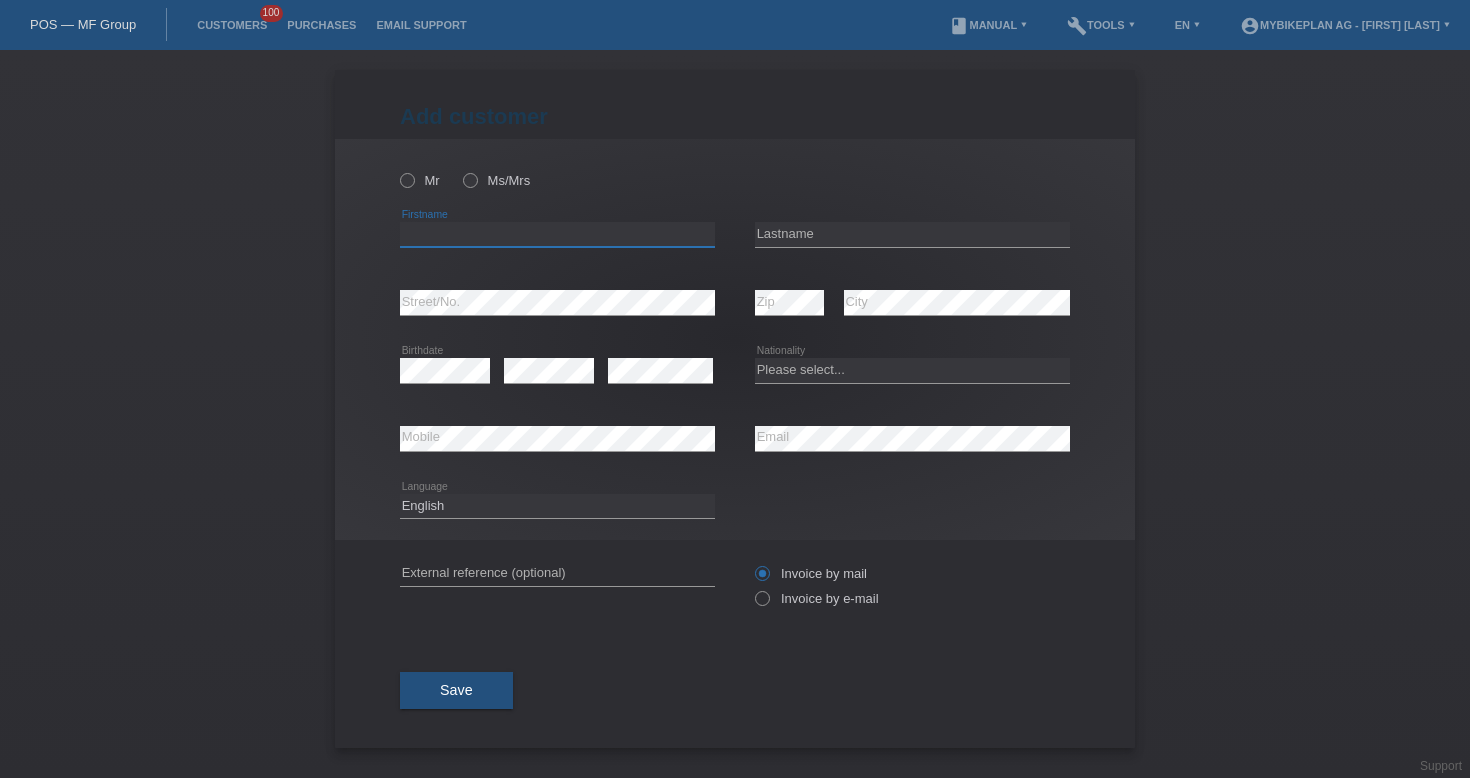 click at bounding box center [557, 234] 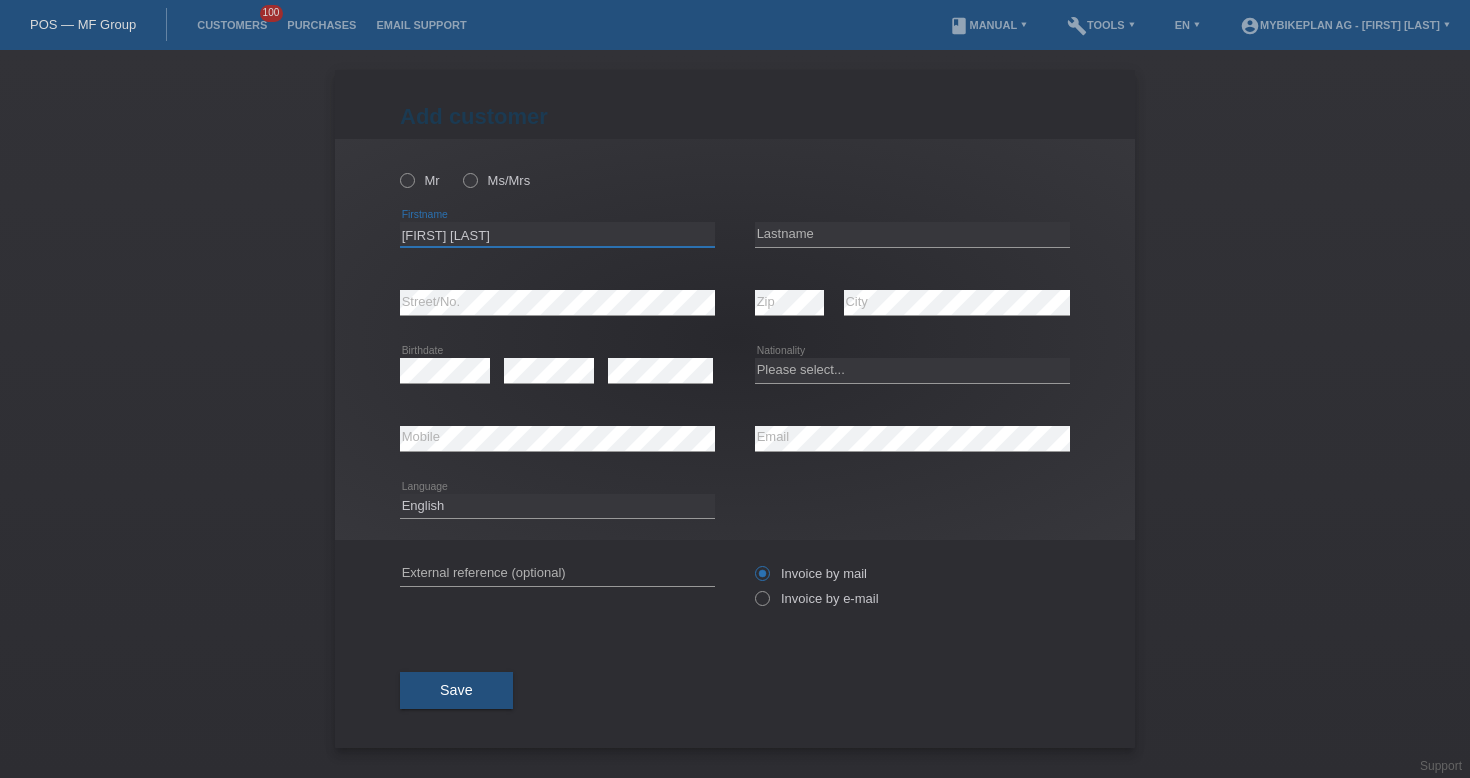 type on "[FIRST] [LAST]" 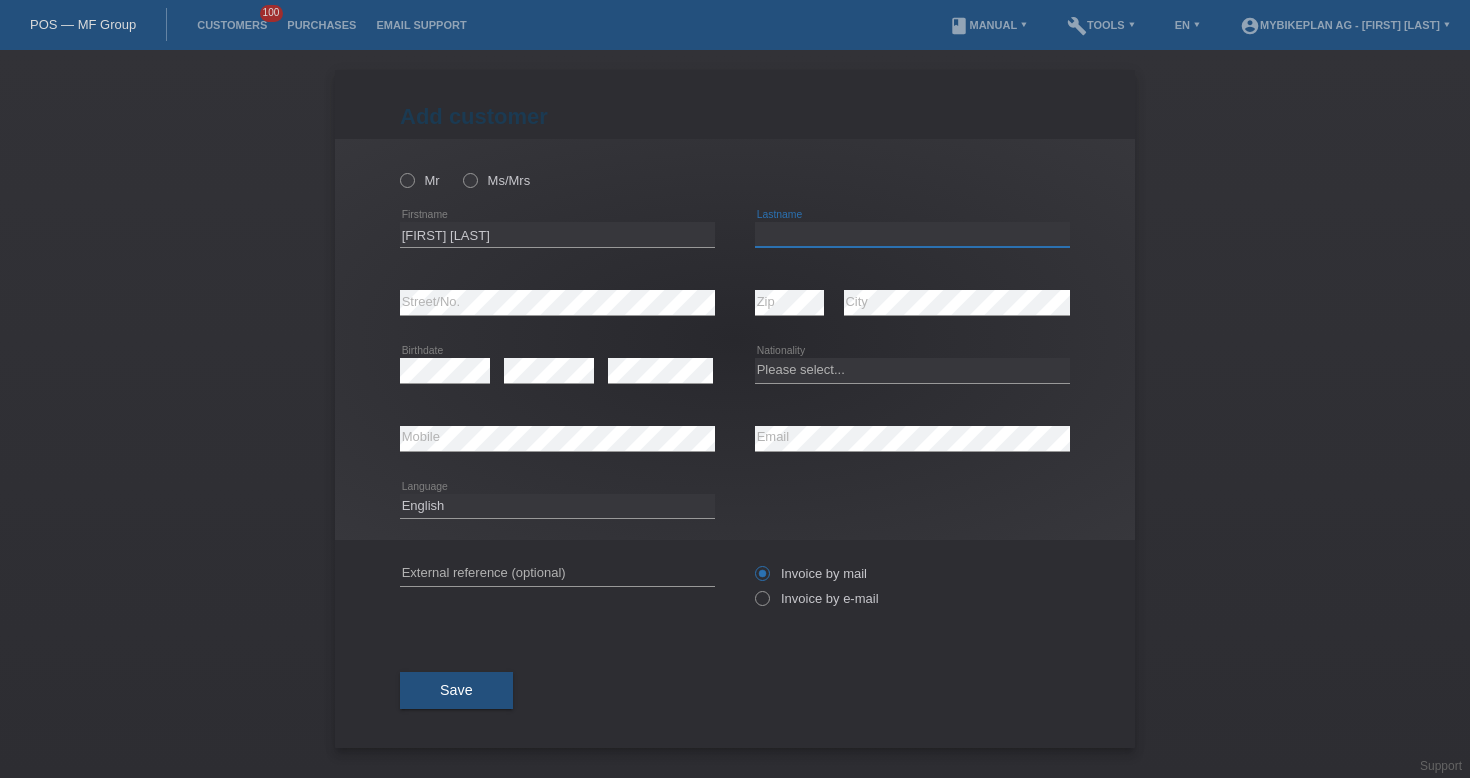 click at bounding box center (912, 234) 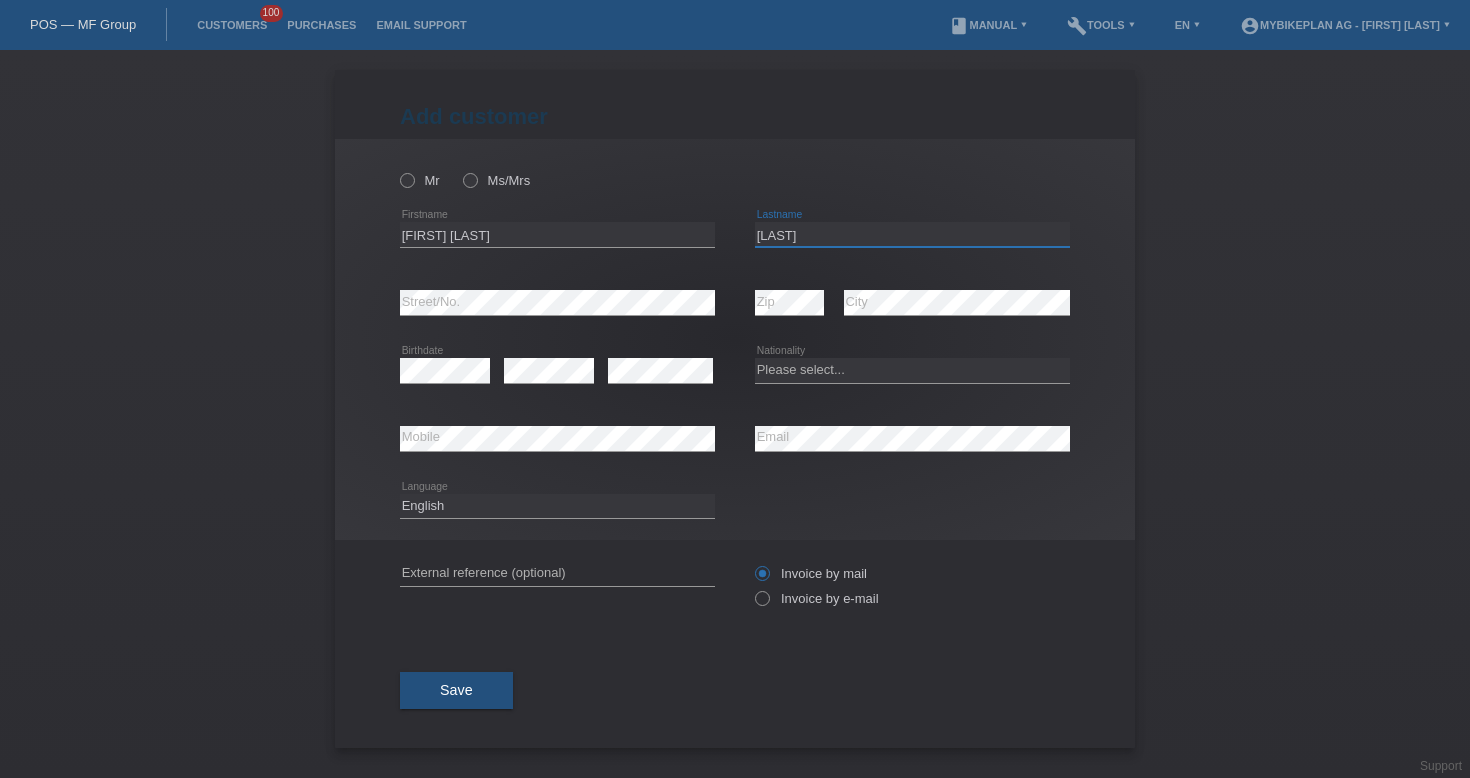 type on "Jacot-Descombes" 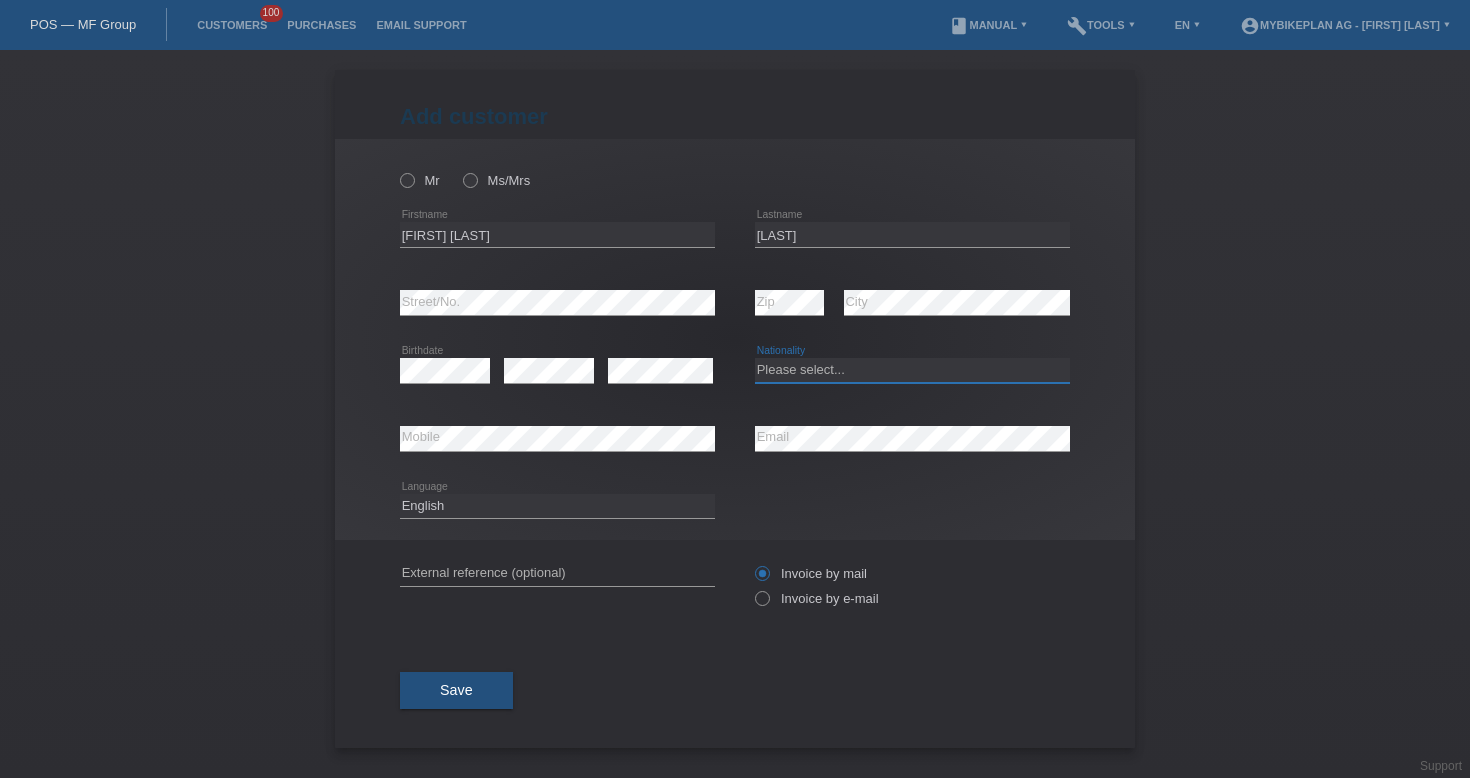 click on "Please select...
Switzerland
Austria
Germany
Liechtenstein
------------
Afghanistan
Åland Islands
Albania
Algeria
American Samoa Andorra Angola Anguilla Antarctica Antigua and Barbuda Argentina Armenia" at bounding box center (912, 370) 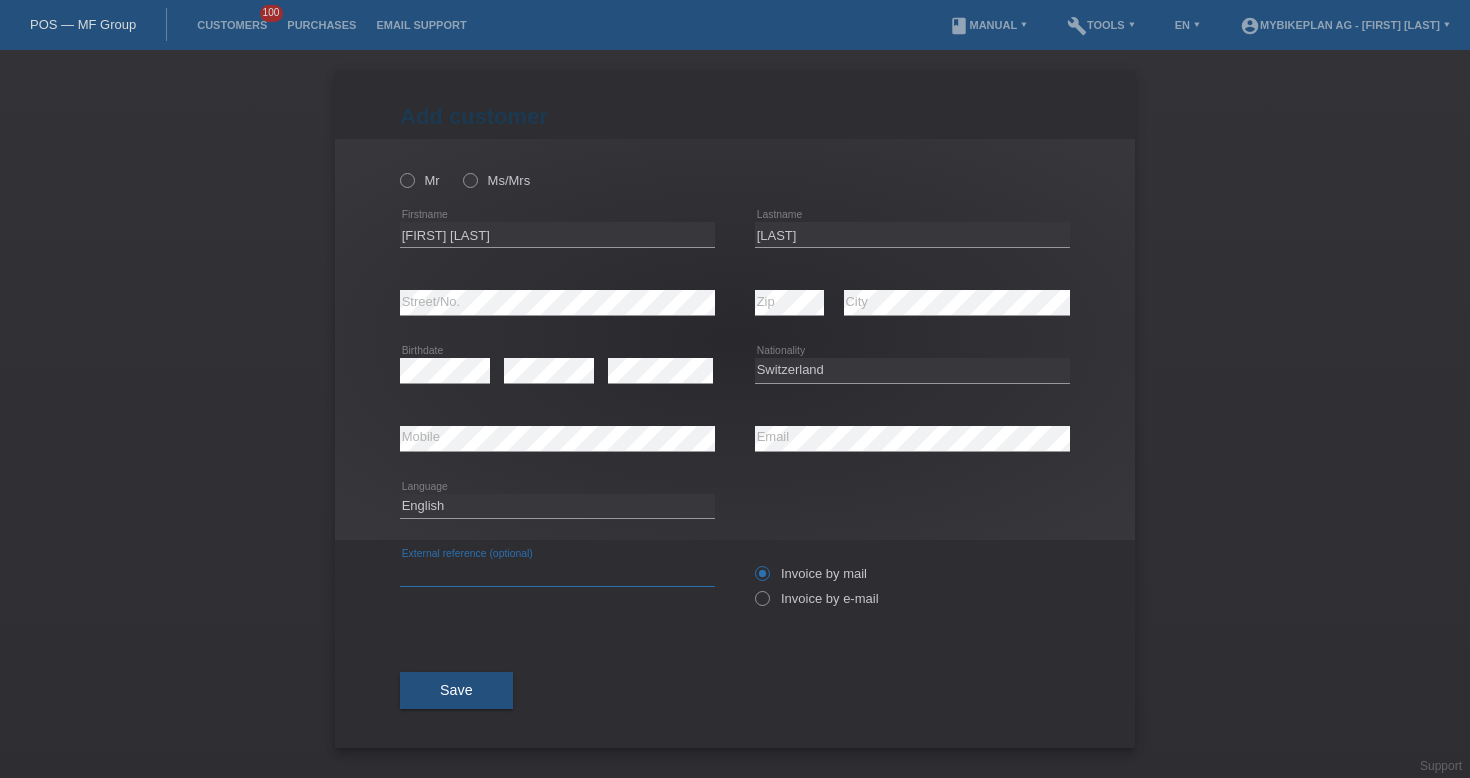 click at bounding box center [557, 573] 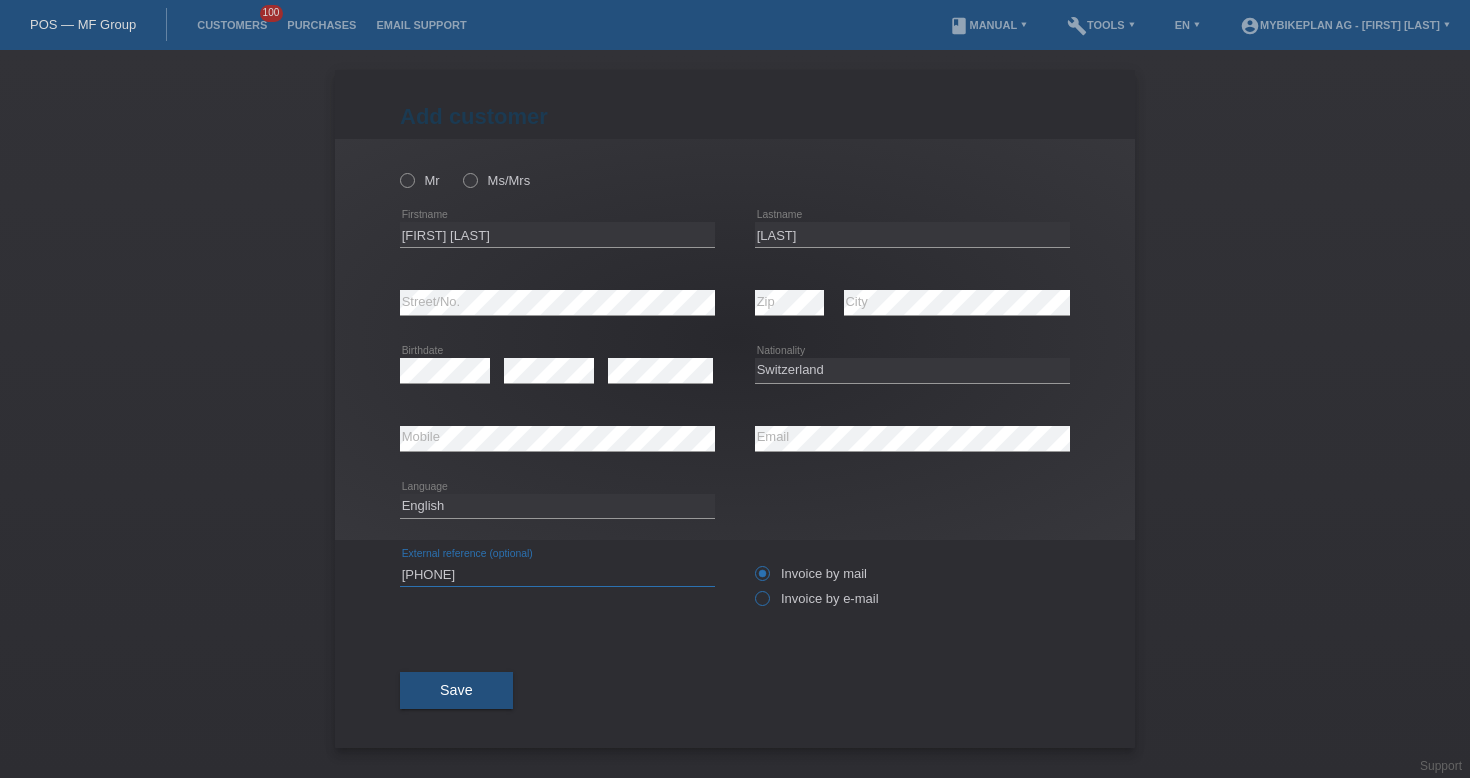 type on "[PHONE]" 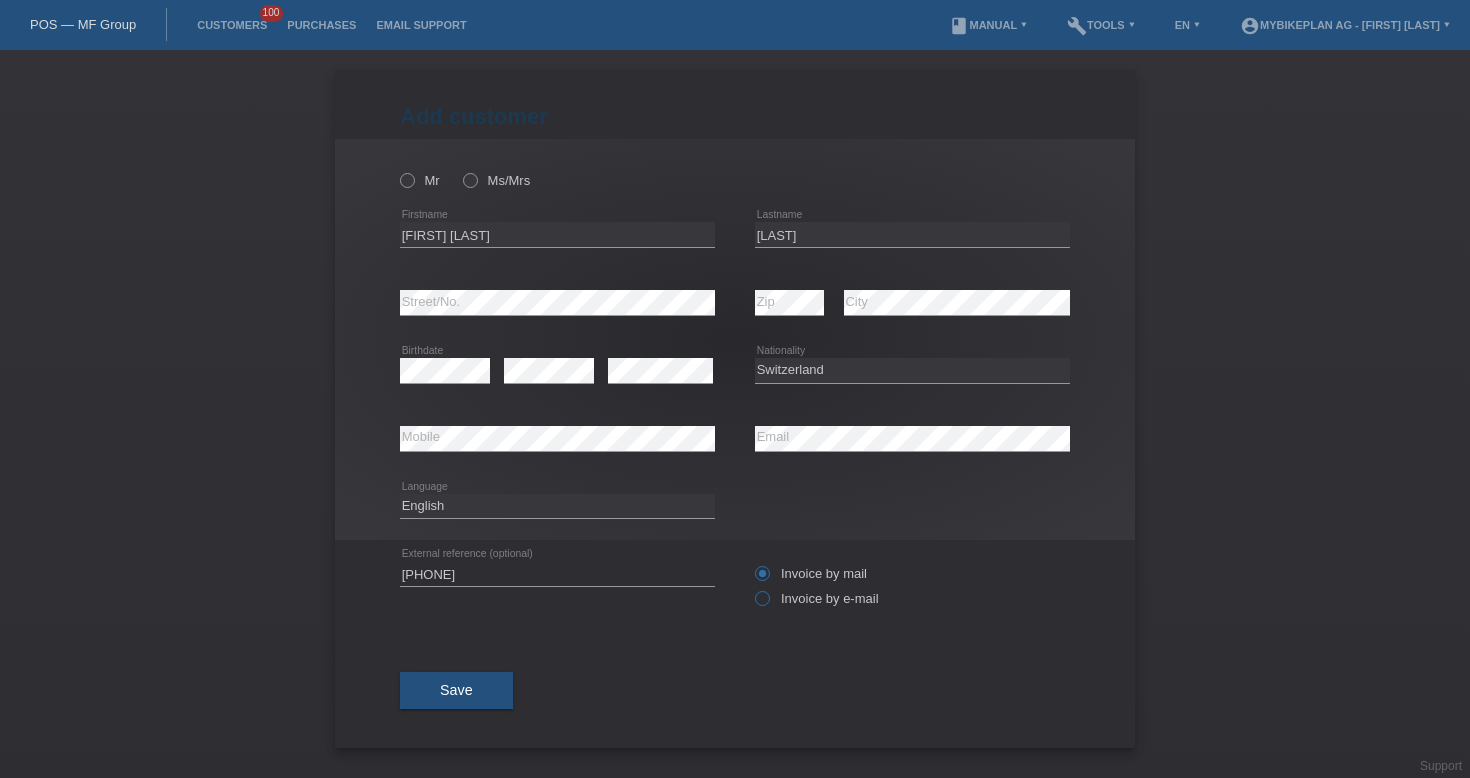 click on "Invoice by e-mail" at bounding box center [817, 598] 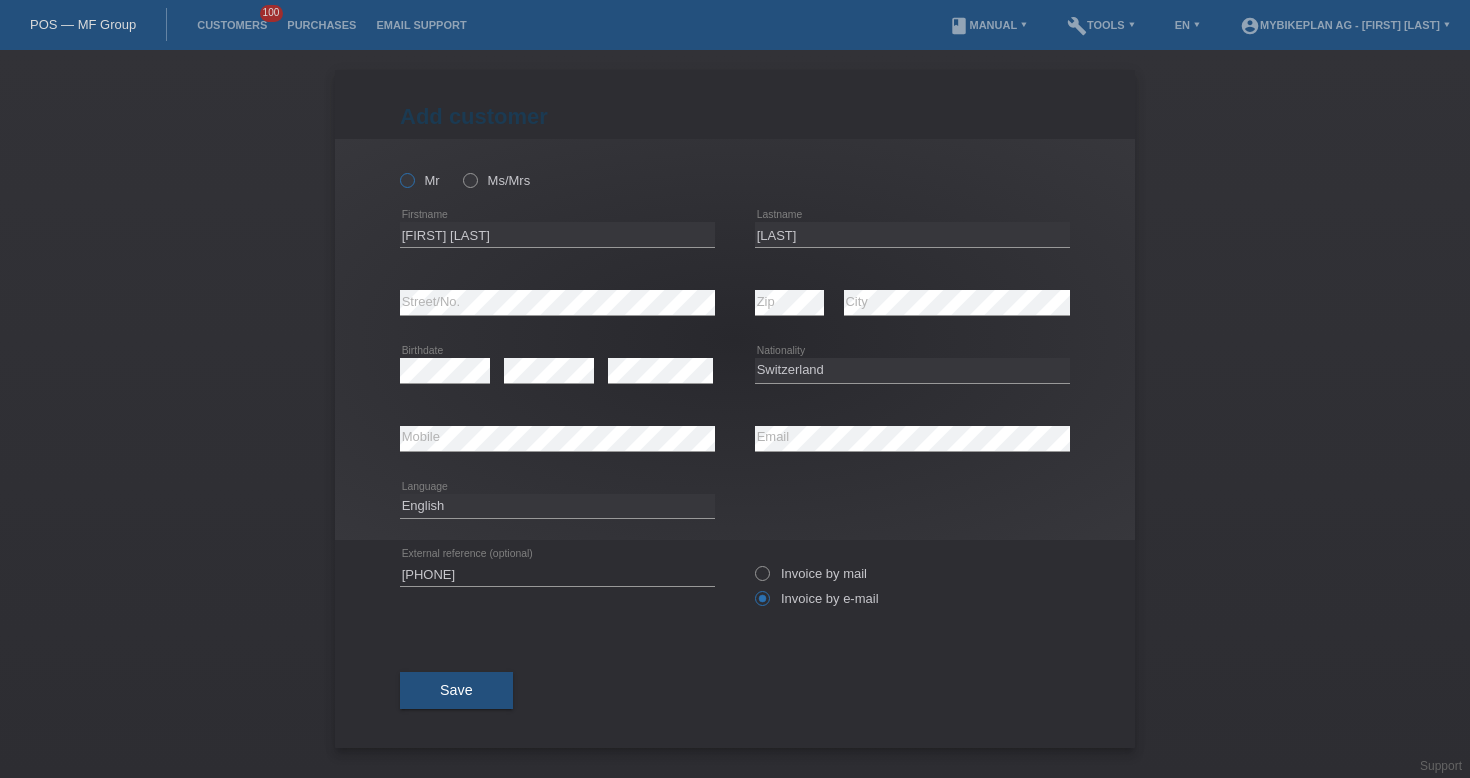 click on "Mr" at bounding box center (420, 180) 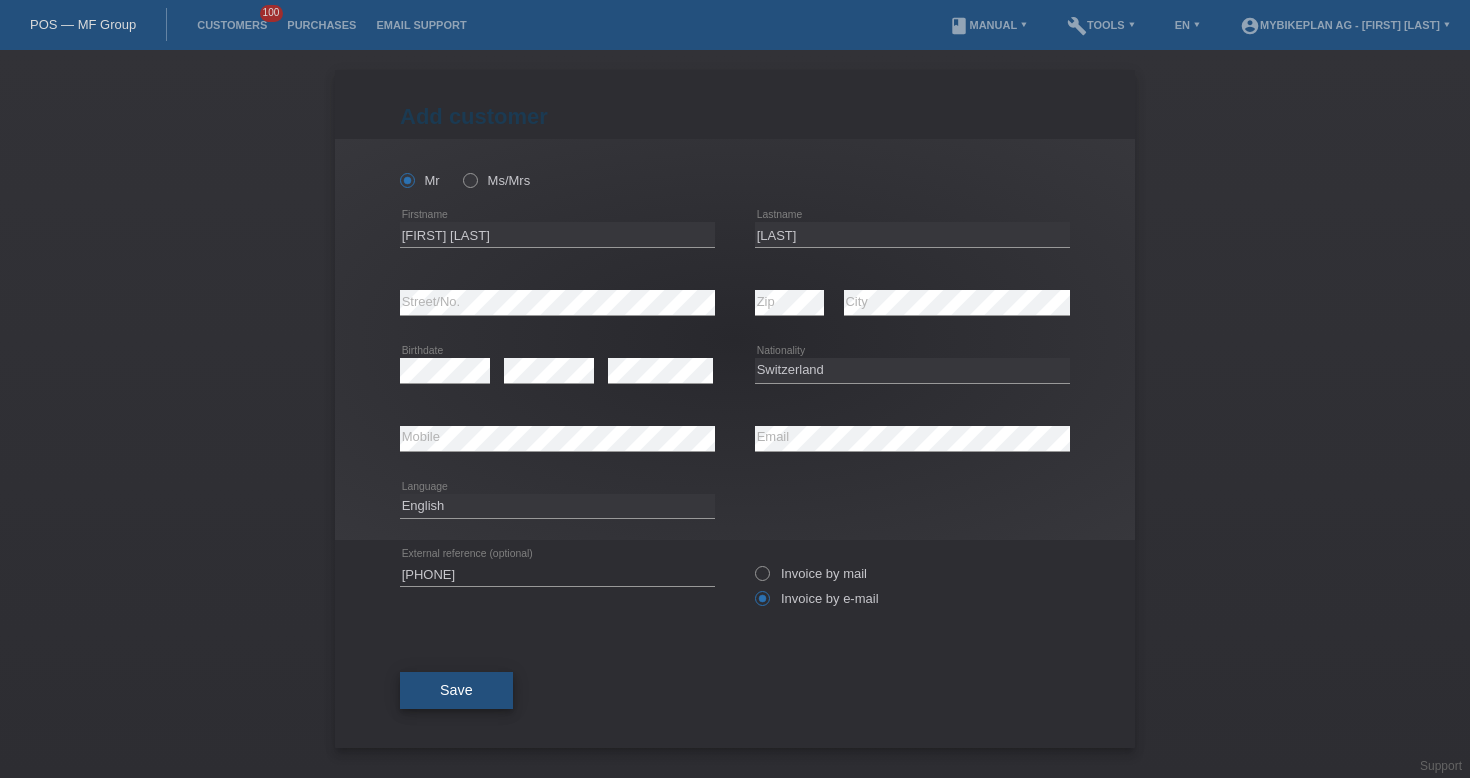 click on "Save" at bounding box center (456, 690) 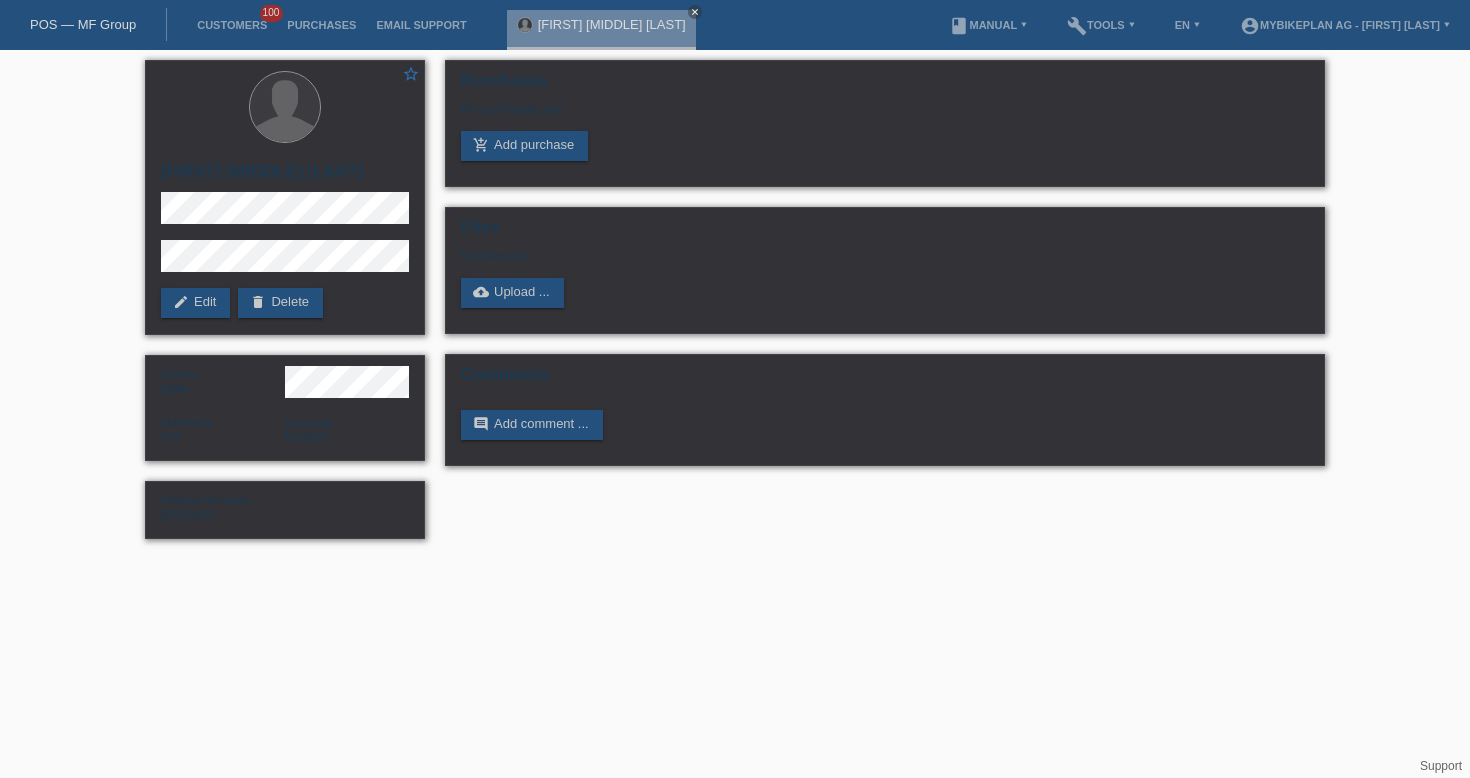 scroll, scrollTop: 0, scrollLeft: 0, axis: both 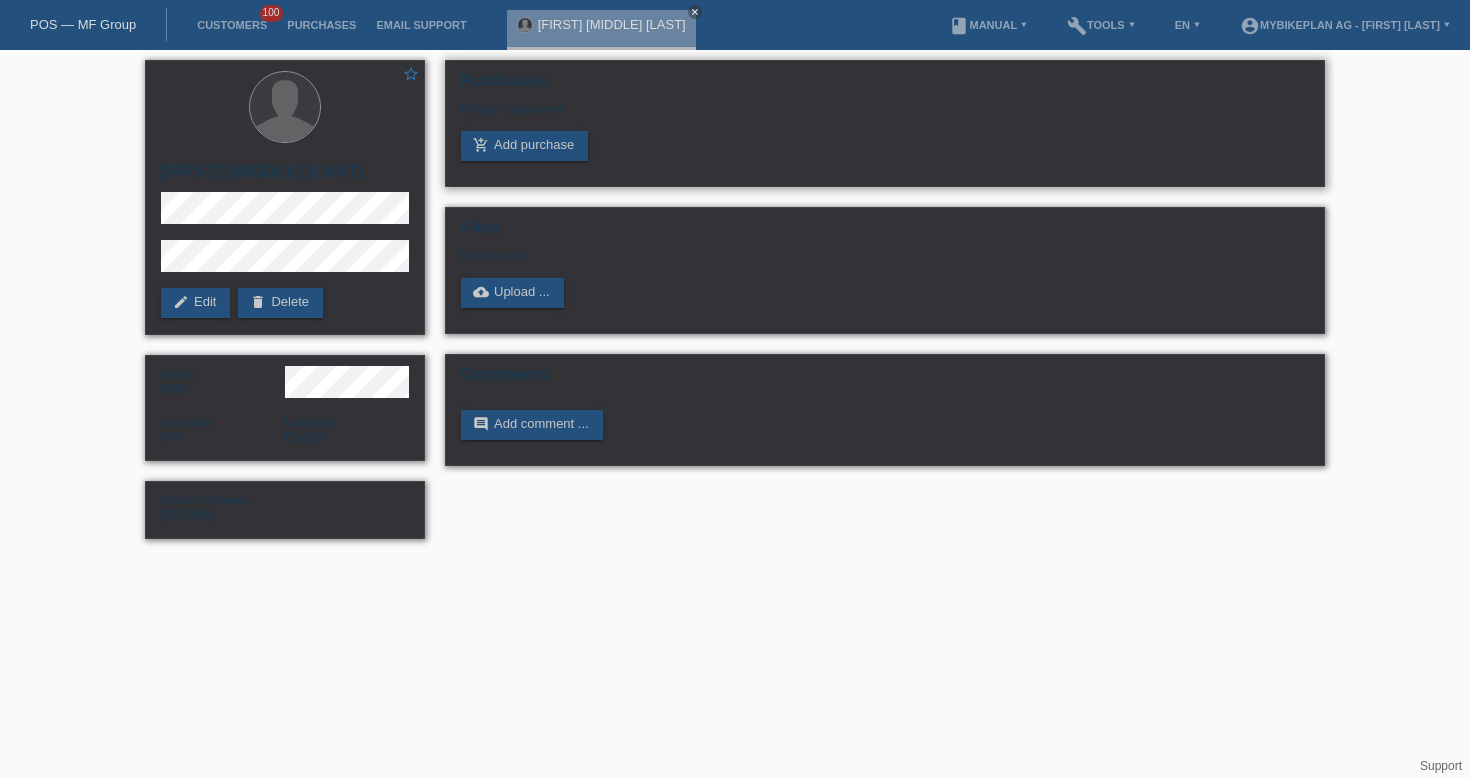 click on "Purchases
No purchases yet
add_shopping_cart  Add purchase" at bounding box center (885, 123) 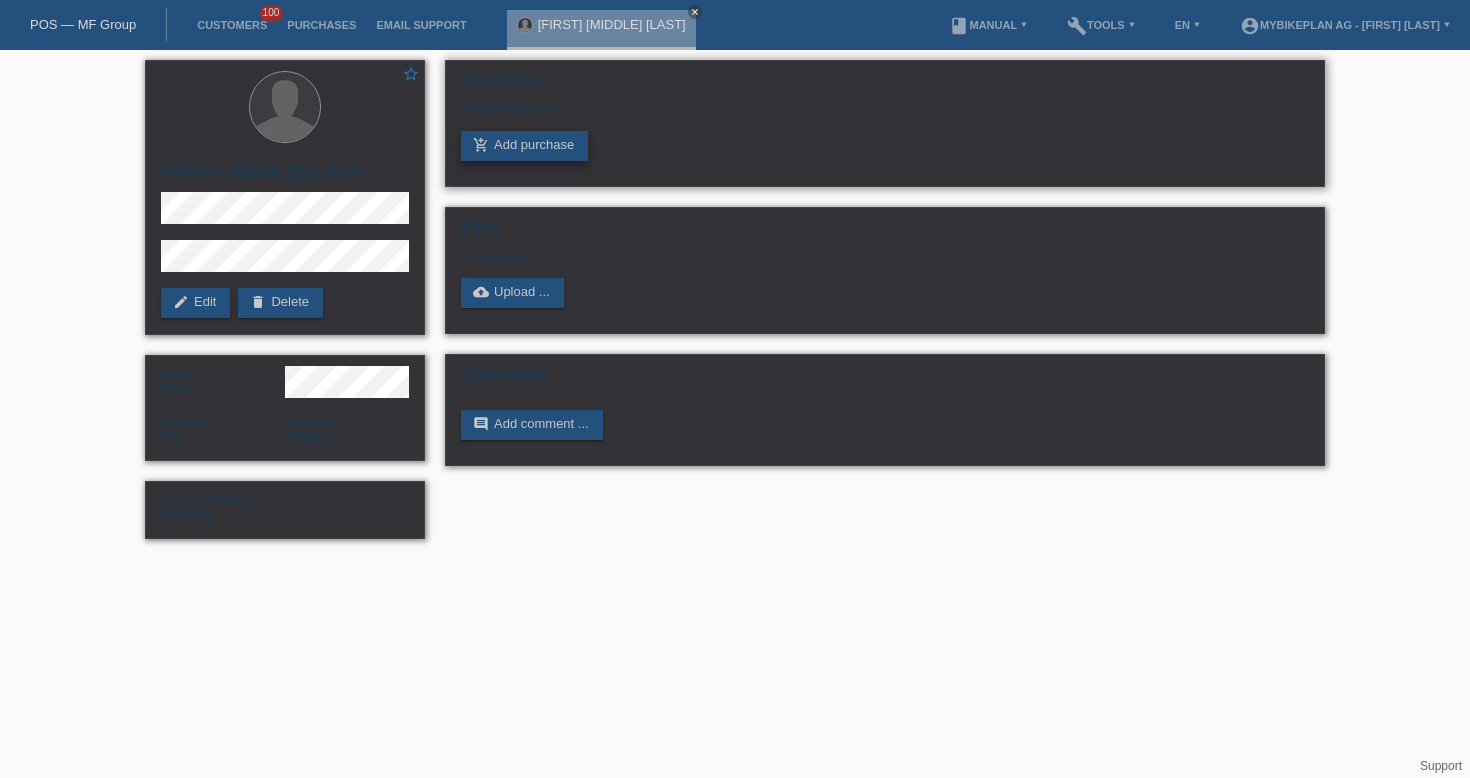 click on "add_shopping_cart  Add purchase" at bounding box center (524, 146) 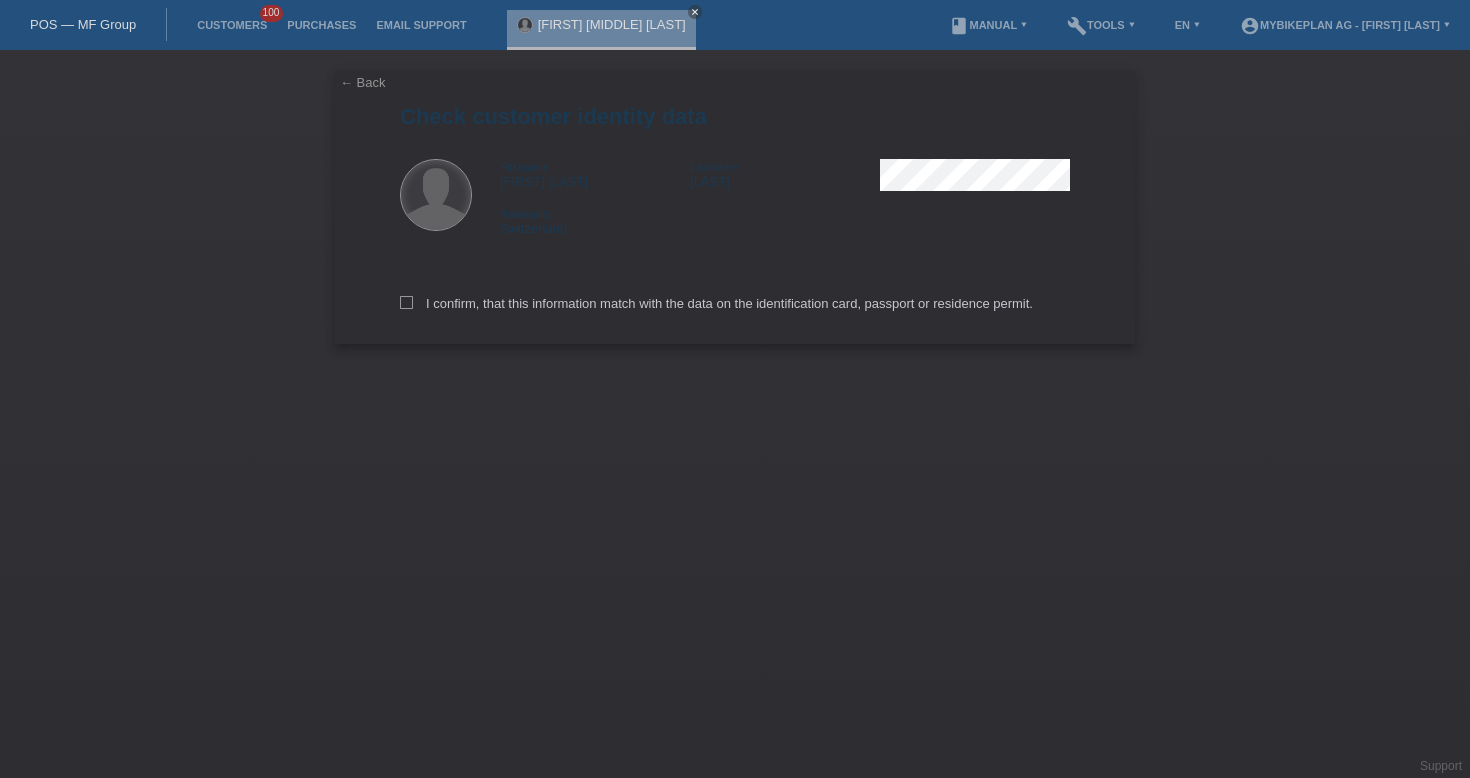 scroll, scrollTop: 0, scrollLeft: 0, axis: both 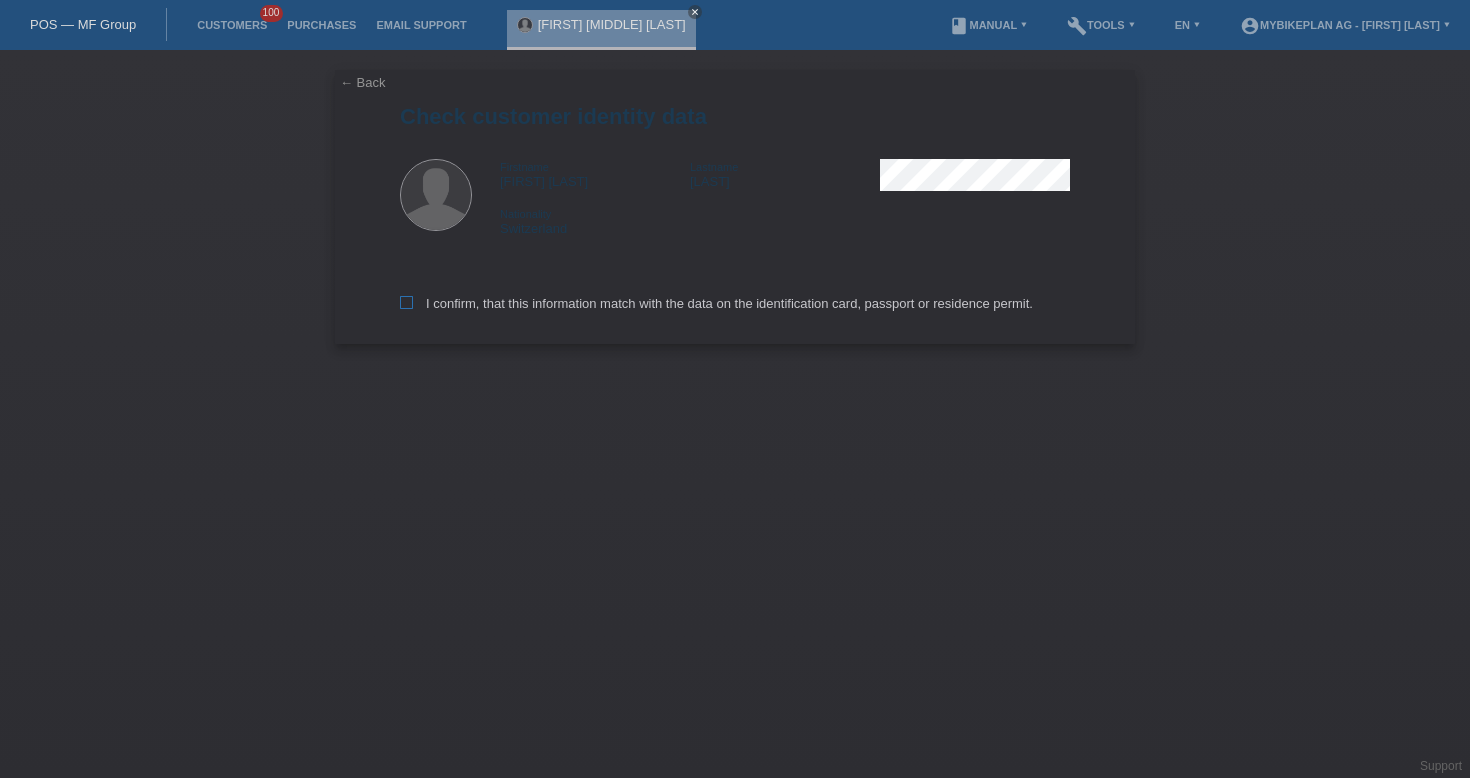 click on "I confirm, that this information match with the data on the identification card, passport or residence permit." at bounding box center (716, 303) 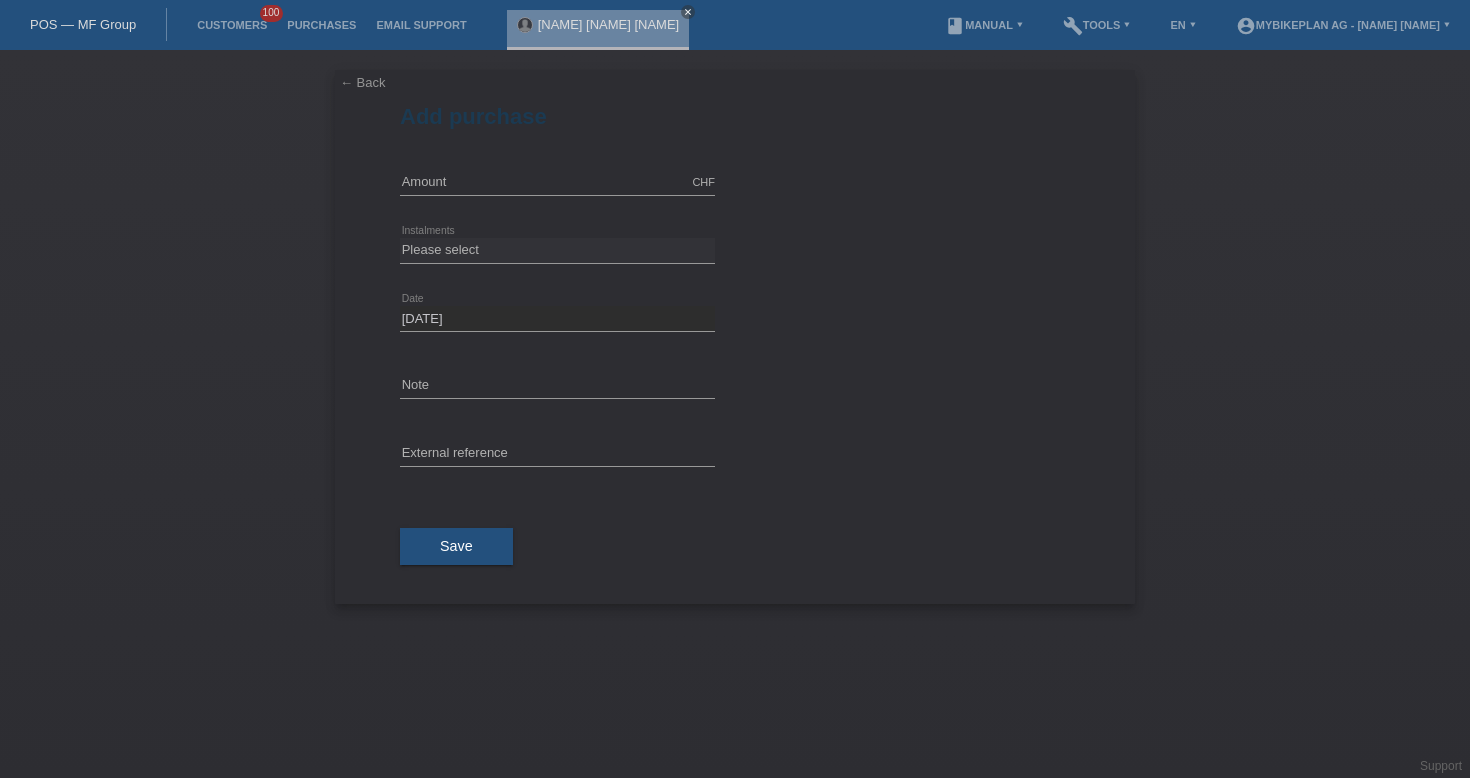 scroll, scrollTop: 0, scrollLeft: 0, axis: both 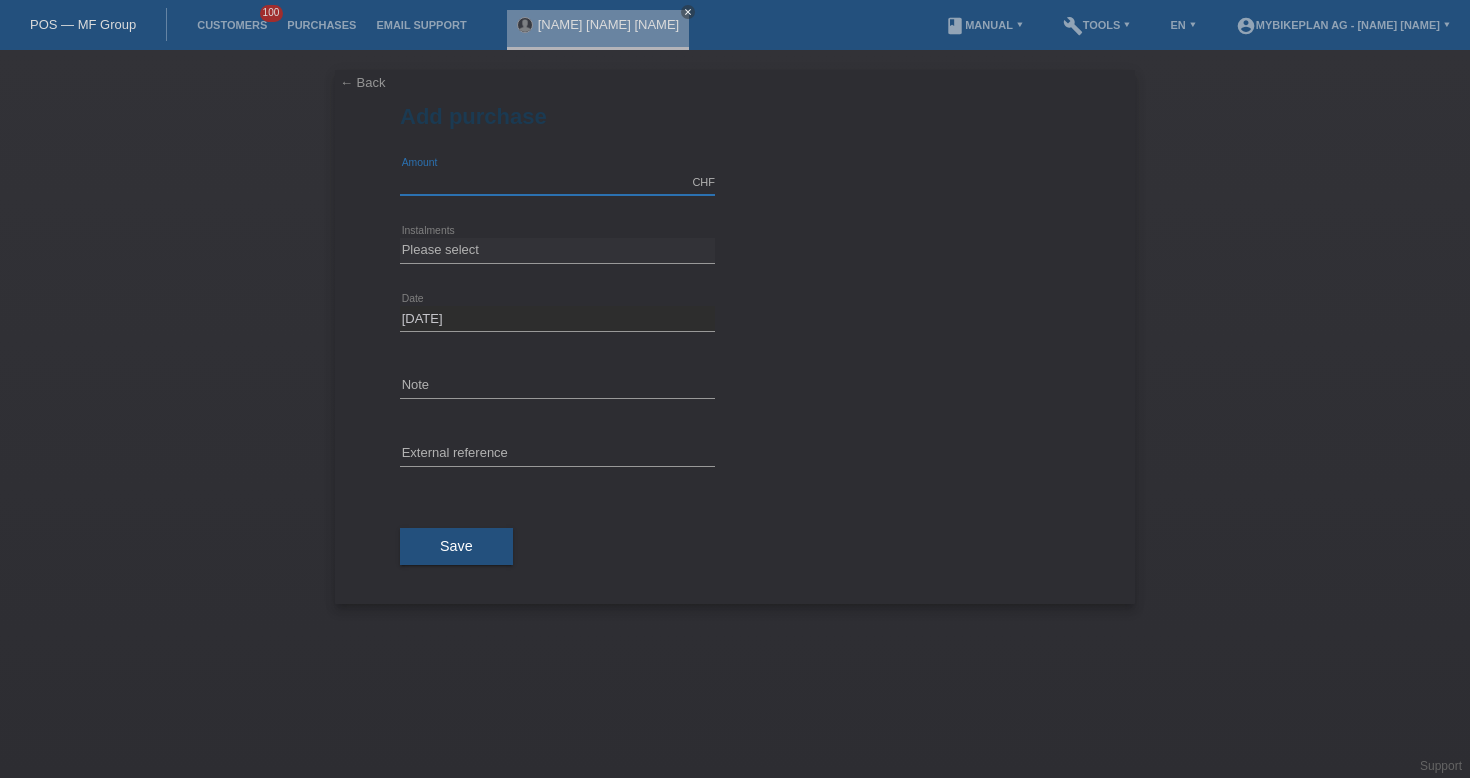 click at bounding box center (557, 182) 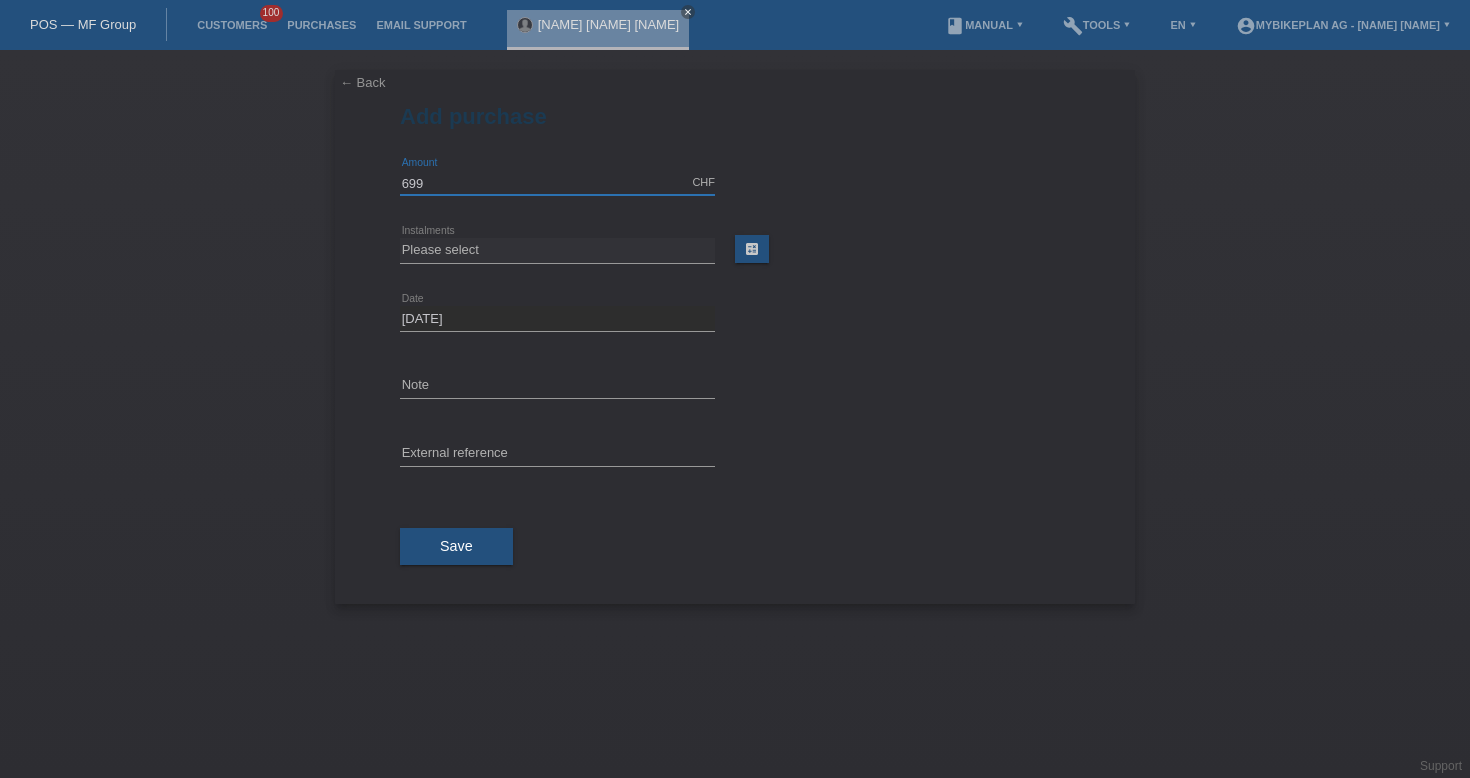 type on "6999.00" 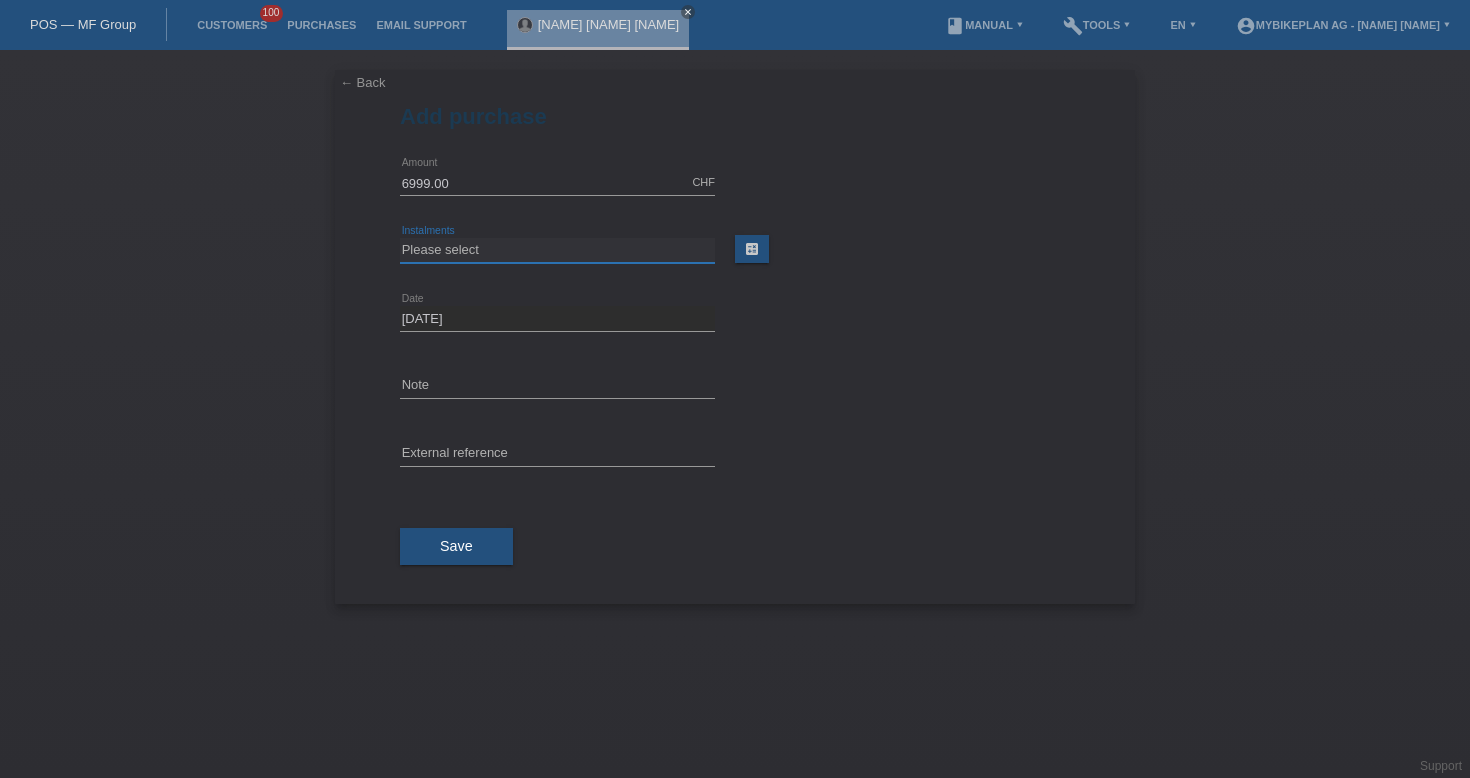 click on "Please select
6 instalments
12 instalments
18 instalments
24 instalments
36 instalments
48 instalments" at bounding box center (557, 250) 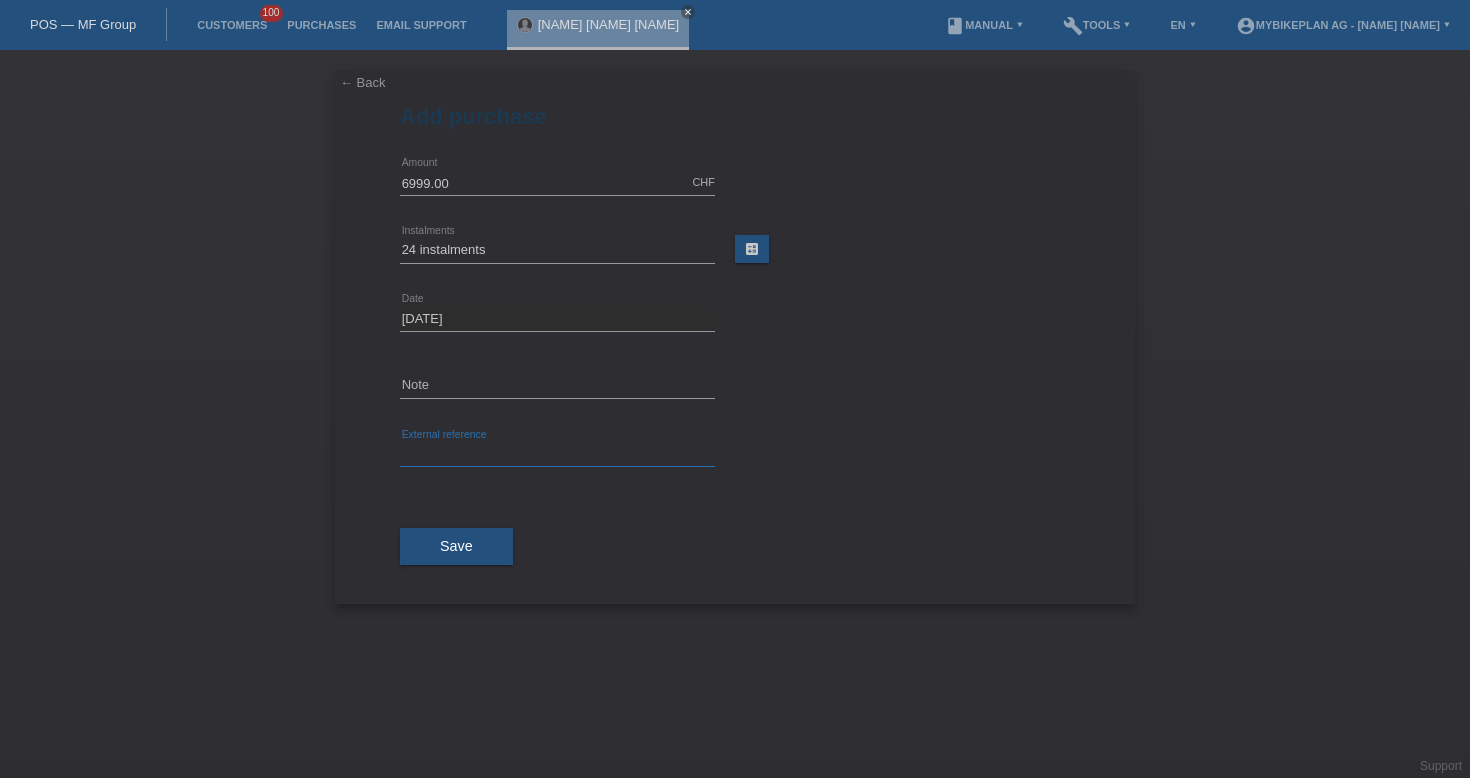 click at bounding box center (557, 454) 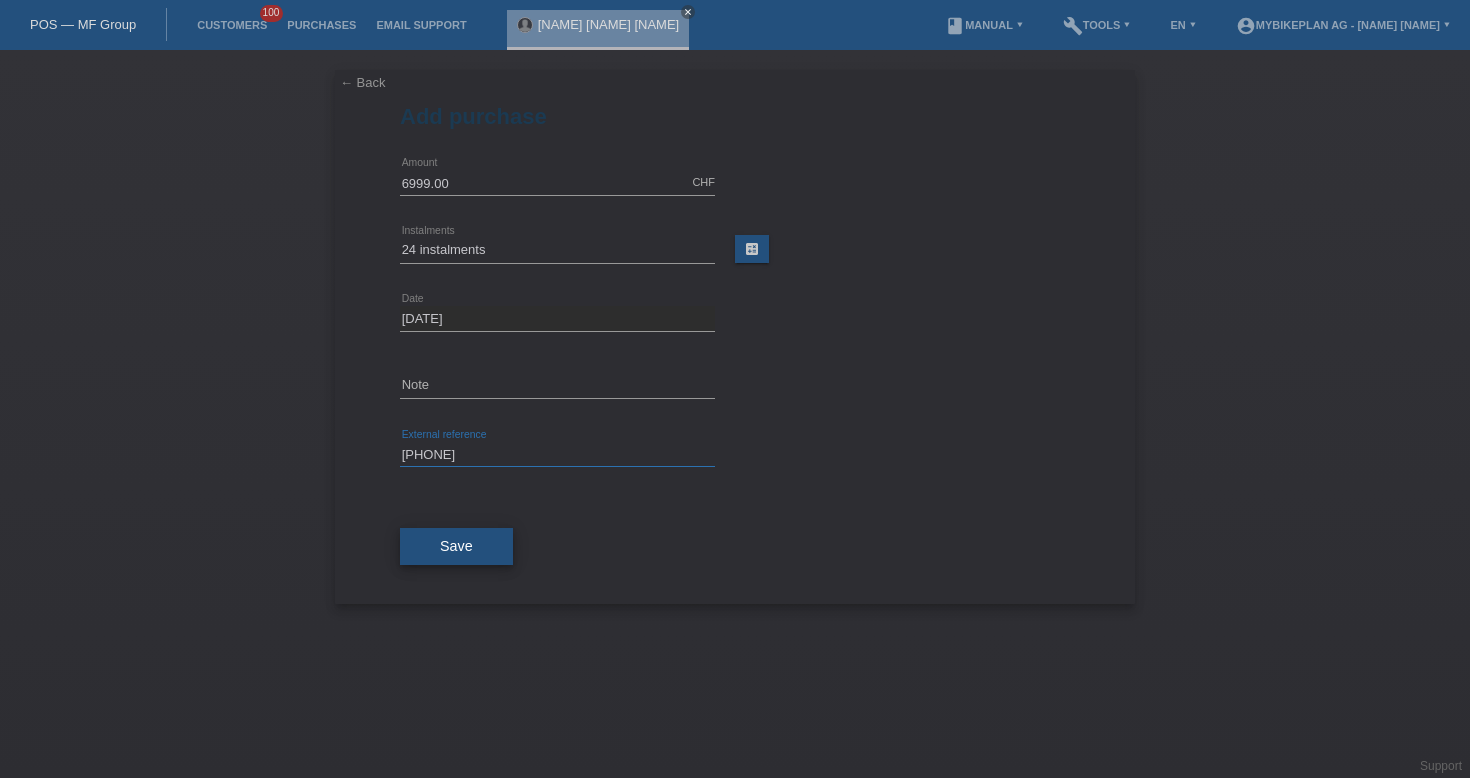 type on "[PHONE]" 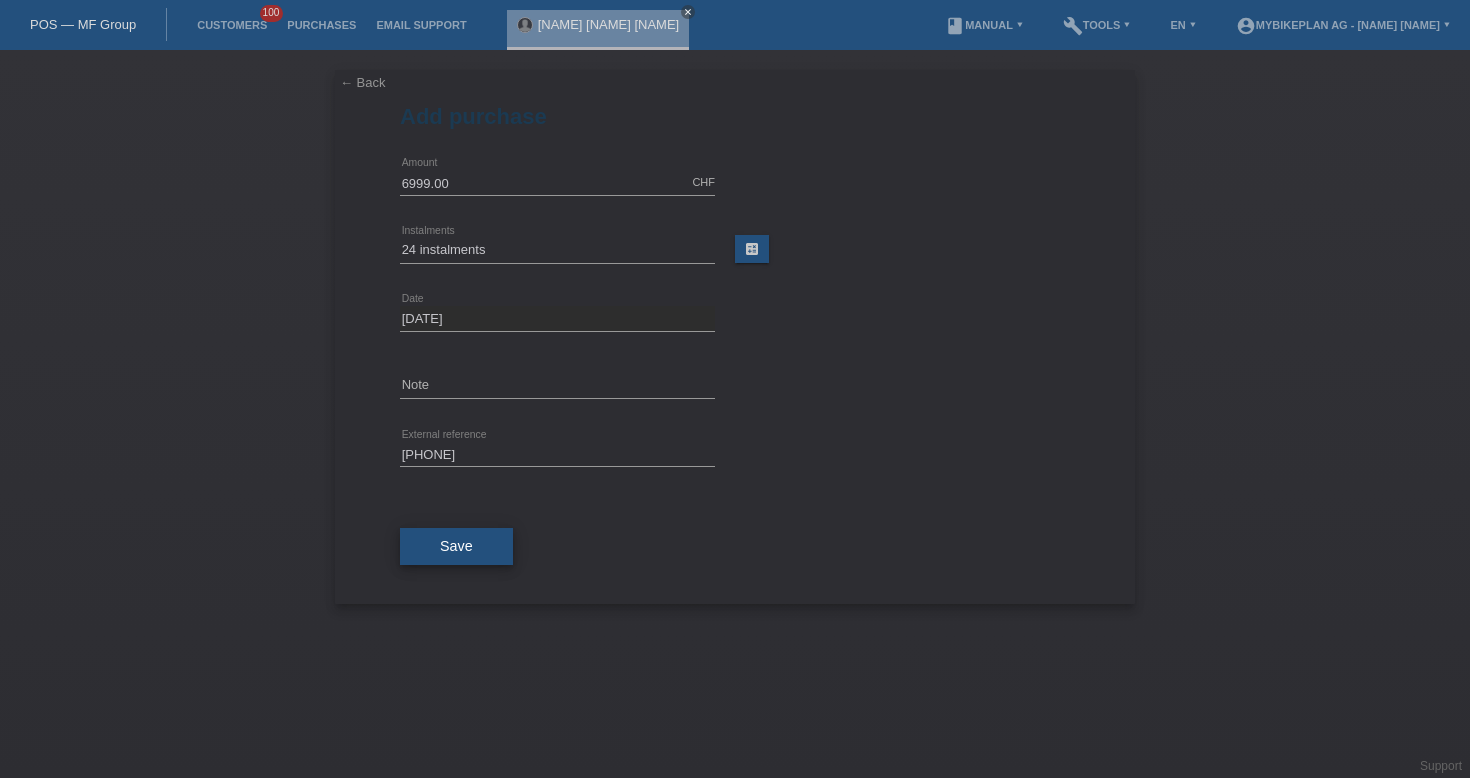 click on "Save" at bounding box center (456, 546) 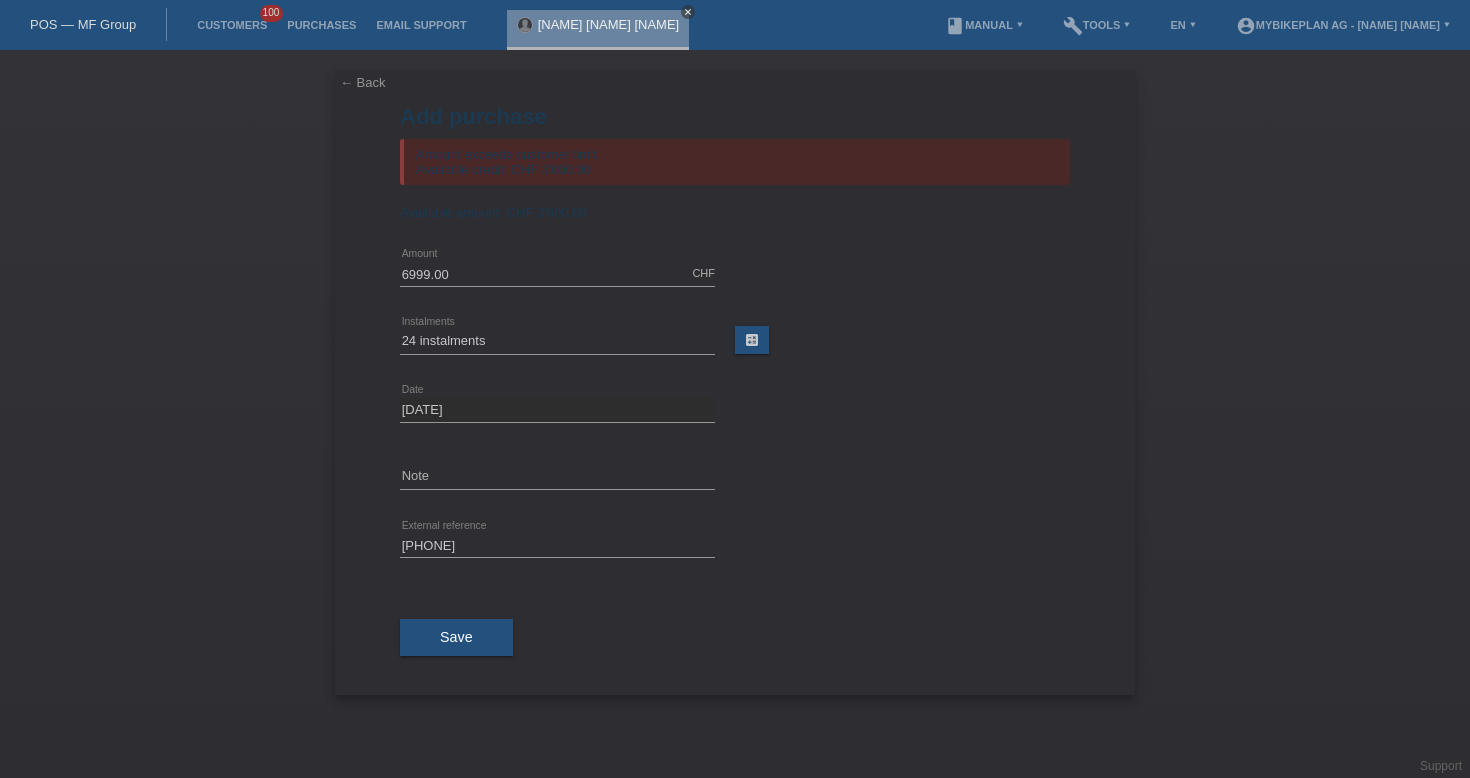 click on "close" at bounding box center [688, 12] 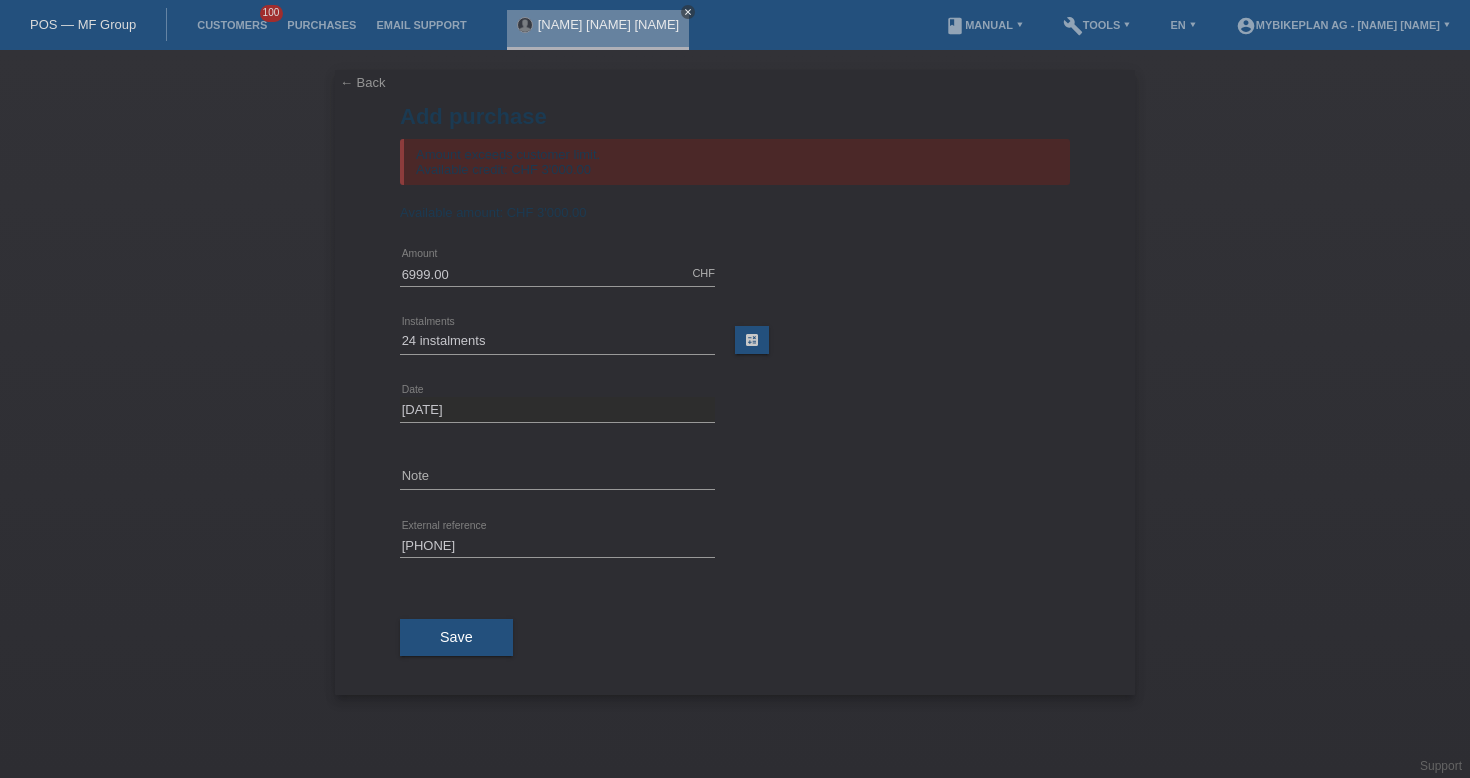 click on "close" at bounding box center [688, 12] 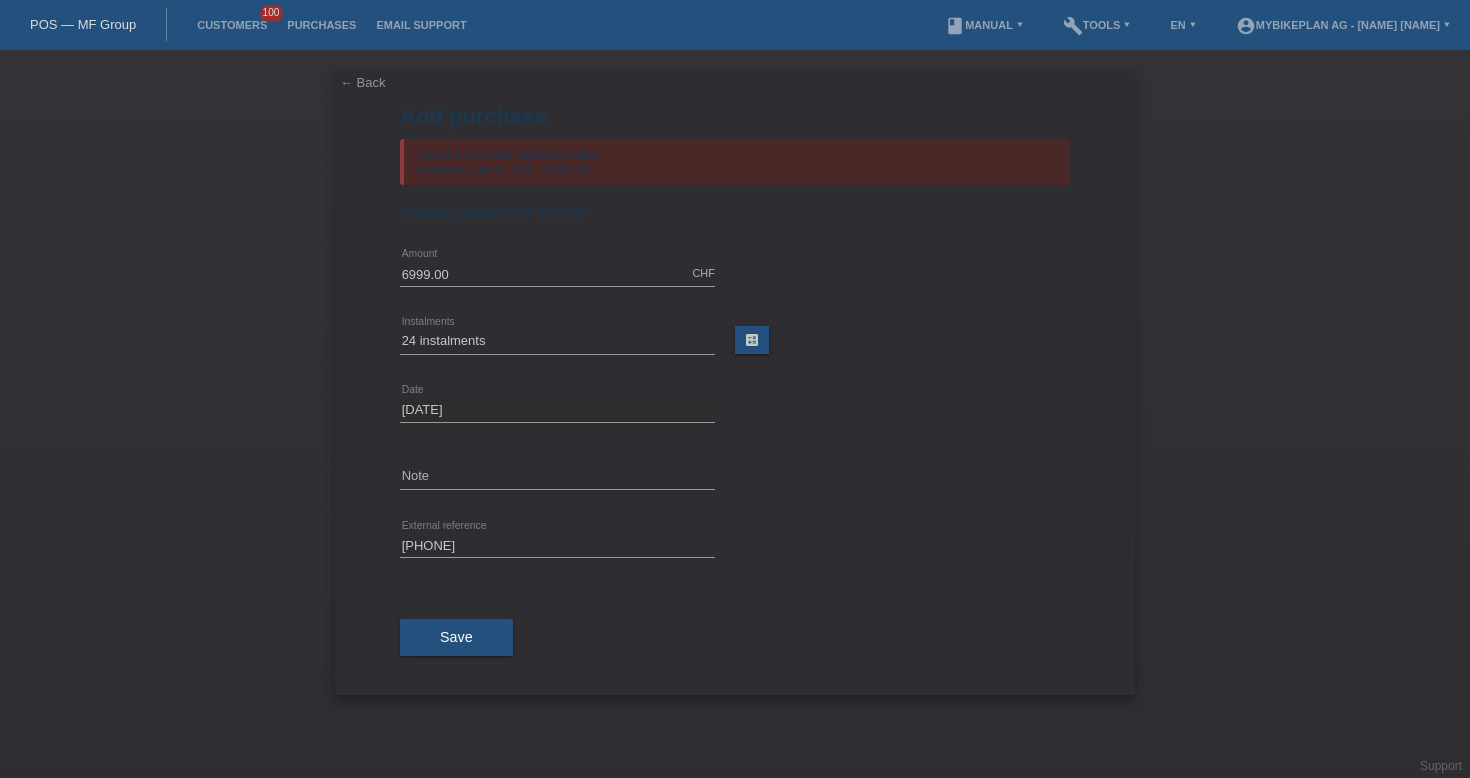 click on "POS — MF Group" at bounding box center (83, 24) 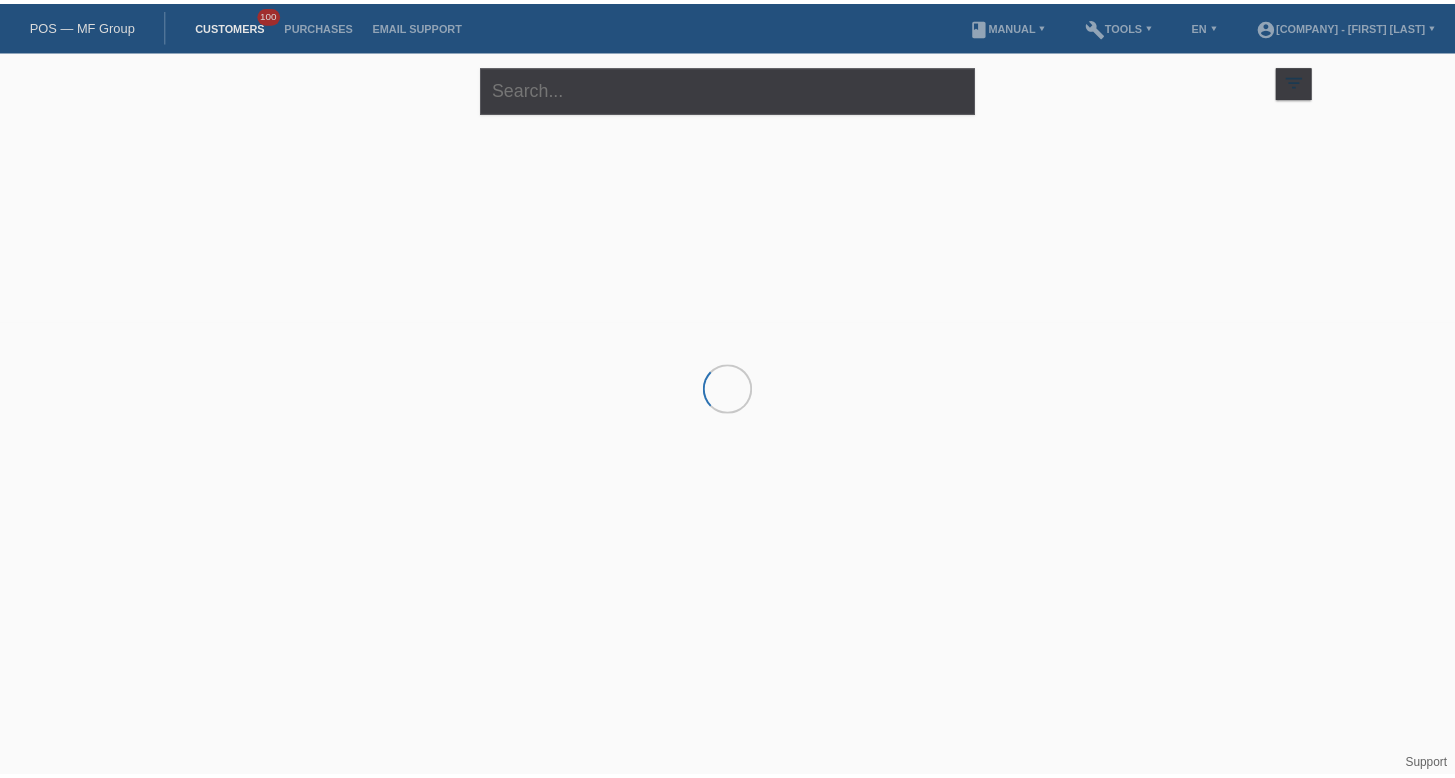 scroll, scrollTop: 0, scrollLeft: 0, axis: both 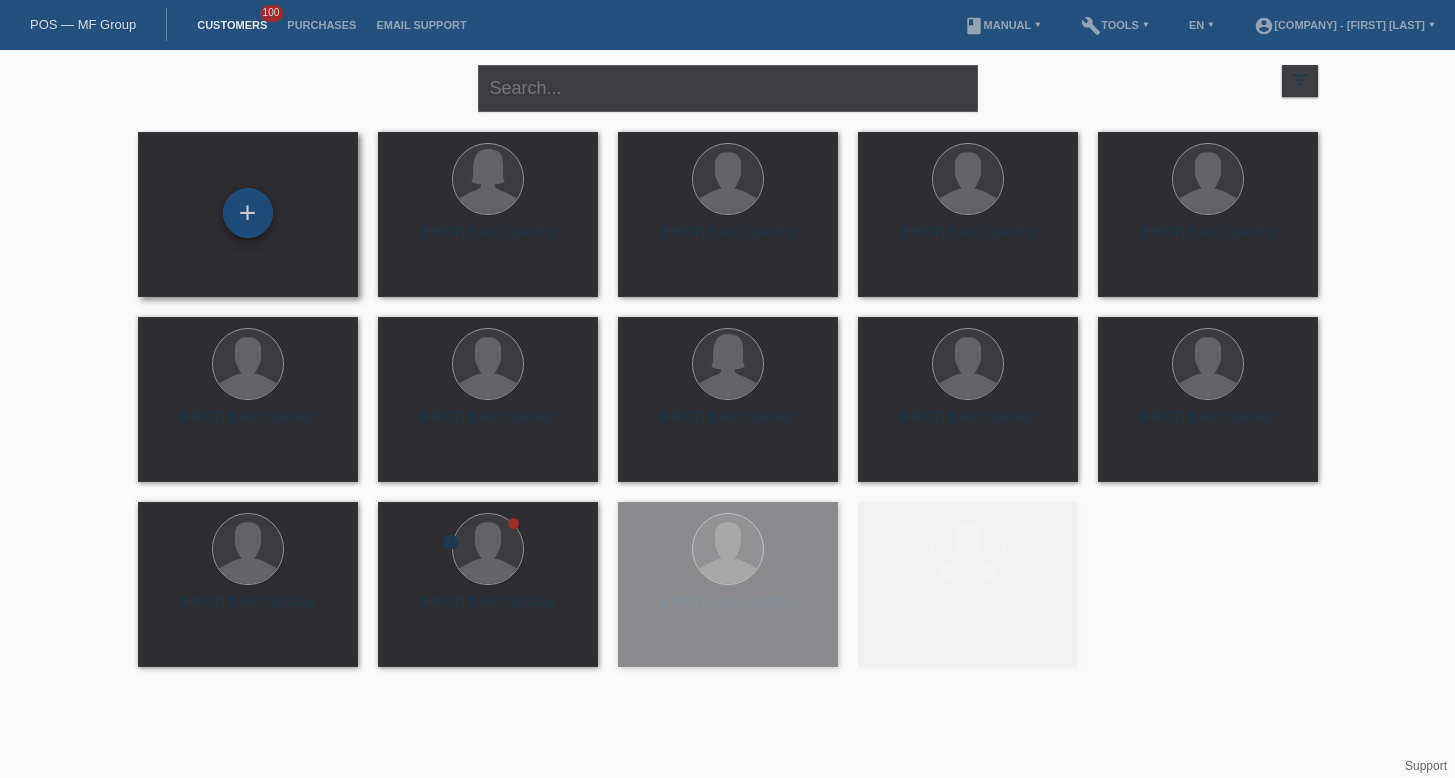 click on "+" at bounding box center (248, 213) 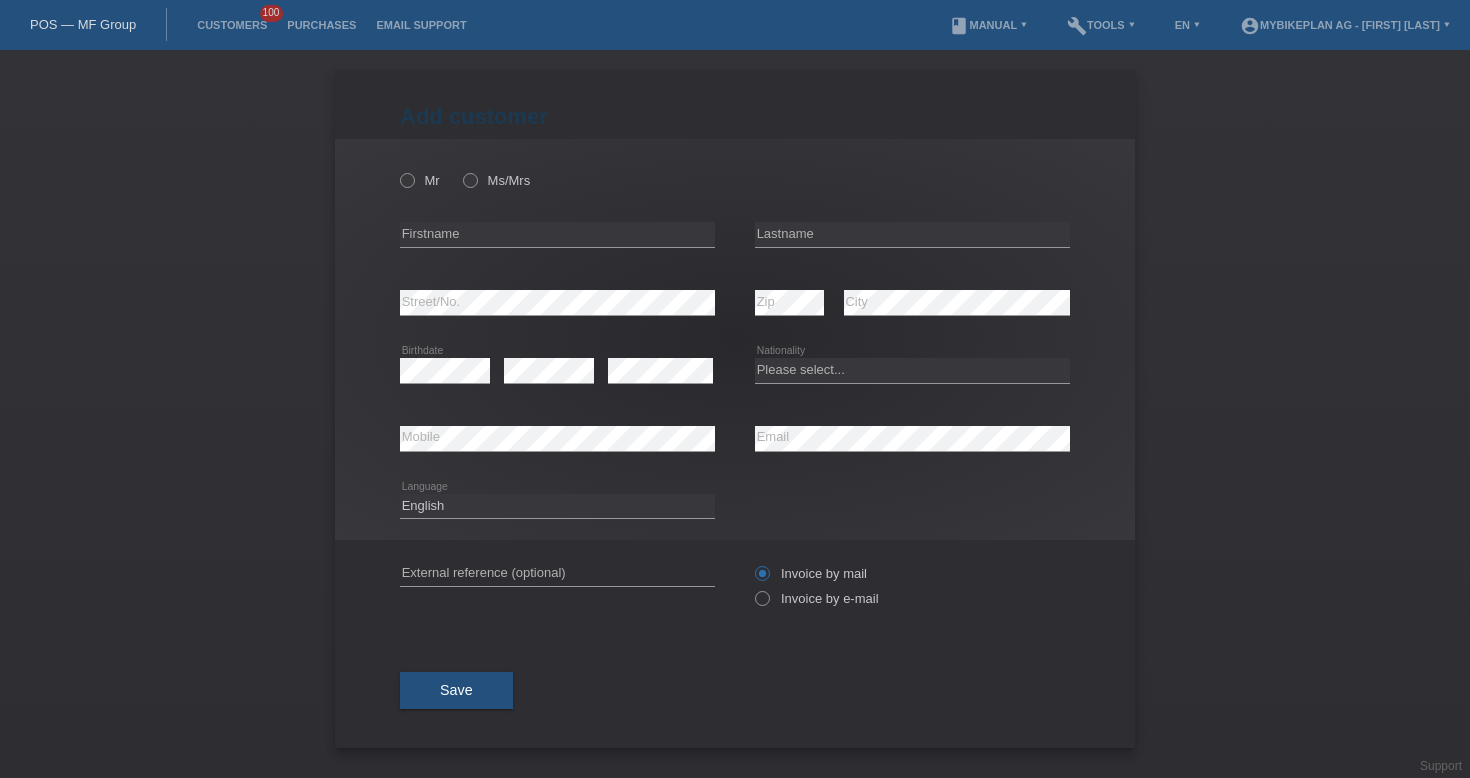 scroll, scrollTop: 0, scrollLeft: 0, axis: both 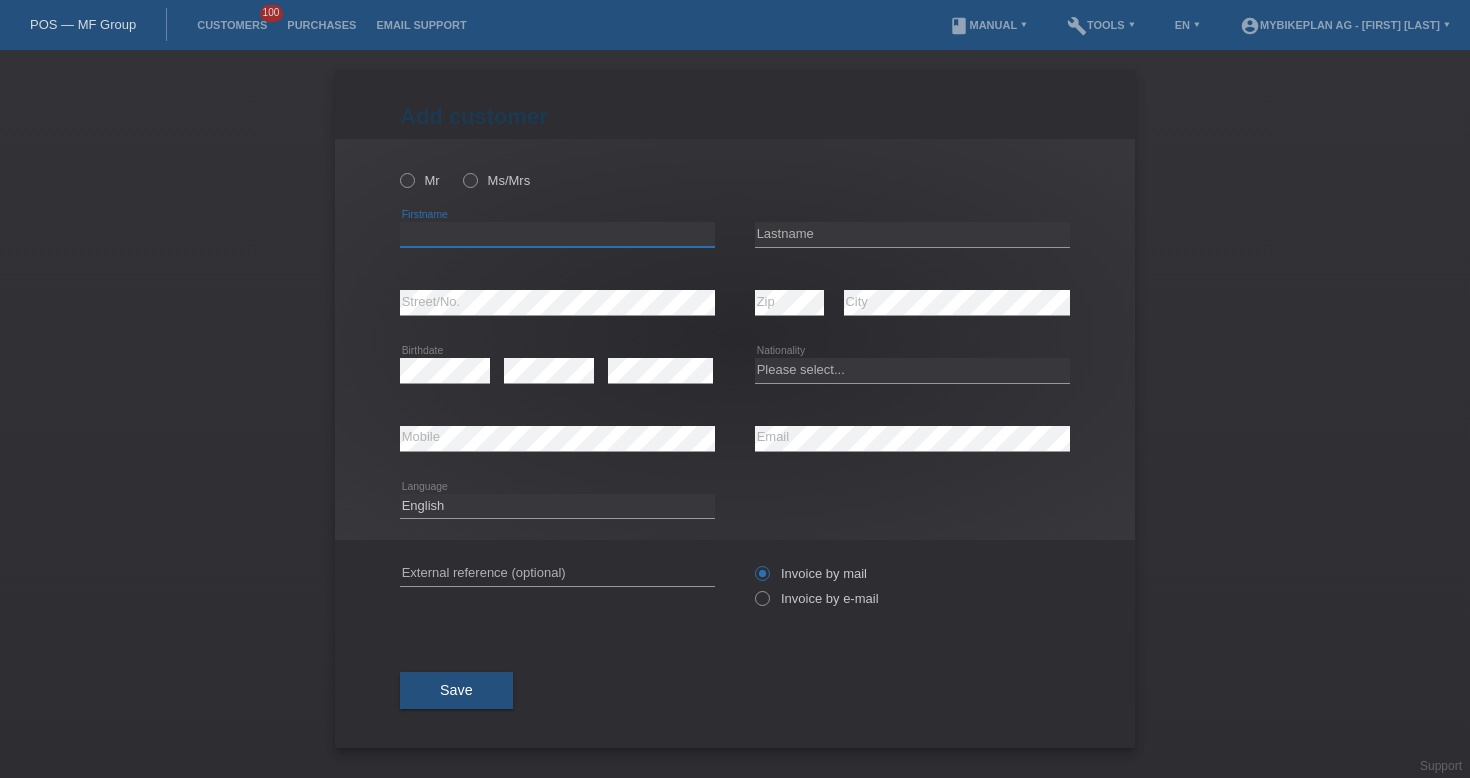 click at bounding box center (557, 234) 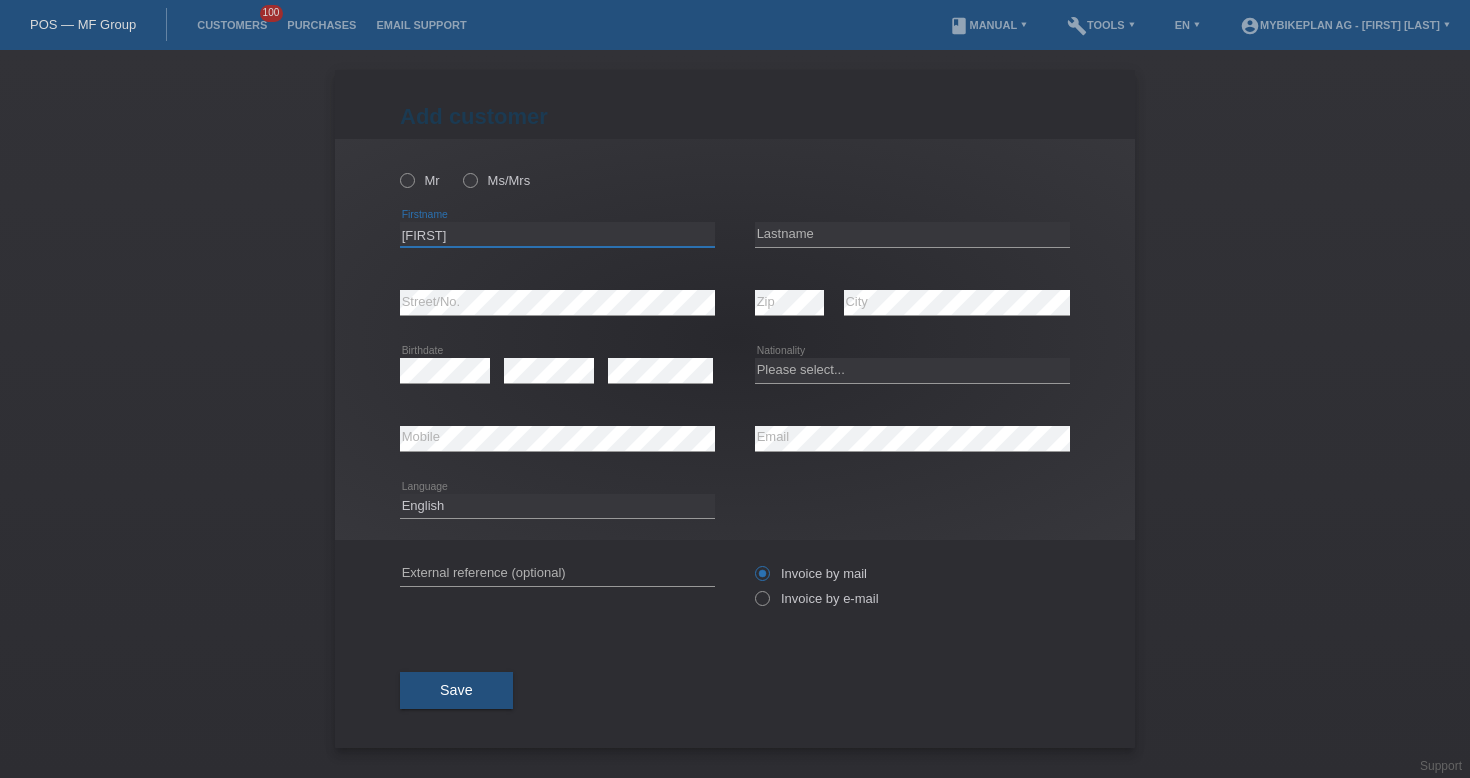type on "Stefano" 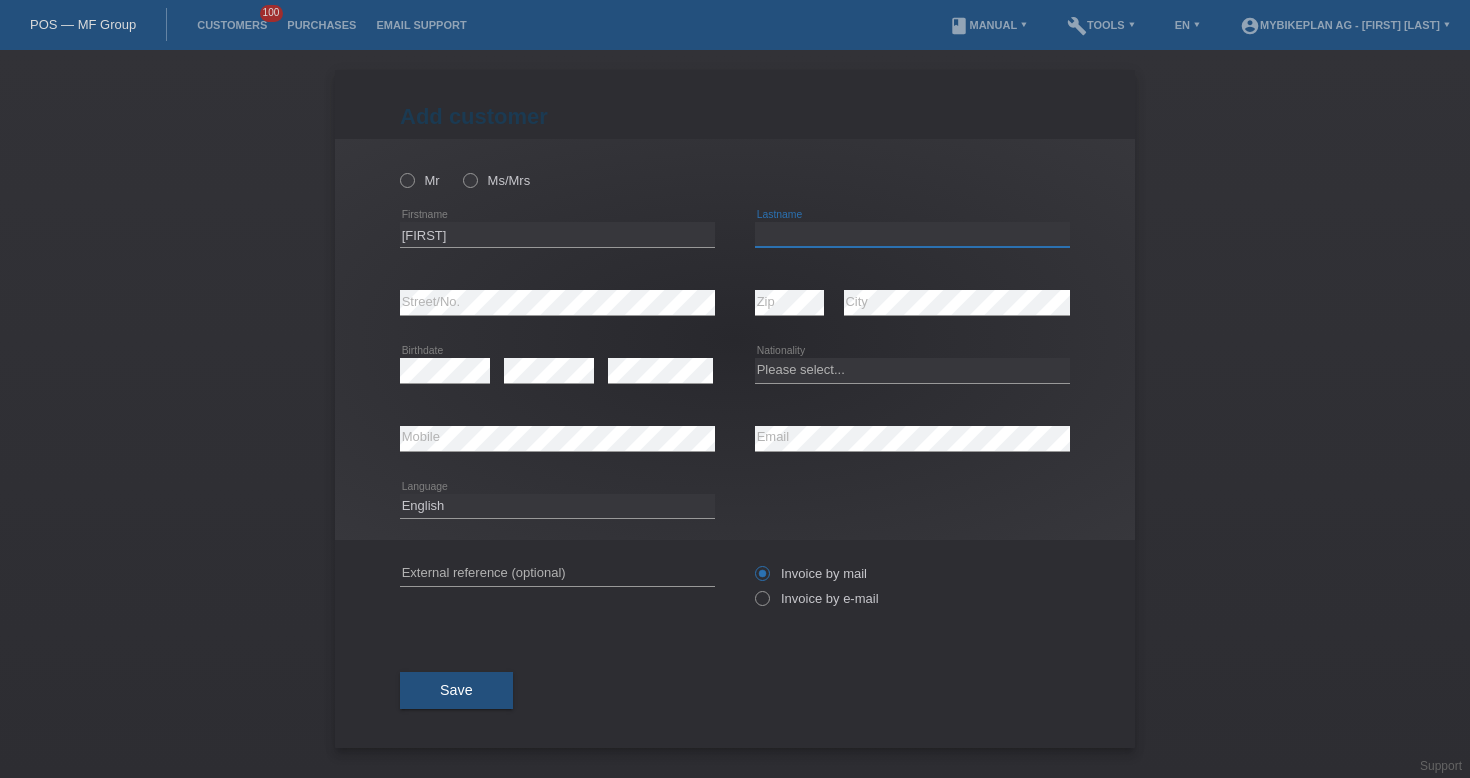 click at bounding box center [912, 234] 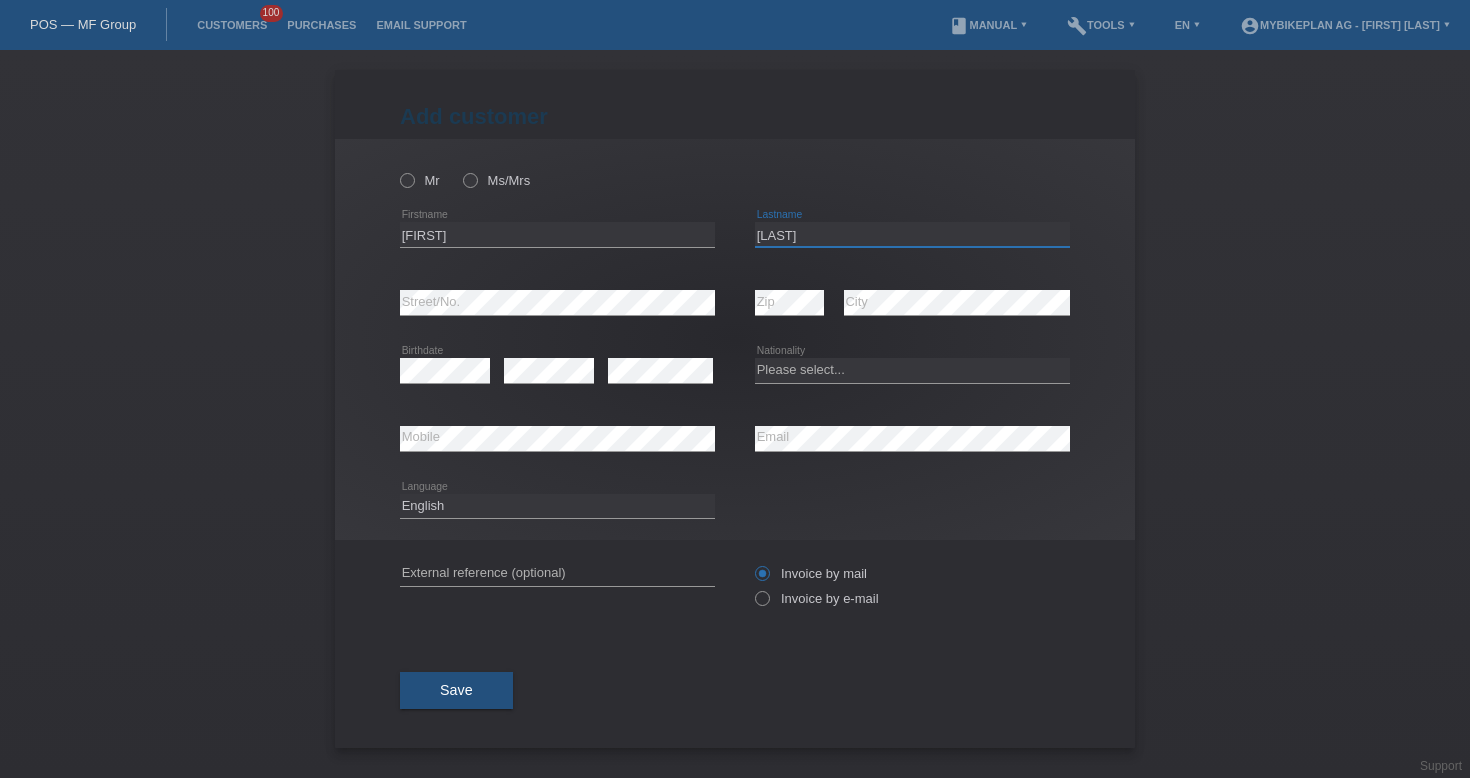 type on "[LAST]" 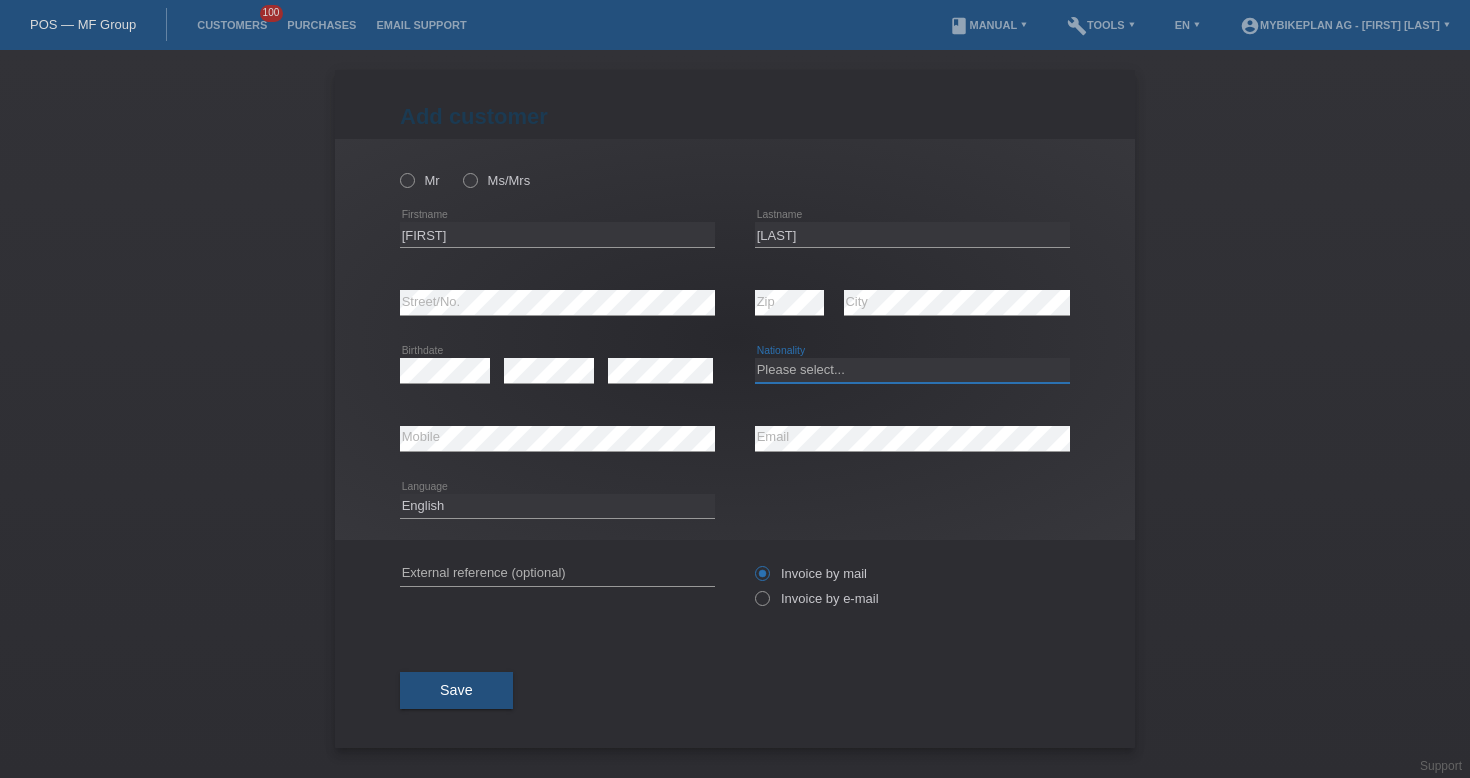 click on "Please select...
Switzerland
Austria
Germany
Liechtenstein
------------
Afghanistan
Åland Islands
Albania
Algeria
American Samoa Andorra Angola Anguilla Antarctica Antigua and Barbuda Argentina Armenia" at bounding box center (912, 370) 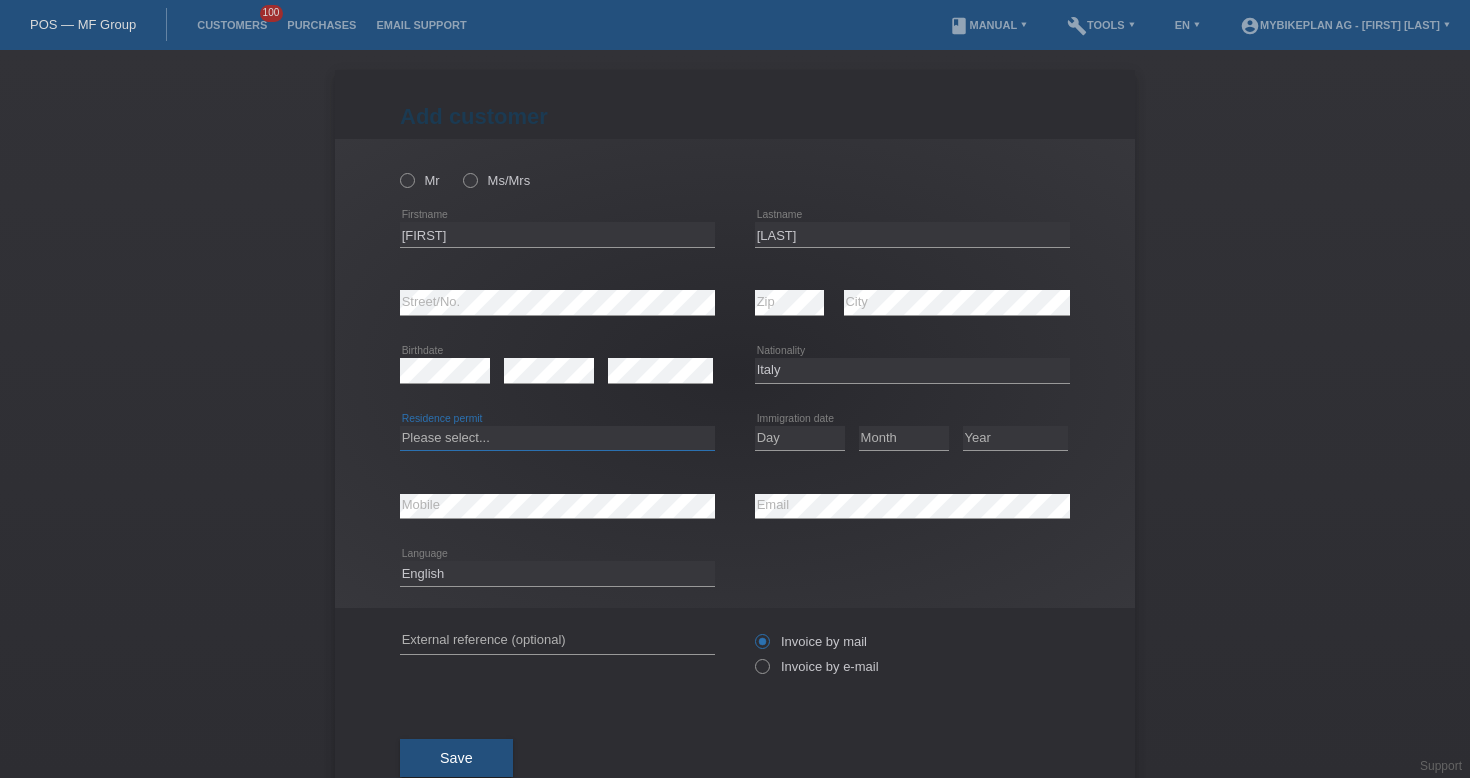 click on "Please select...
C
B
B - Refugee status
Other" at bounding box center (557, 438) 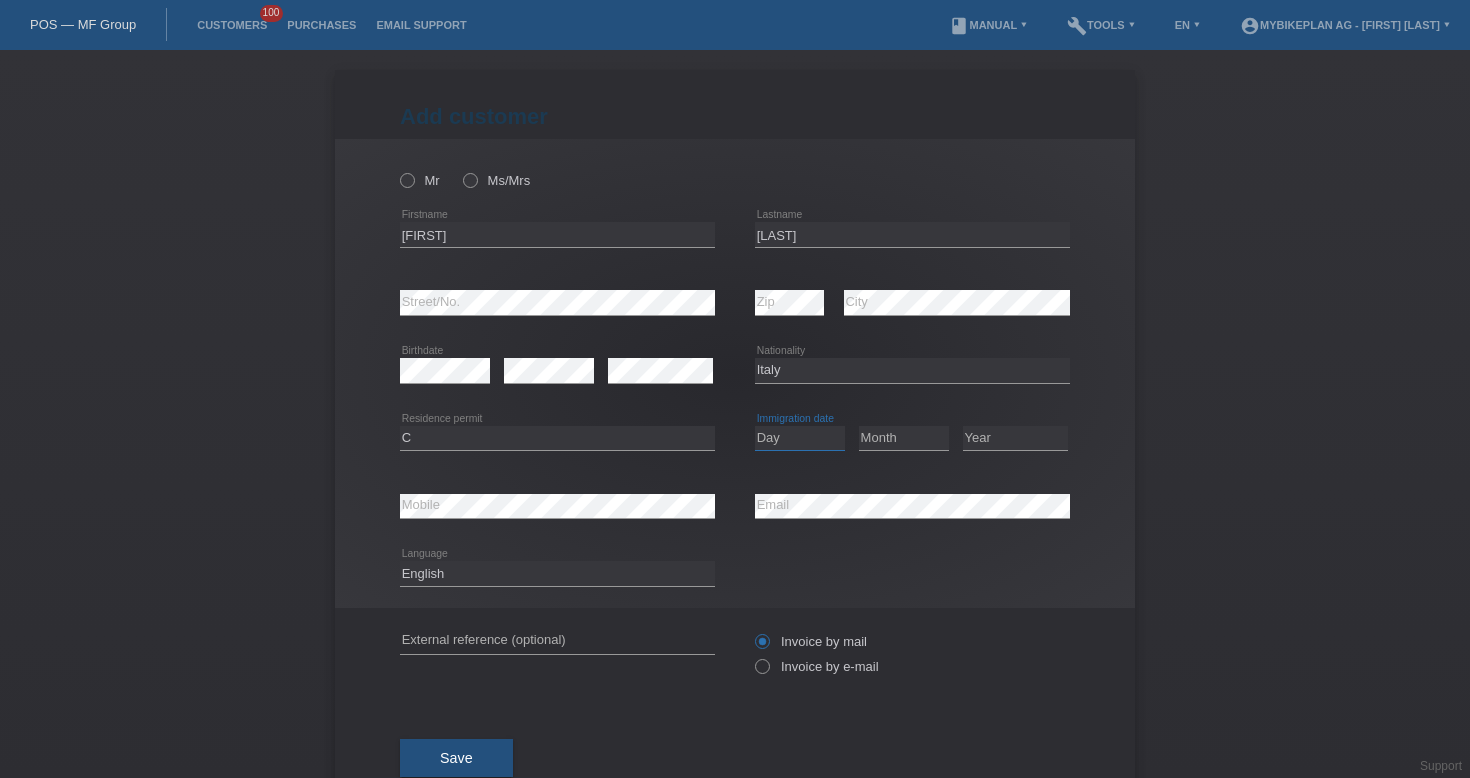 click on "Day
01
02
03
04
05
06
07
08
09
10 11" at bounding box center (800, 438) 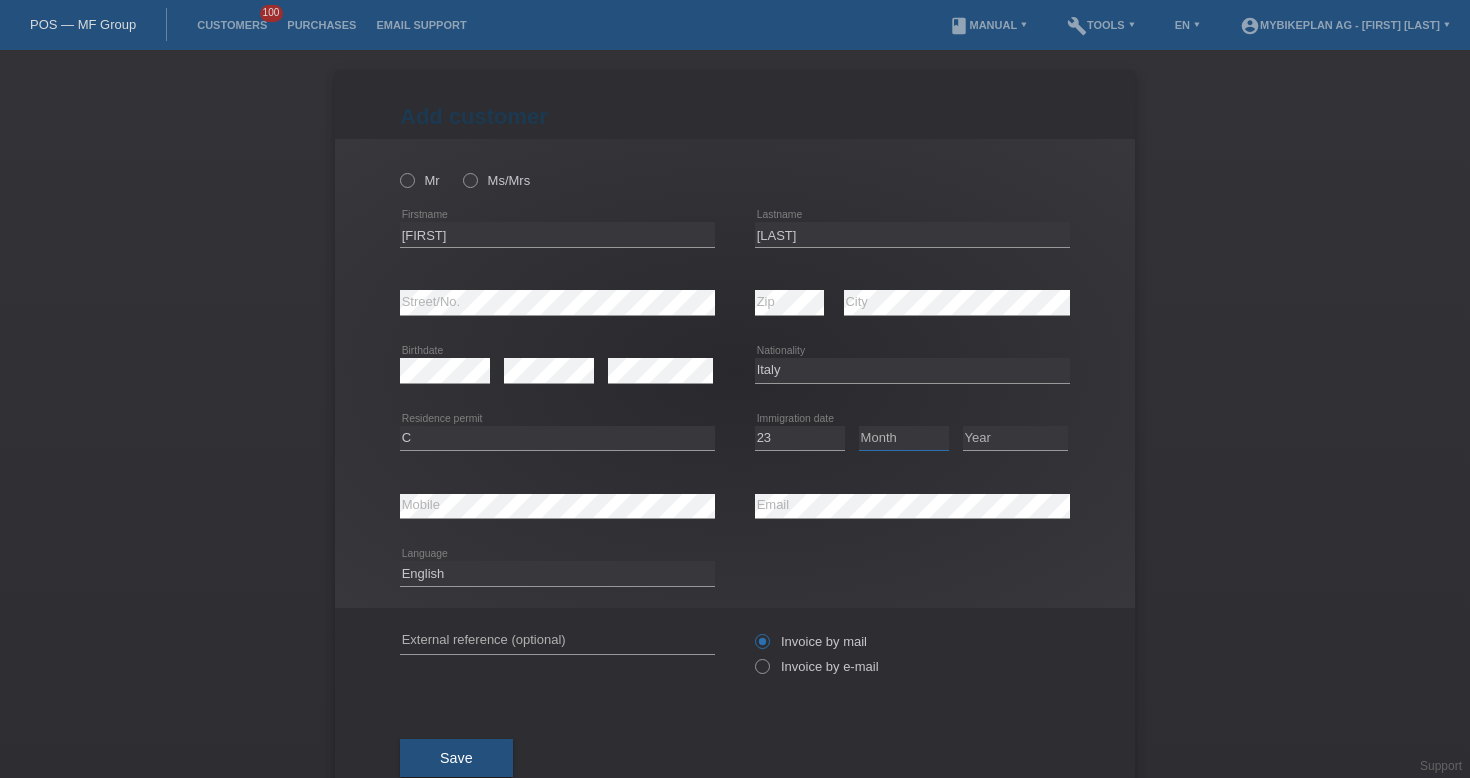 click on "Month
01
02
03
04
05
06
07
08
09
10 11" at bounding box center [904, 438] 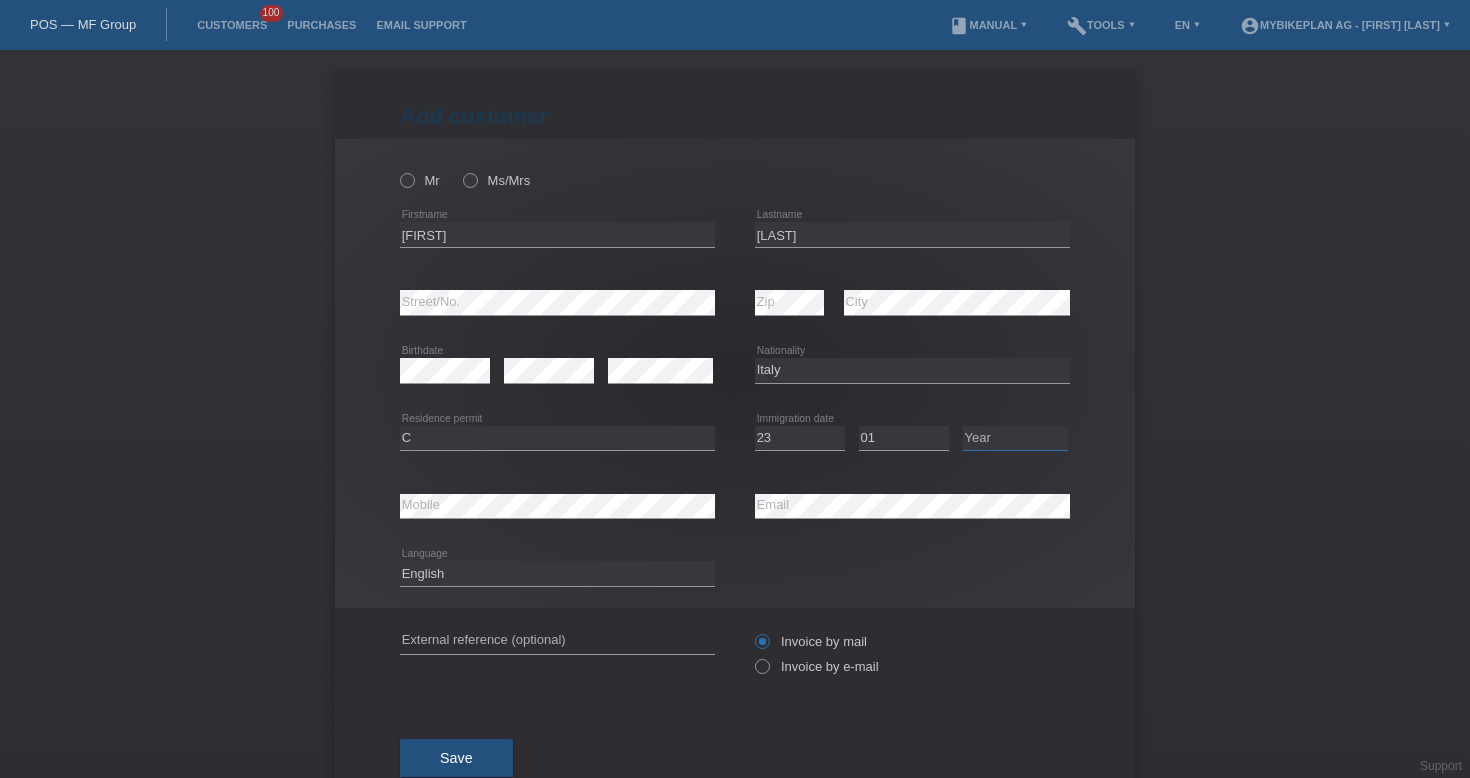 click on "Year
2025
2024
2023
2022
2021
2020
2019
2018
2017 2016 2015 2014 2013 2012 2011 2010 2009 2008 2007 2006 2005 2004 2003 2002 2001" at bounding box center [1015, 438] 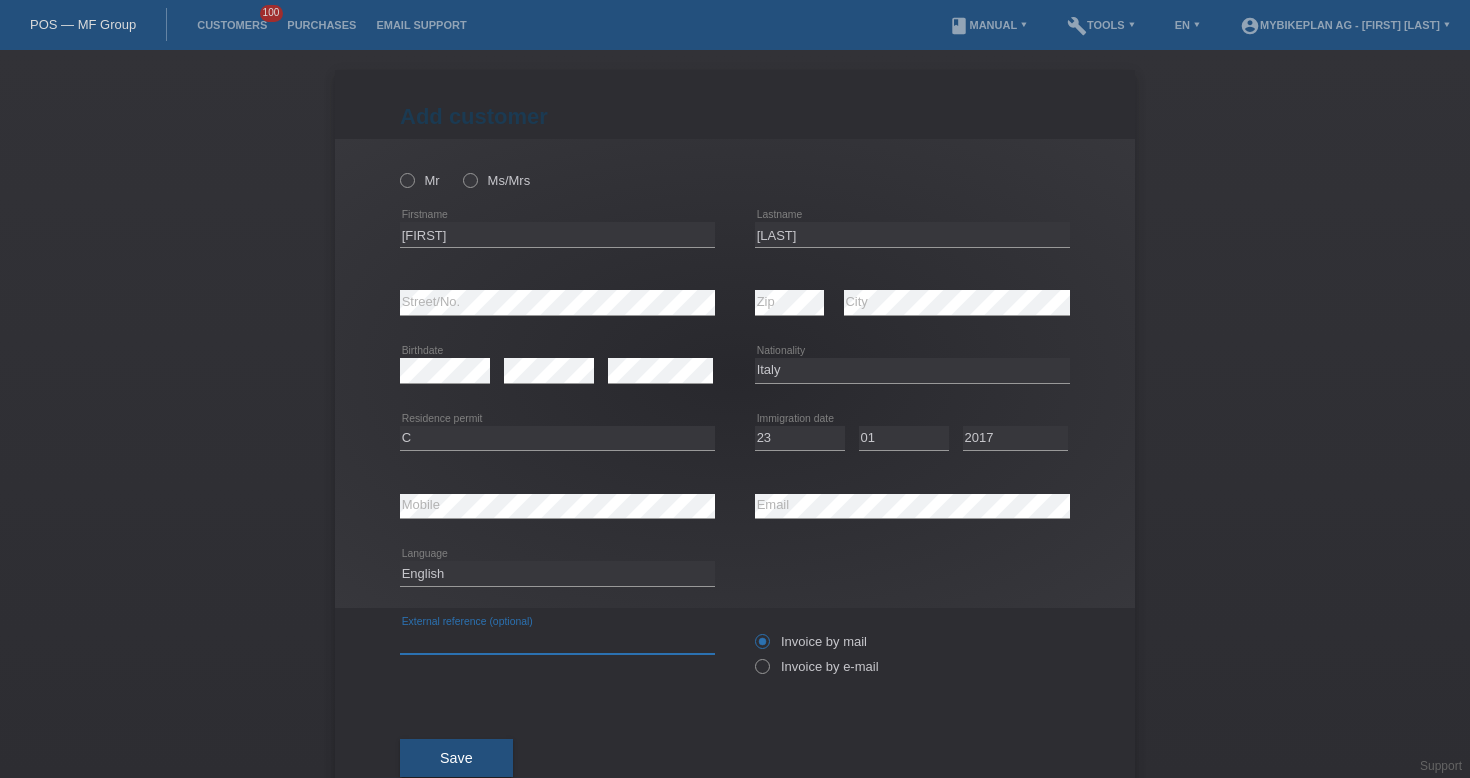 click at bounding box center (557, 641) 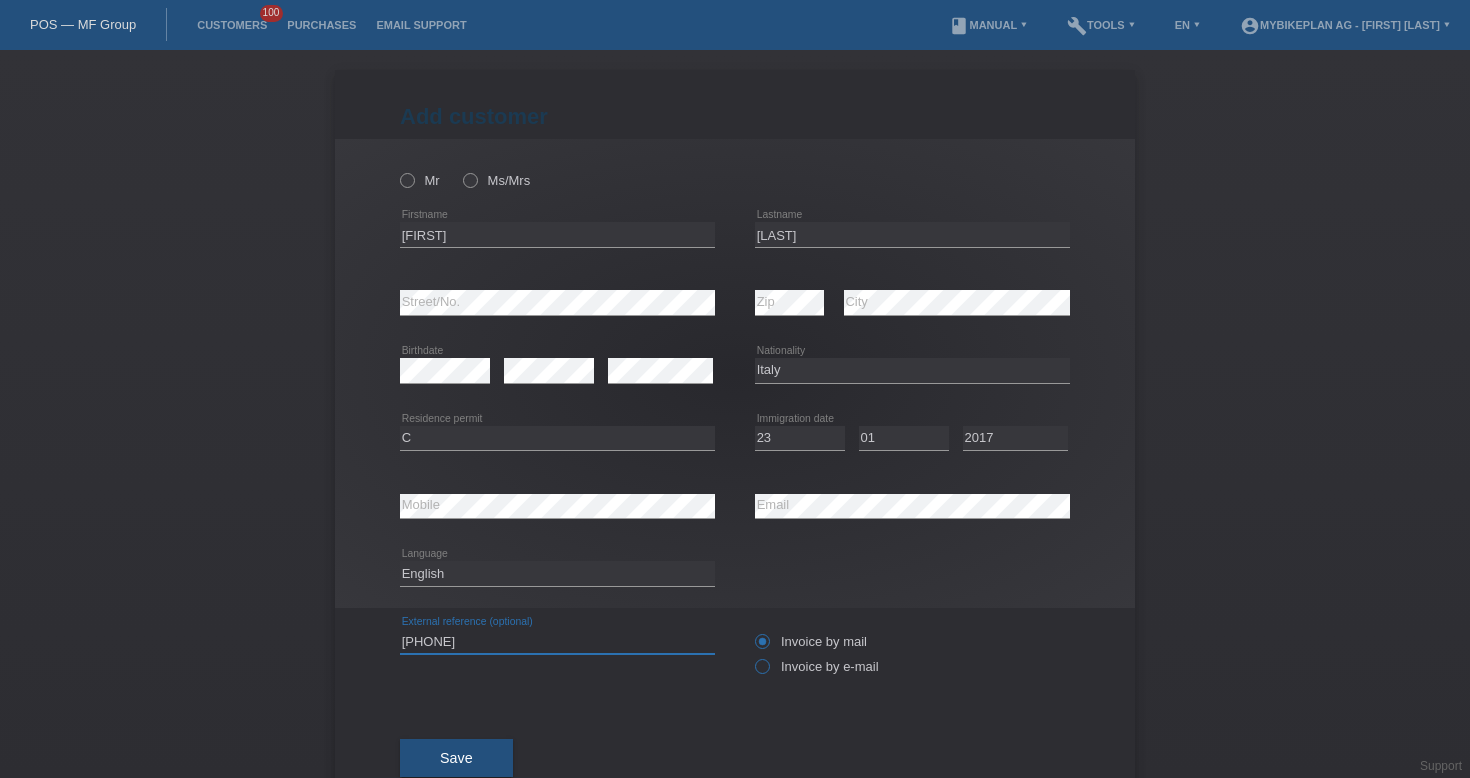 type on "[PHONE]" 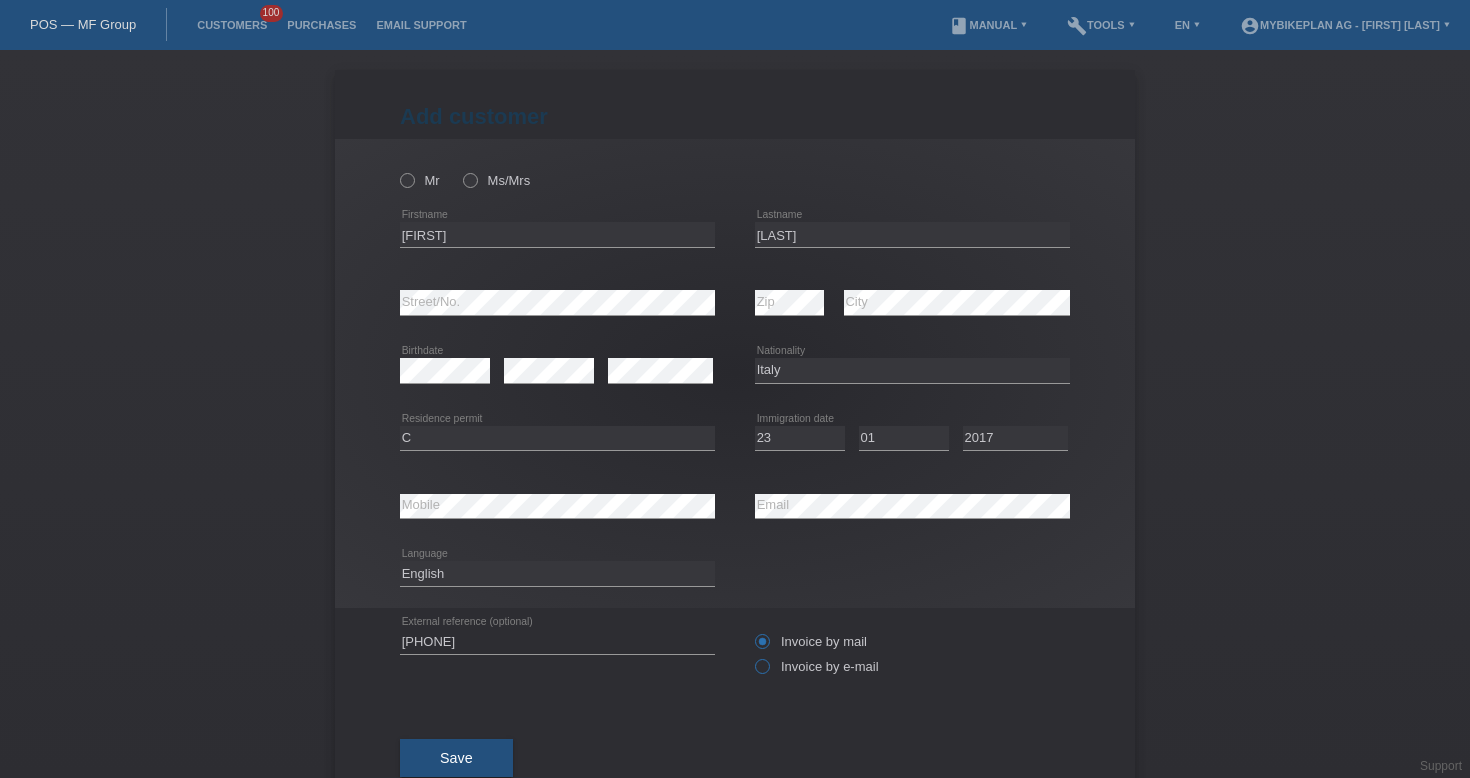 click at bounding box center [752, 656] 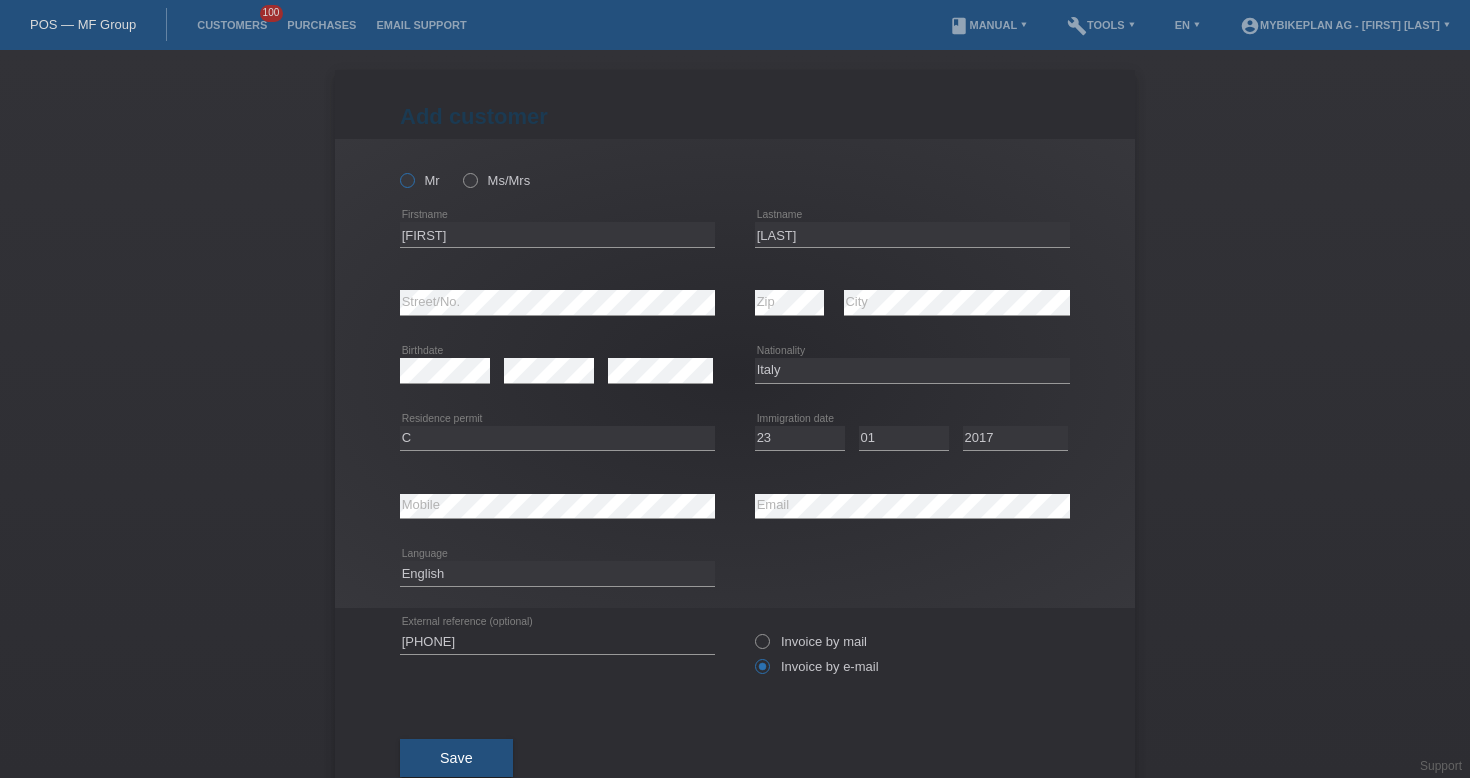 click at bounding box center (397, 170) 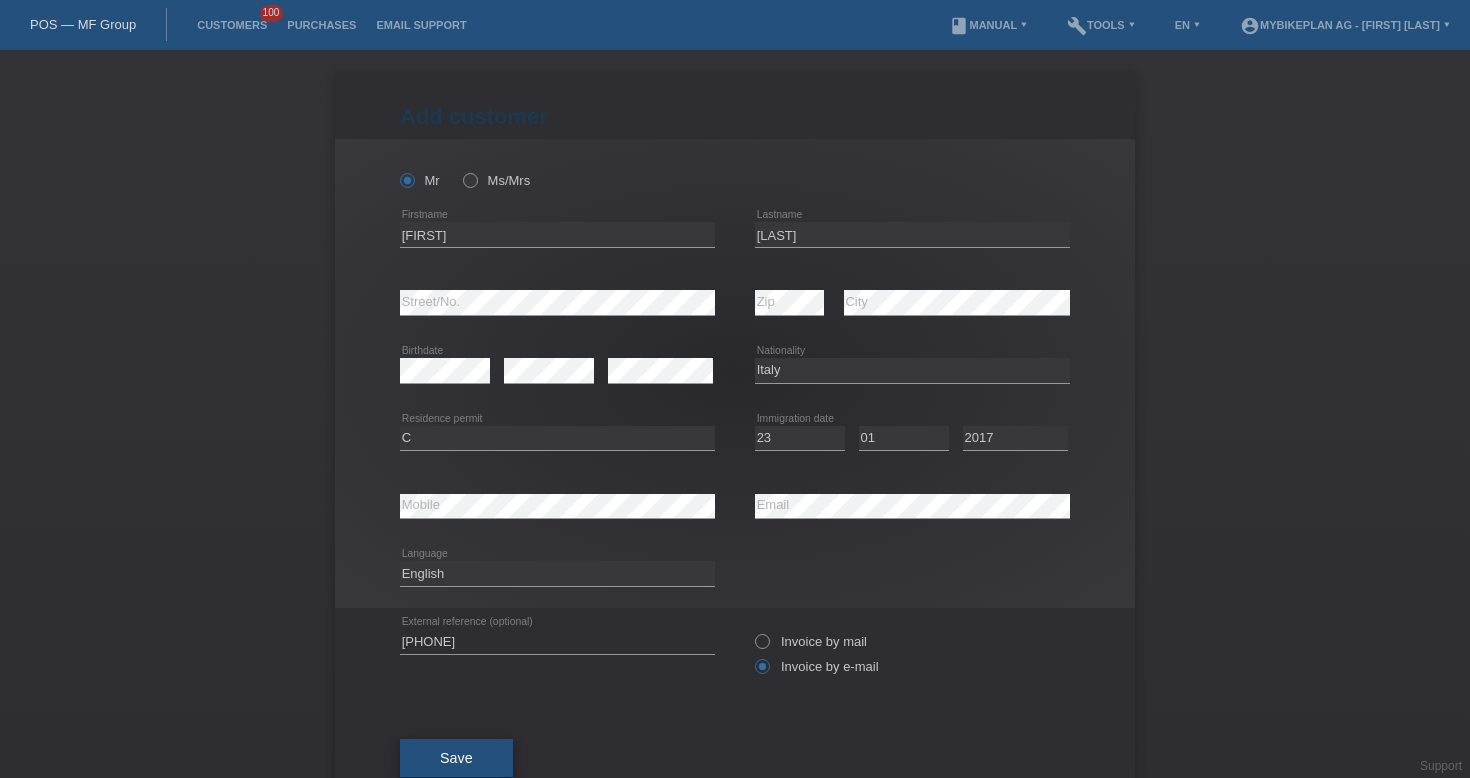 click on "Save" at bounding box center [456, 758] 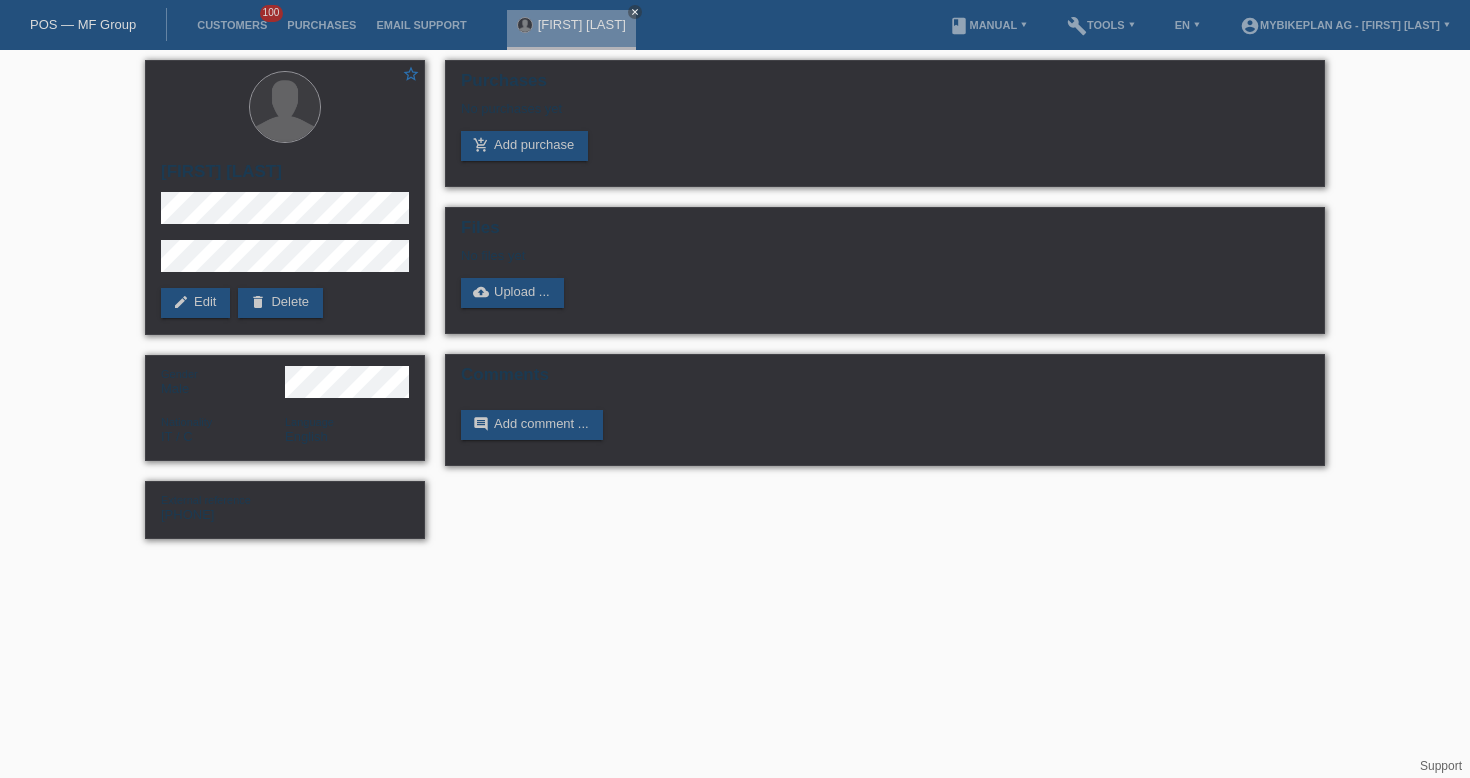 scroll, scrollTop: 0, scrollLeft: 0, axis: both 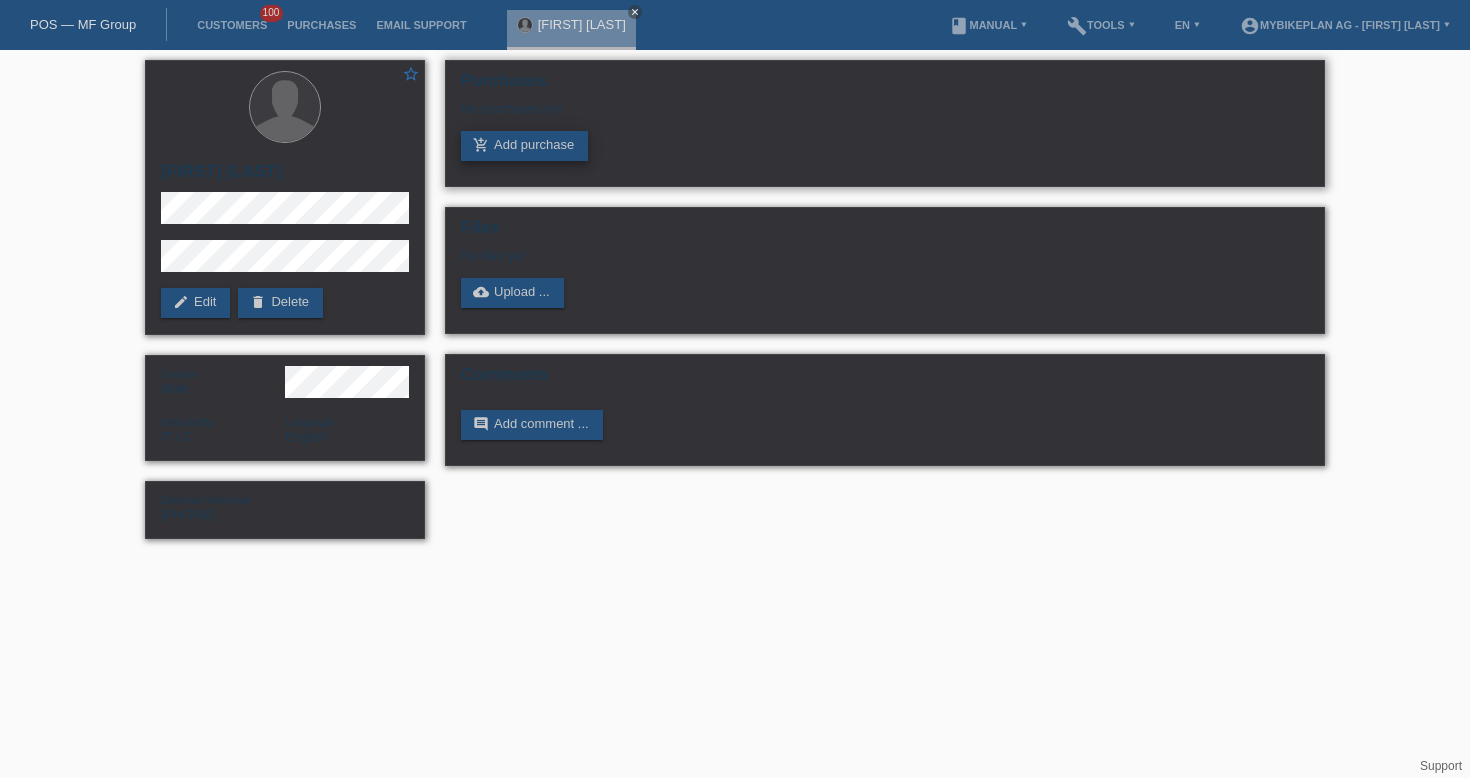 click on "add_shopping_cart  Add purchase" at bounding box center (524, 146) 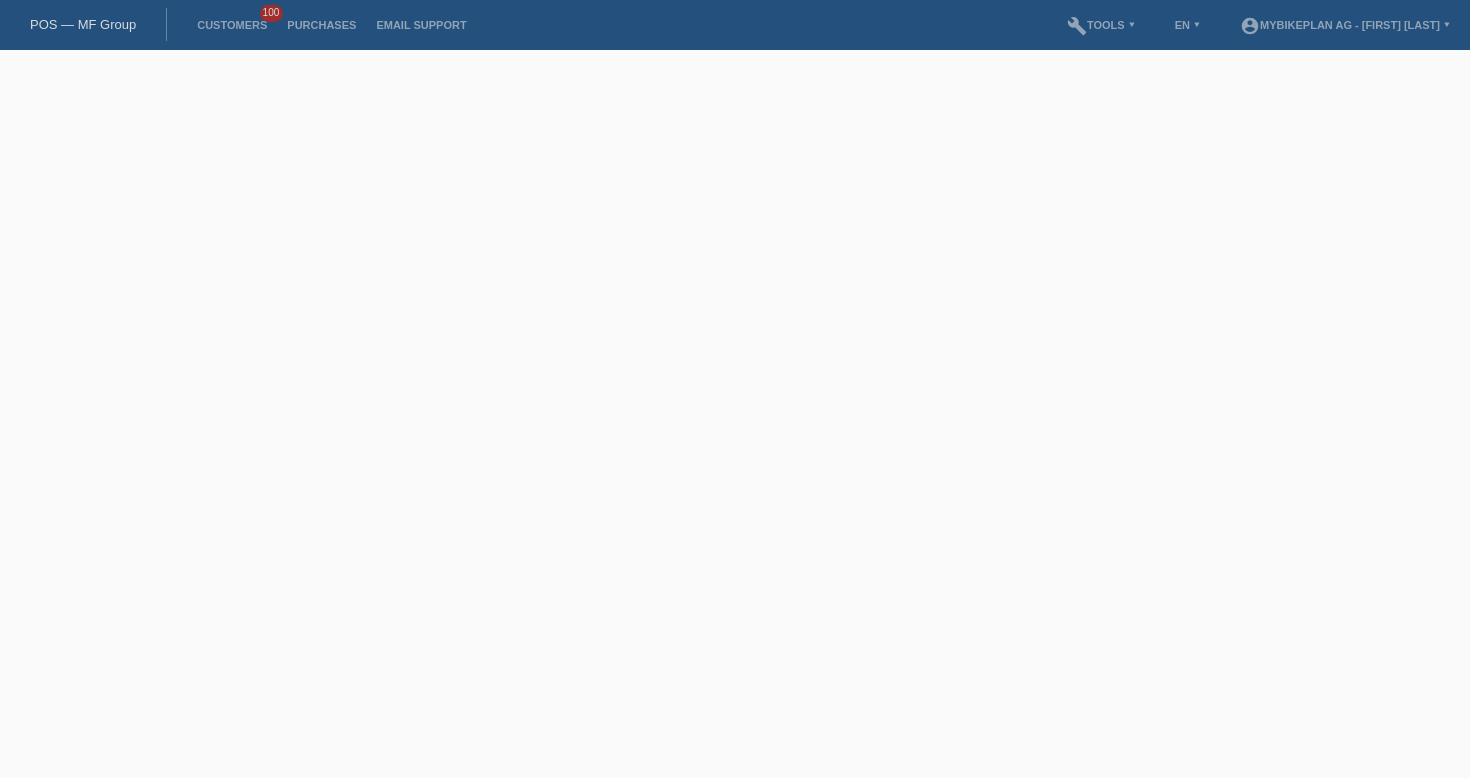 scroll, scrollTop: 0, scrollLeft: 0, axis: both 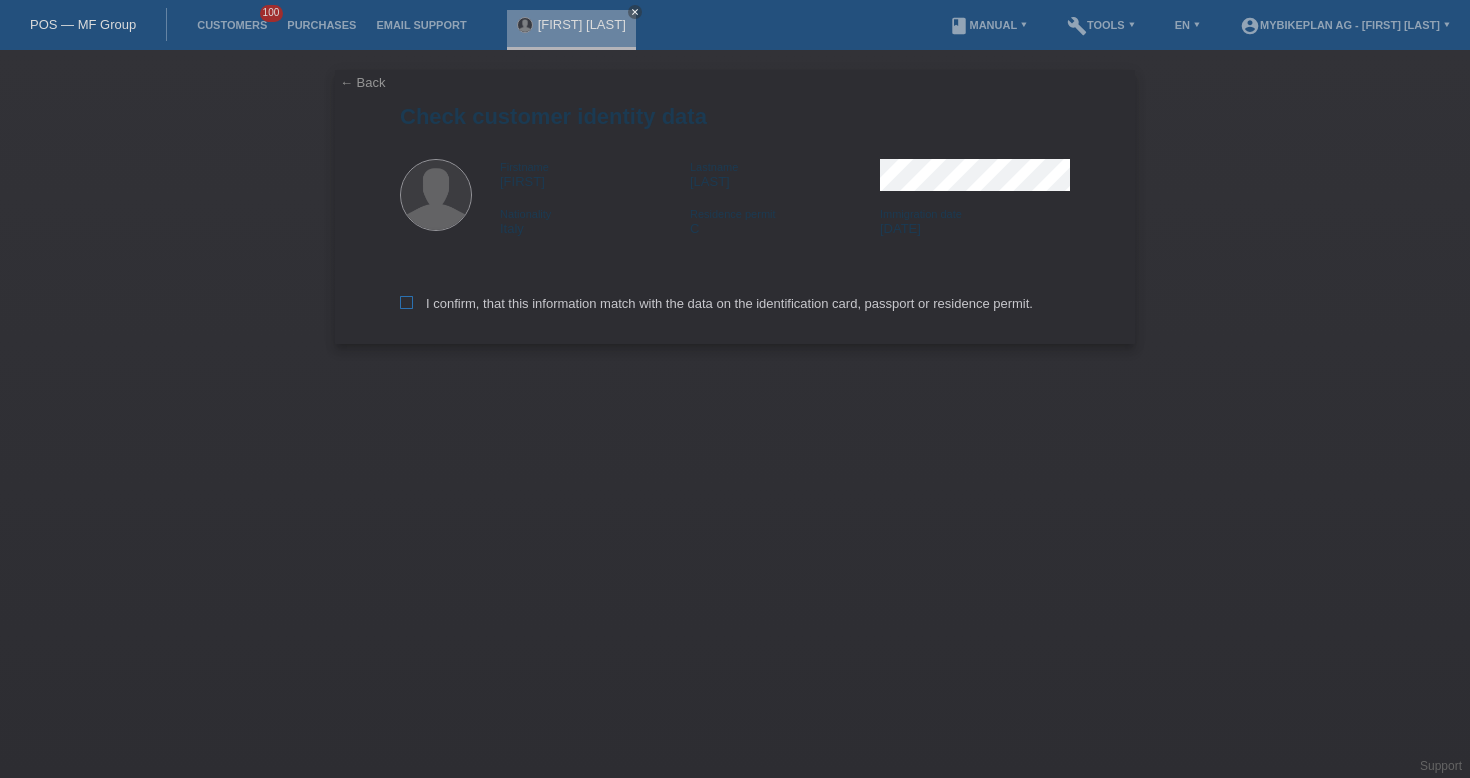 click on "I confirm, that this information match with the data on the identification card, passport or residence permit." at bounding box center (716, 303) 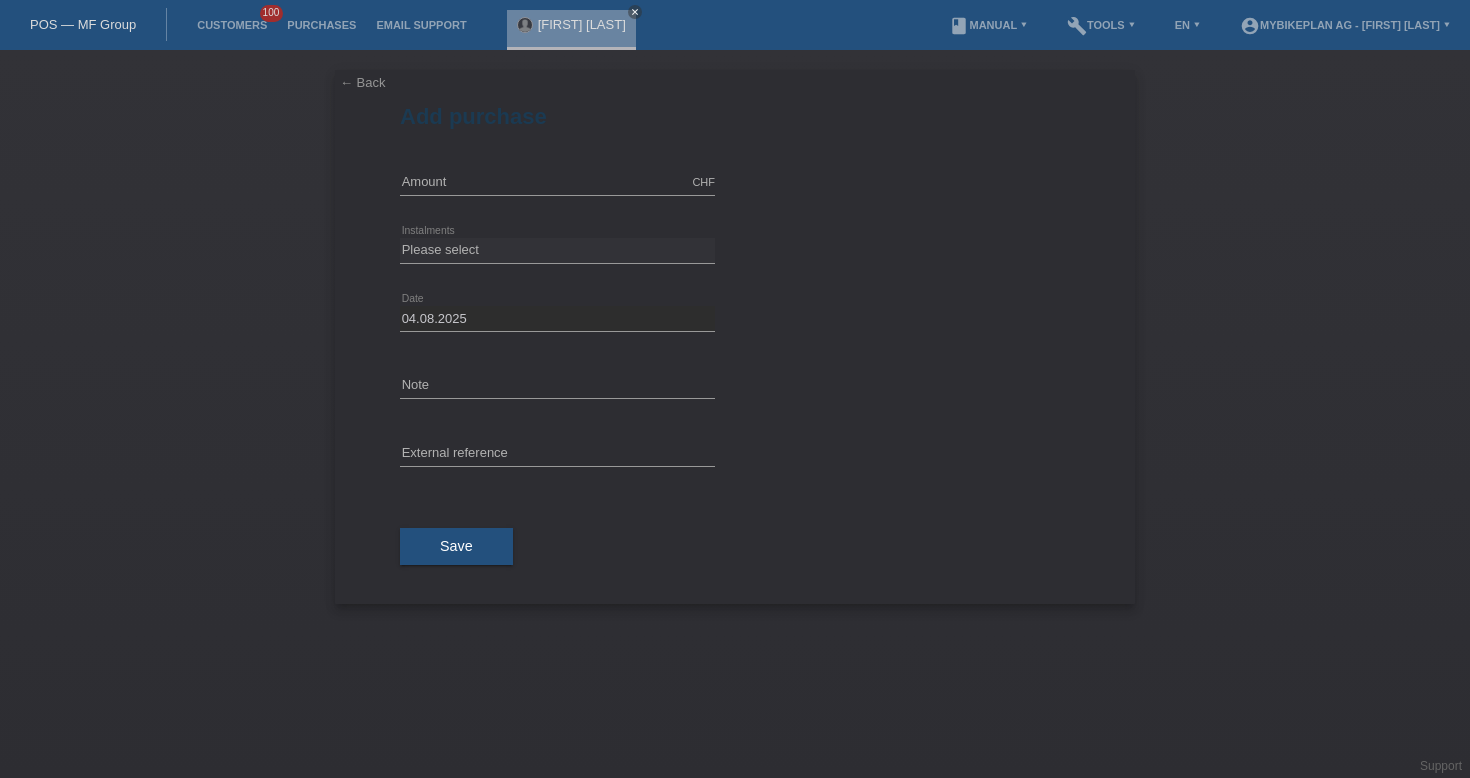 scroll, scrollTop: 0, scrollLeft: 0, axis: both 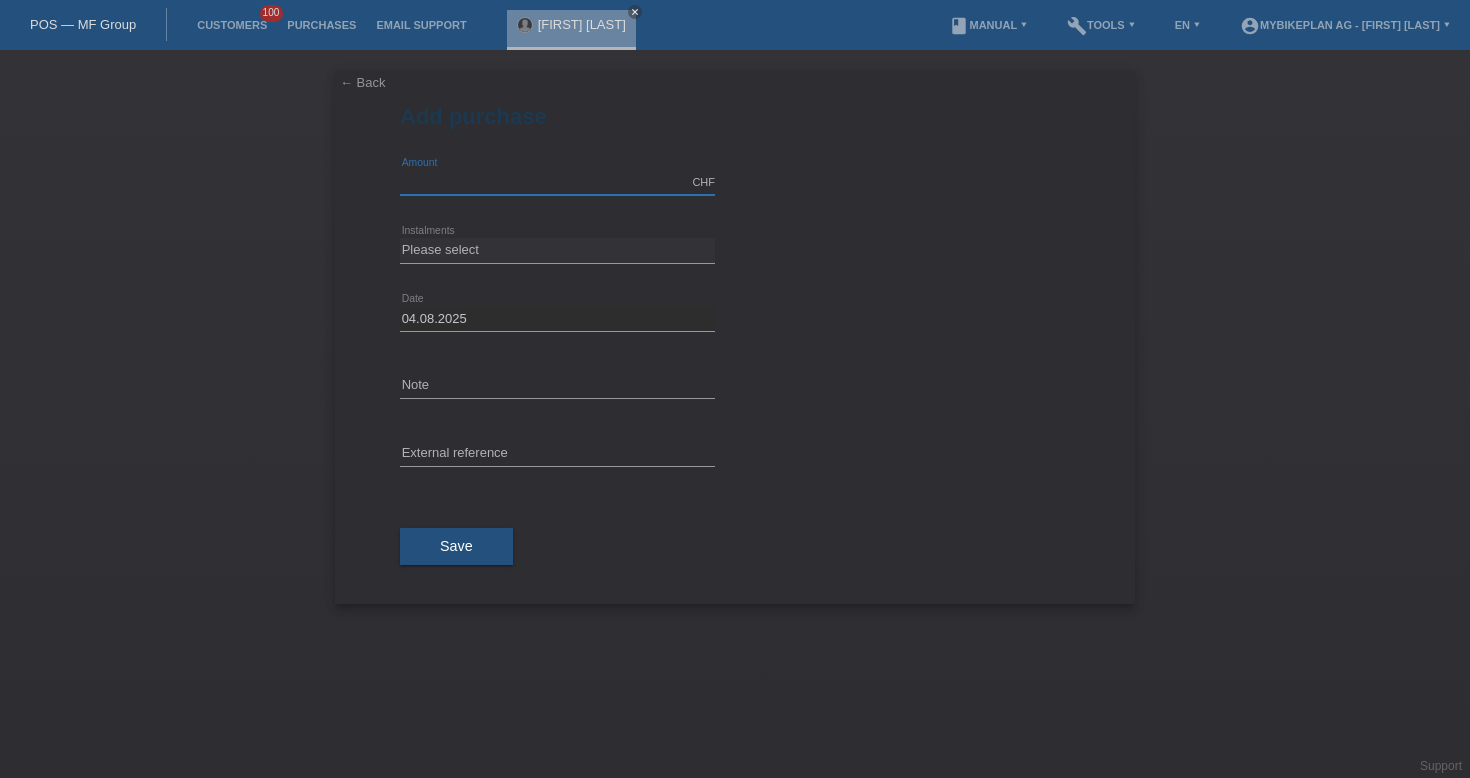 click at bounding box center [557, 182] 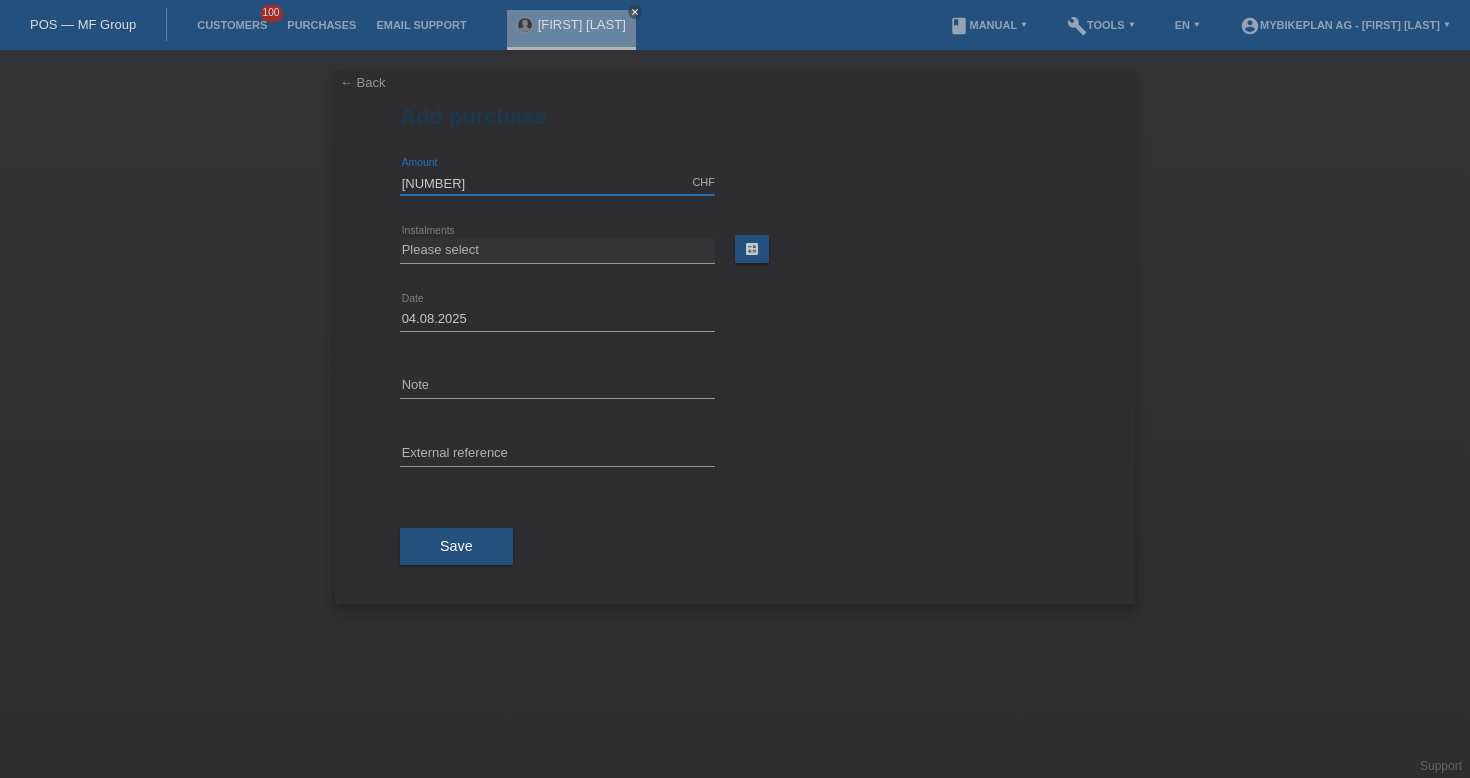 type on "[NUMBER]" 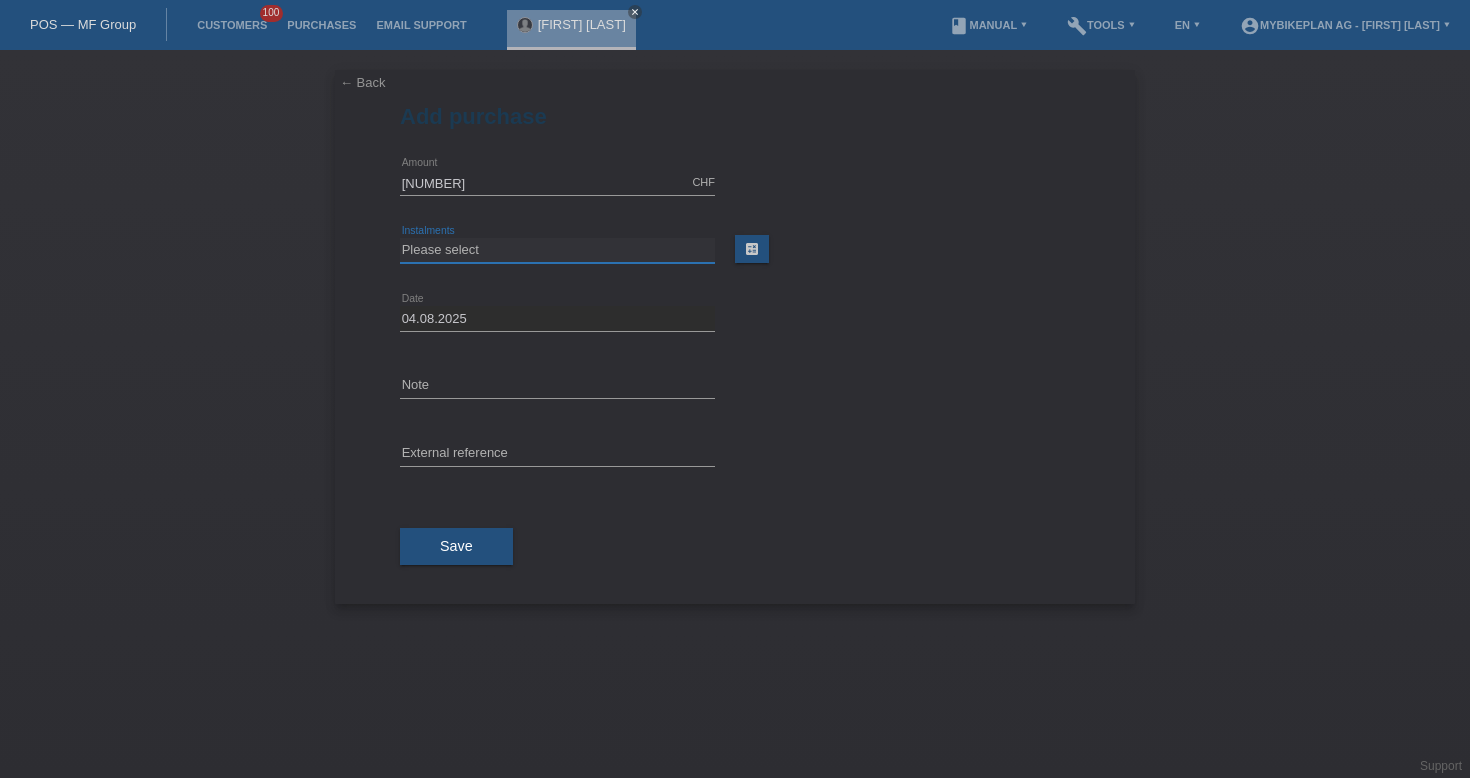 click on "Please select
6 instalments
12 instalments
18 instalments
24 instalments
36 instalments
48 instalments" at bounding box center [557, 250] 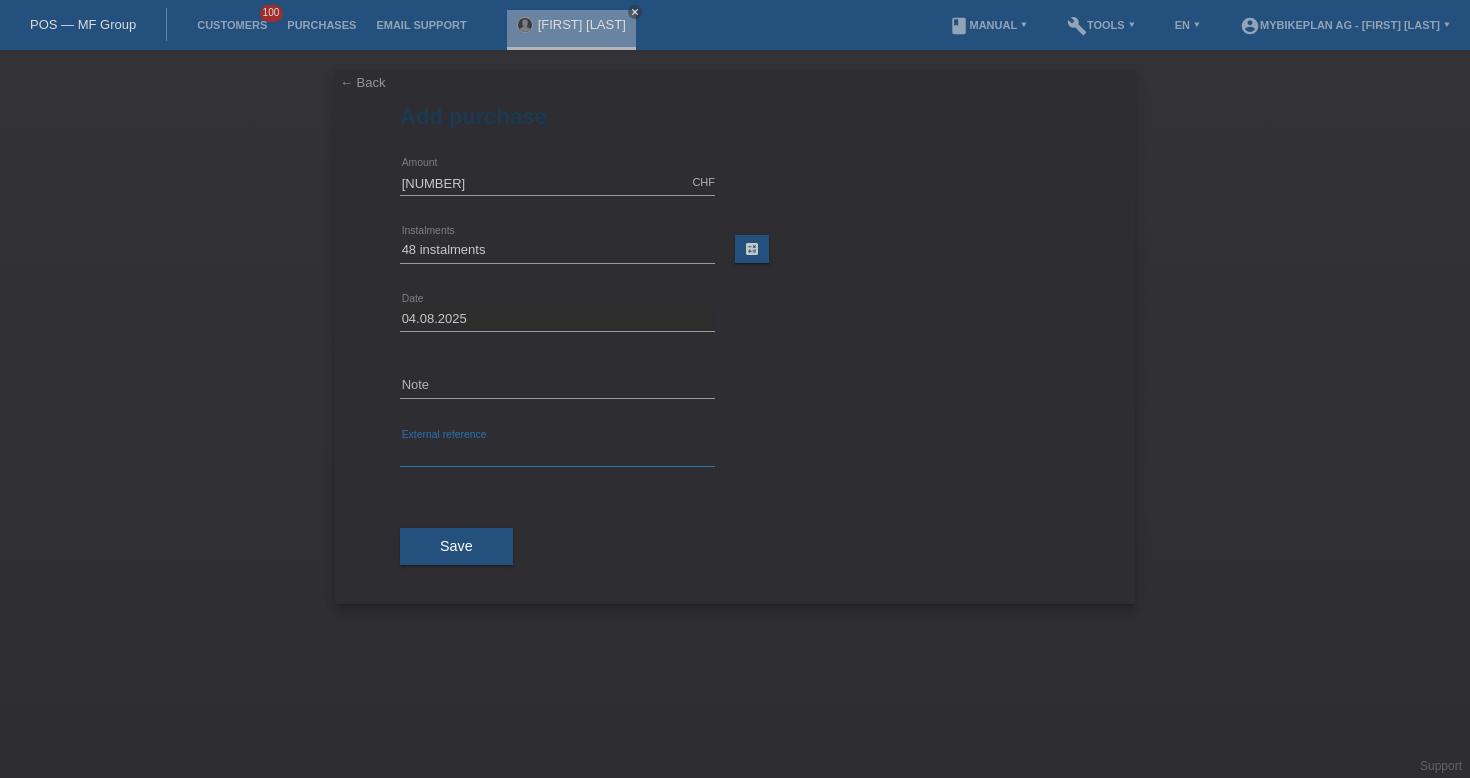click at bounding box center [557, 454] 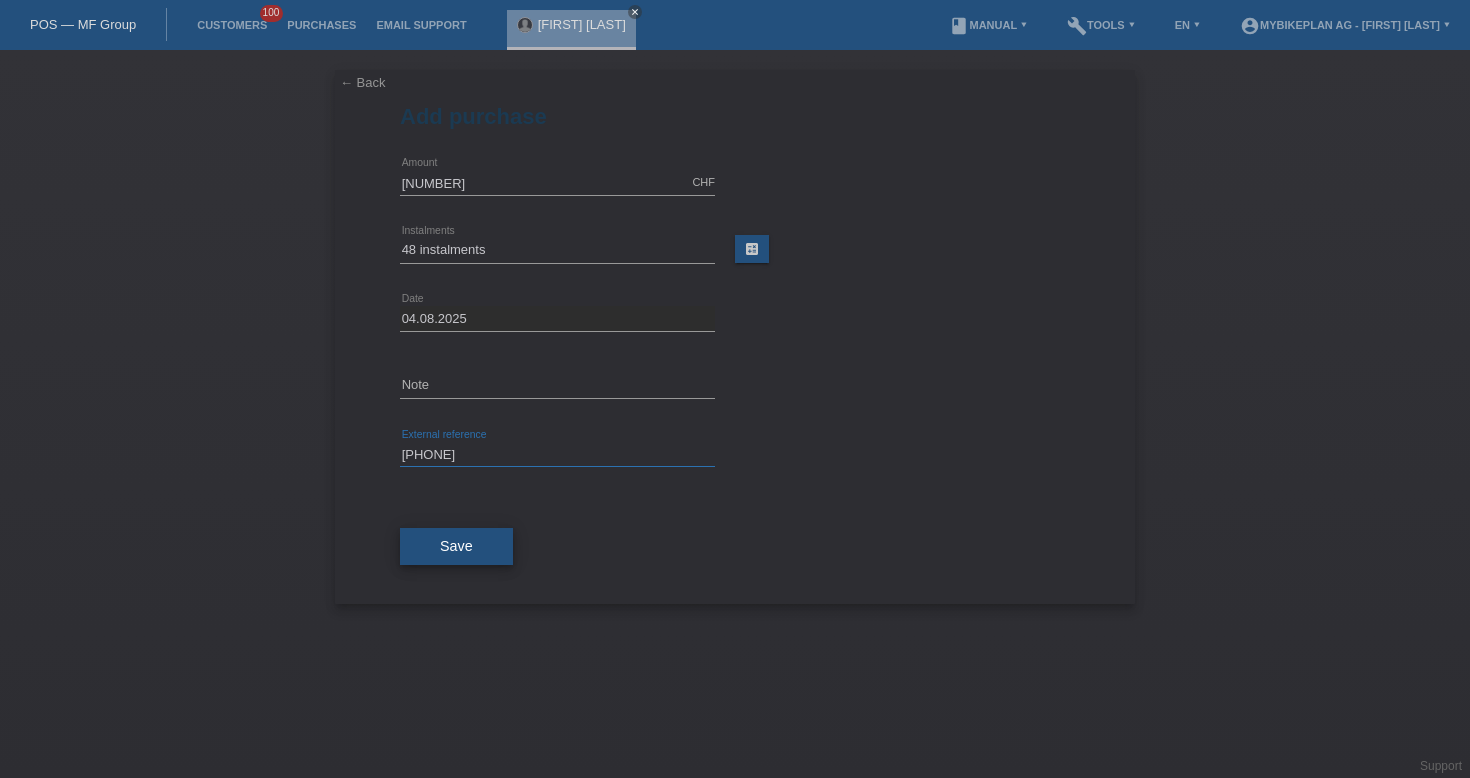 type on "[PHONE]" 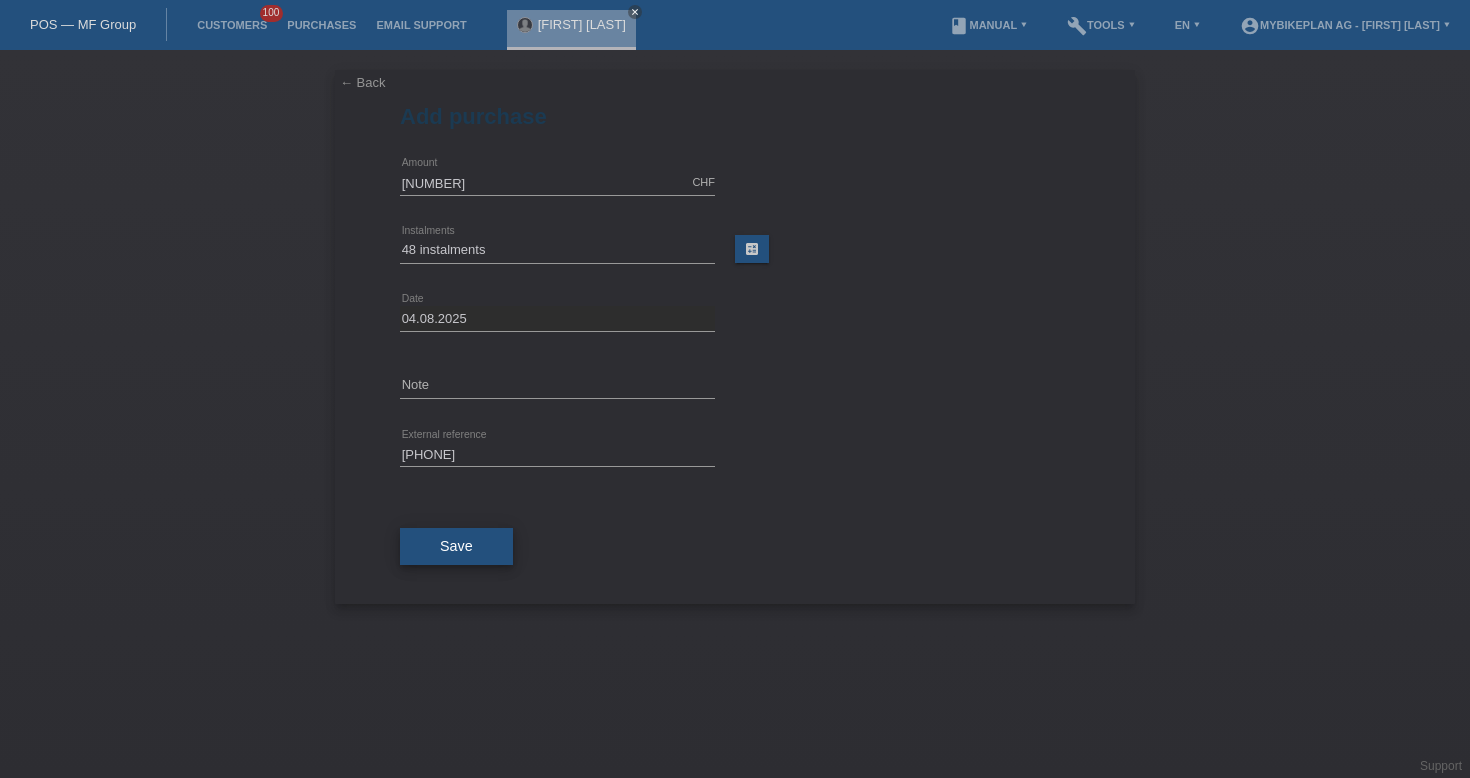click on "Save" at bounding box center (456, 547) 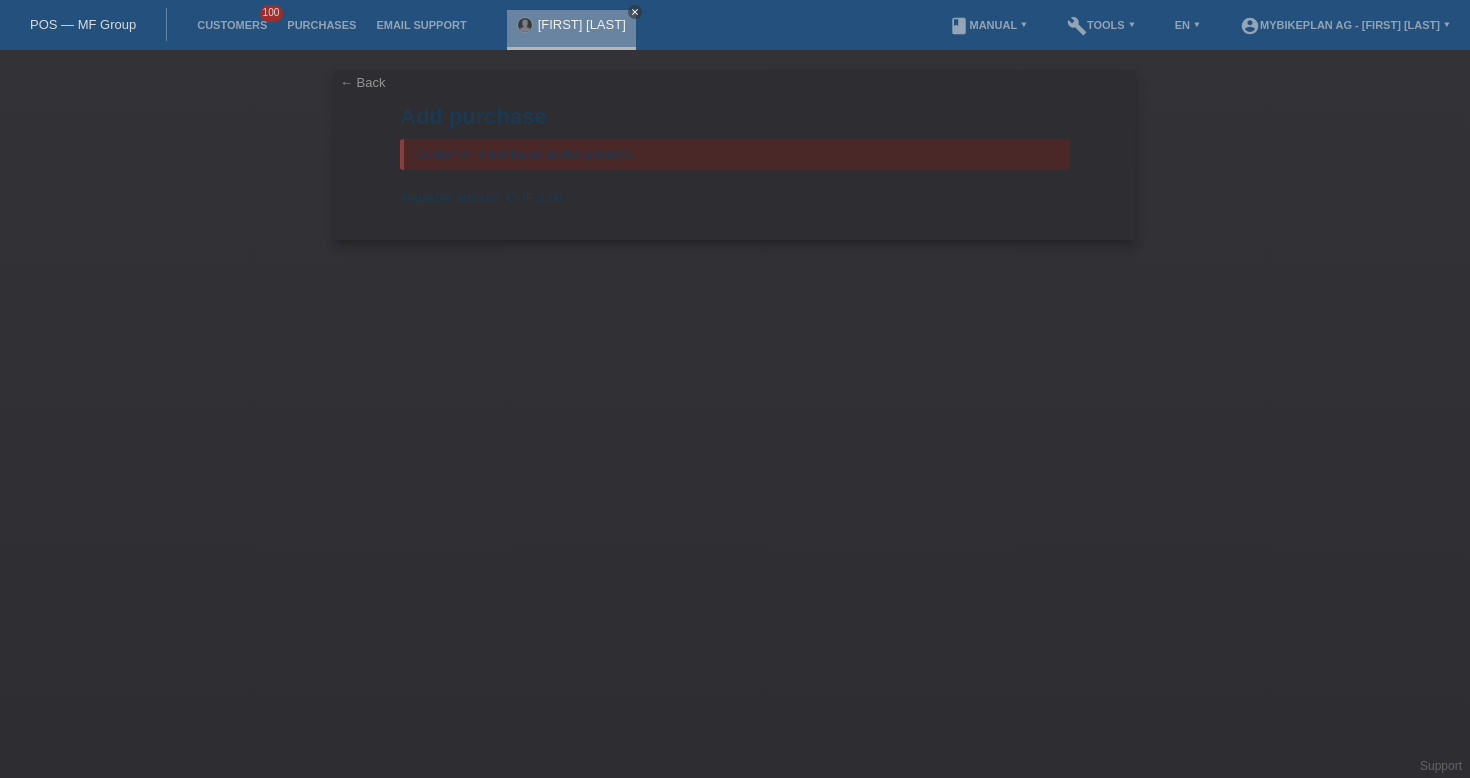 click on "close" at bounding box center (635, 12) 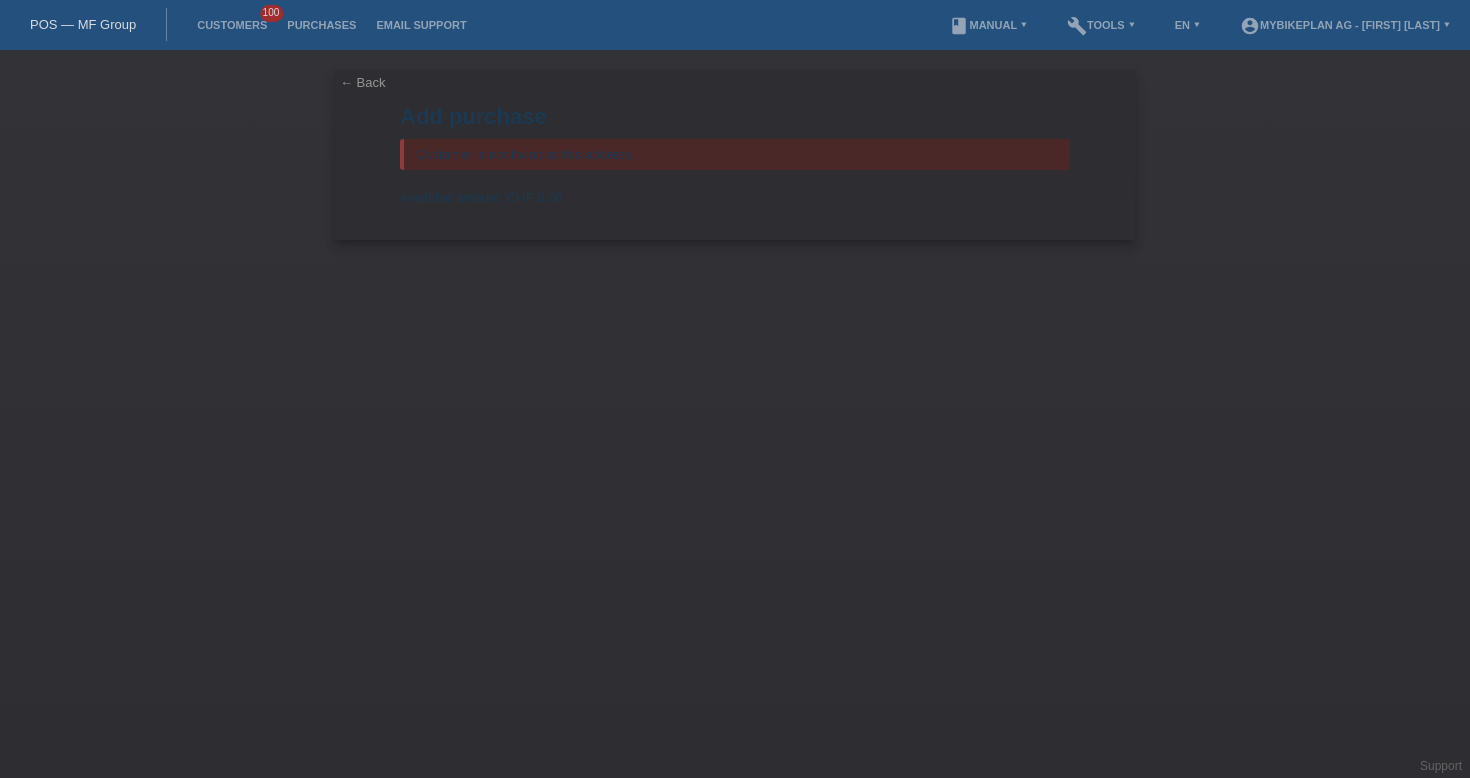 click on "POS — MF Group" at bounding box center (83, 24) 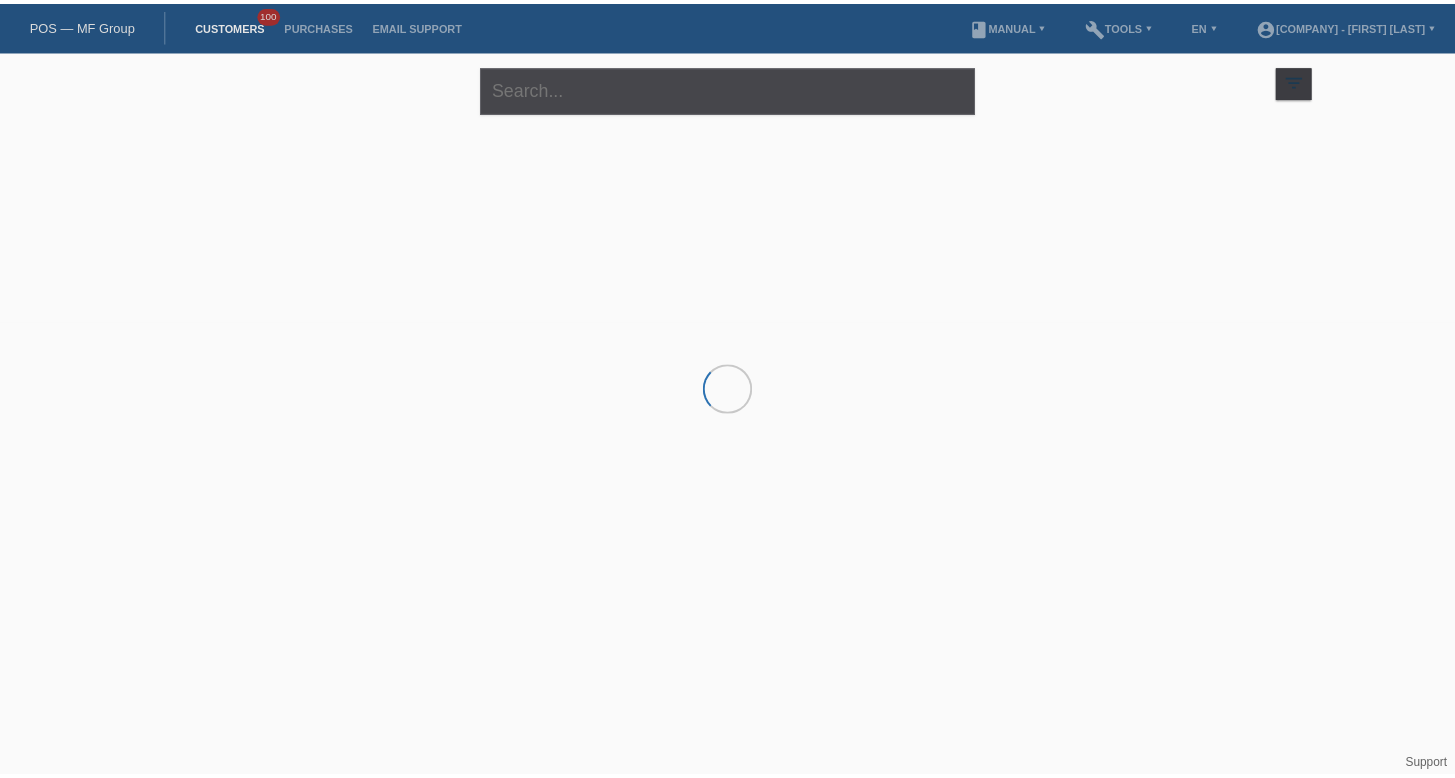 scroll, scrollTop: 0, scrollLeft: 0, axis: both 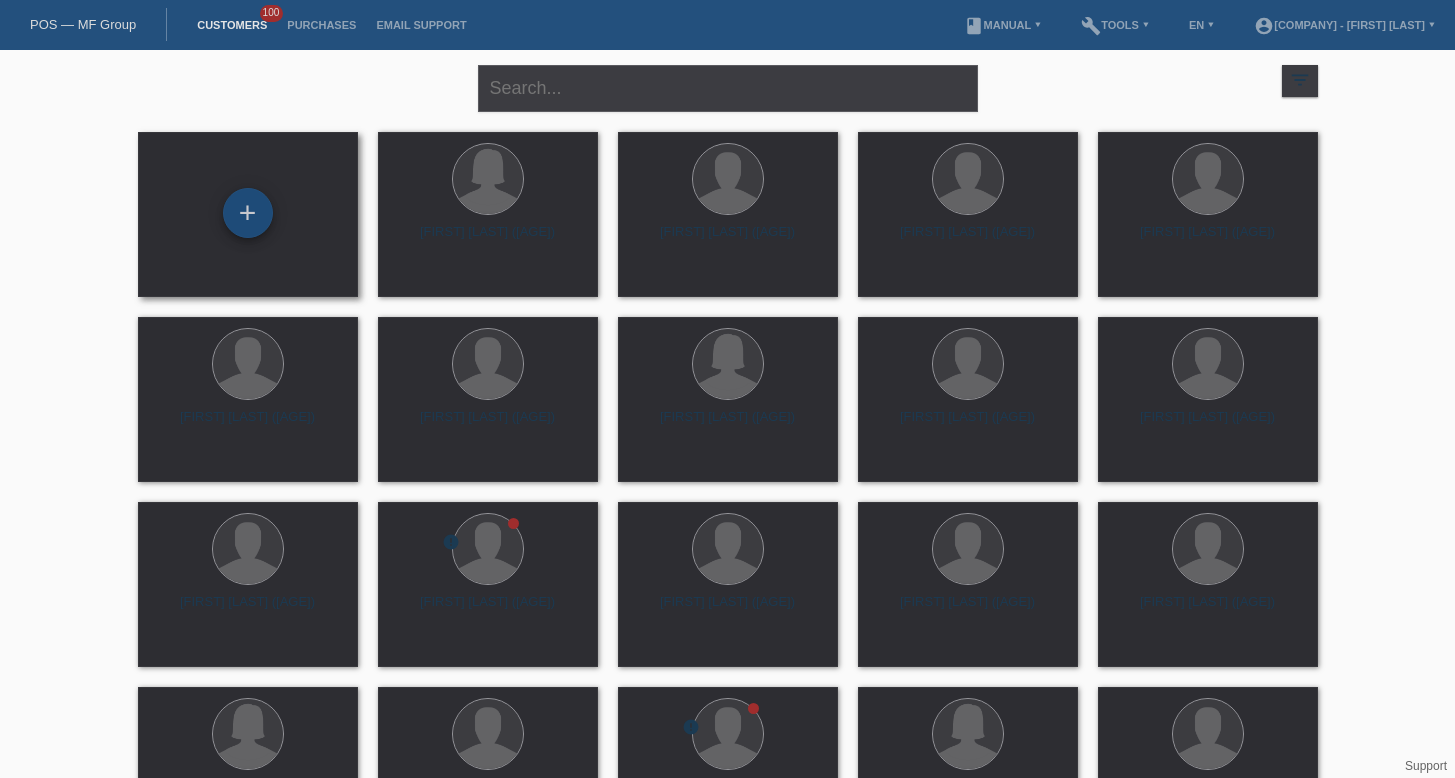 click on "+" at bounding box center (248, 213) 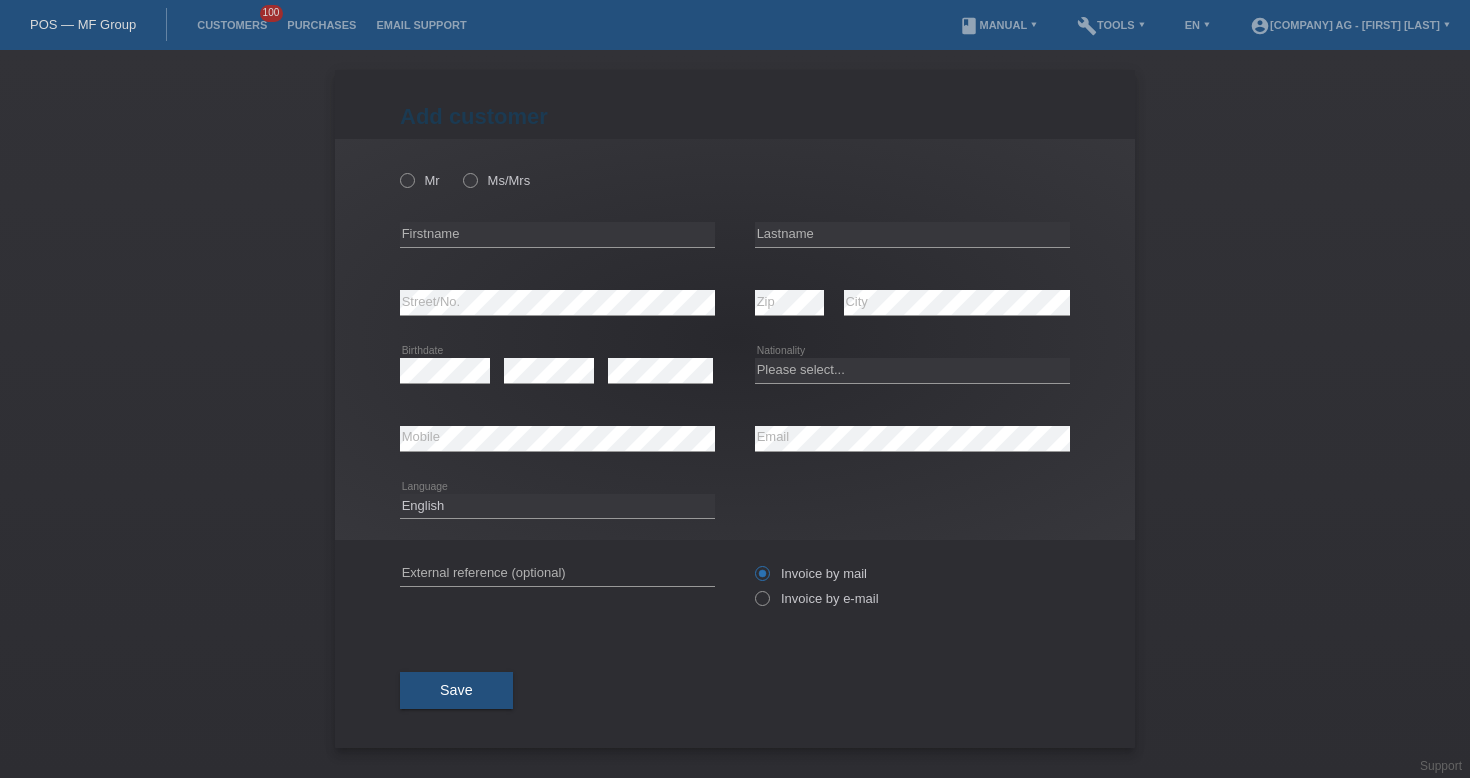 scroll, scrollTop: 0, scrollLeft: 0, axis: both 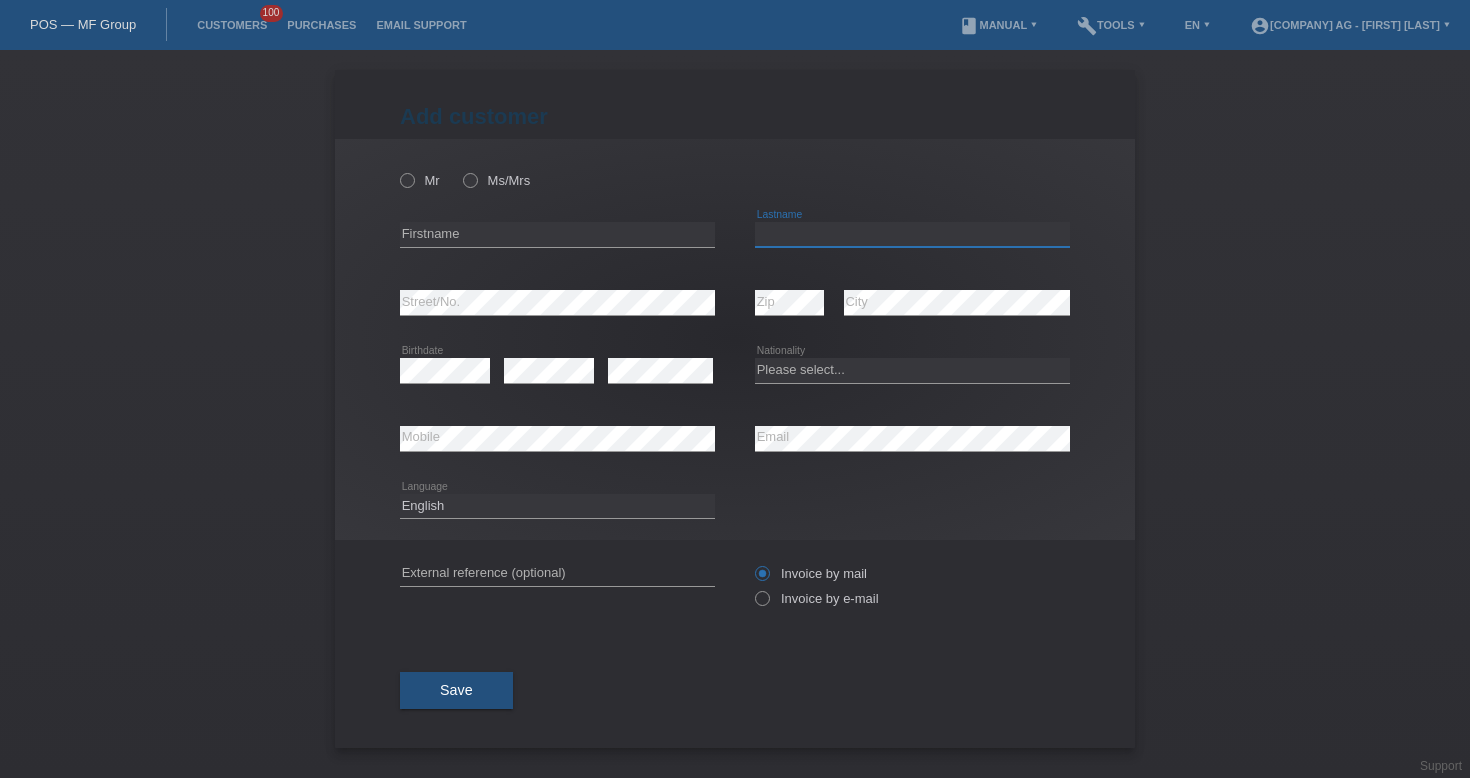 click at bounding box center [912, 234] 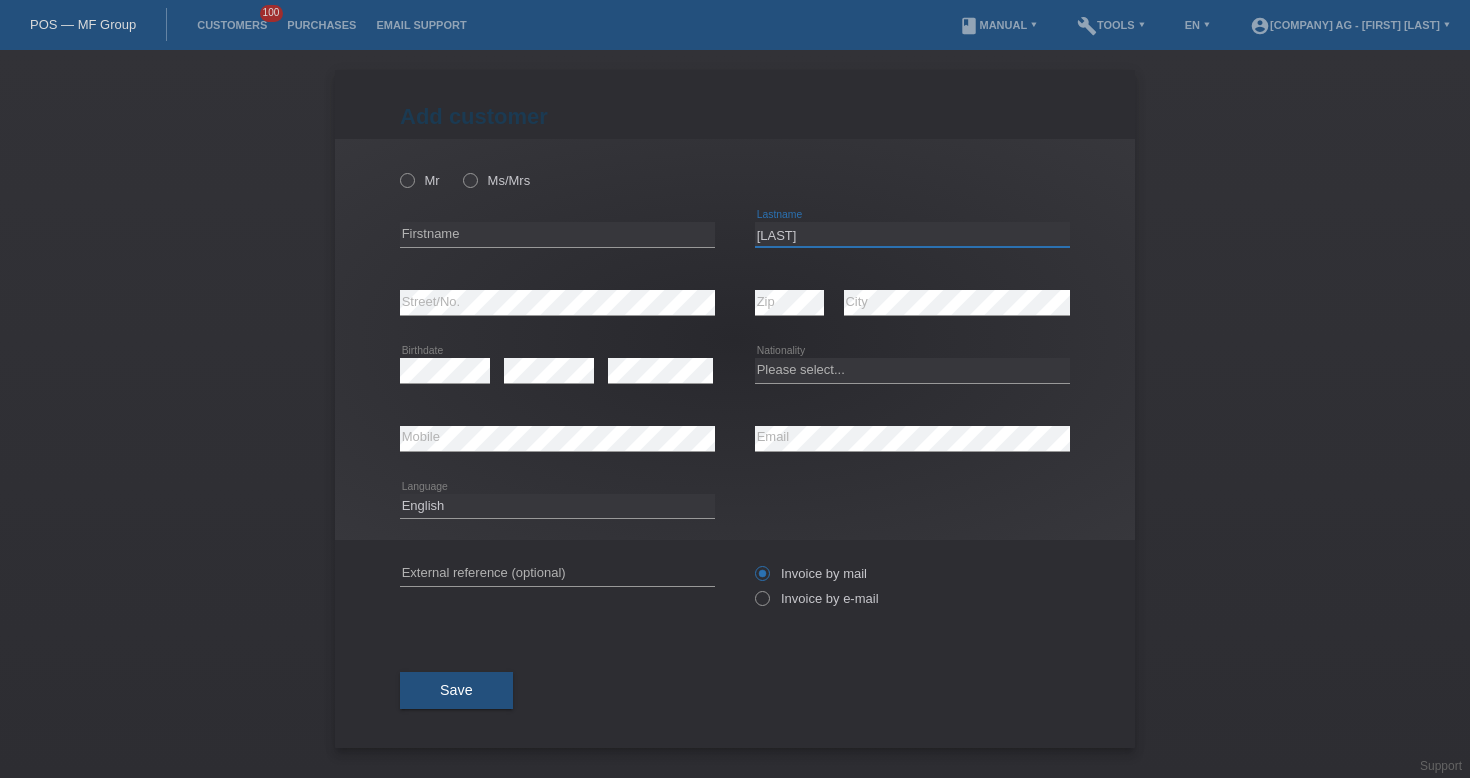 type on "Fernandes" 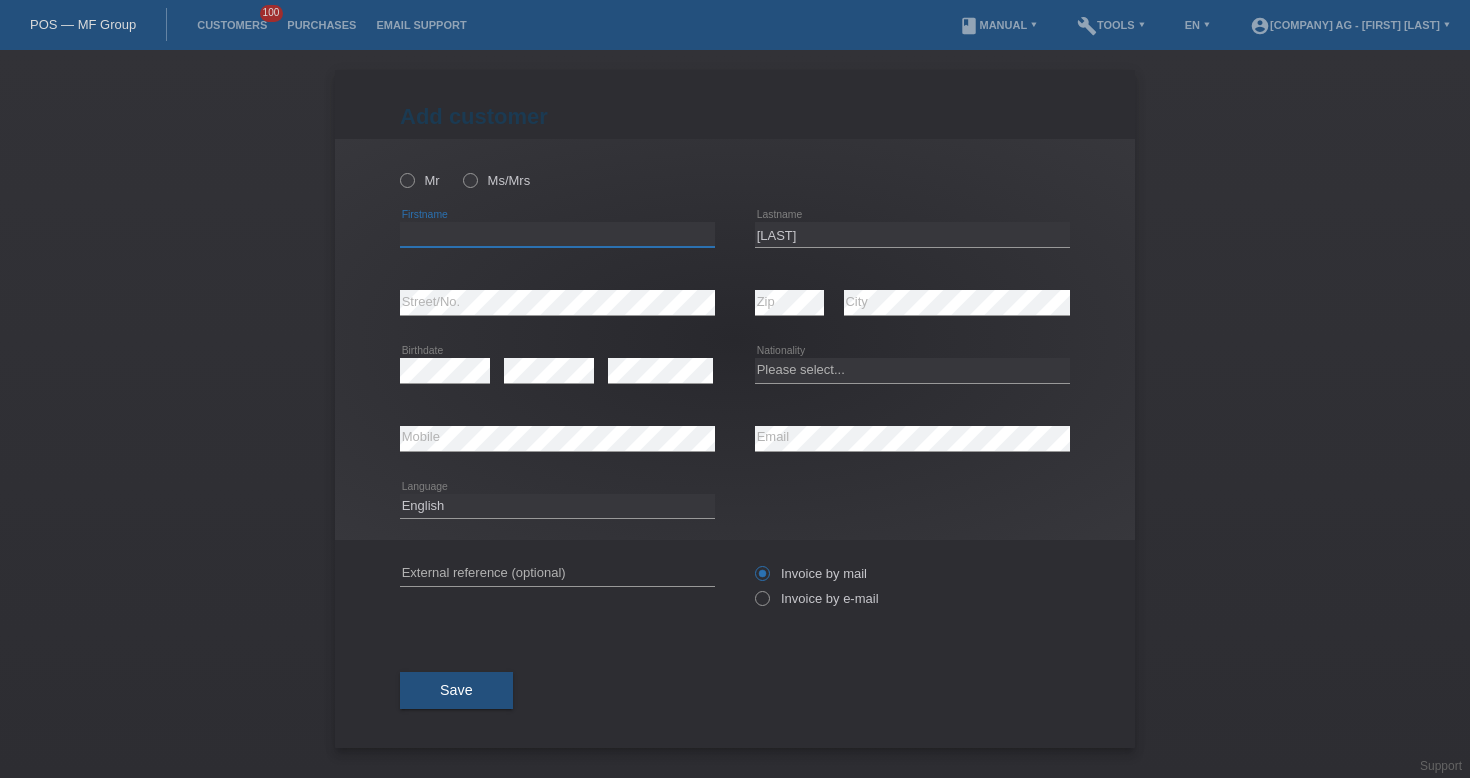 click at bounding box center [557, 234] 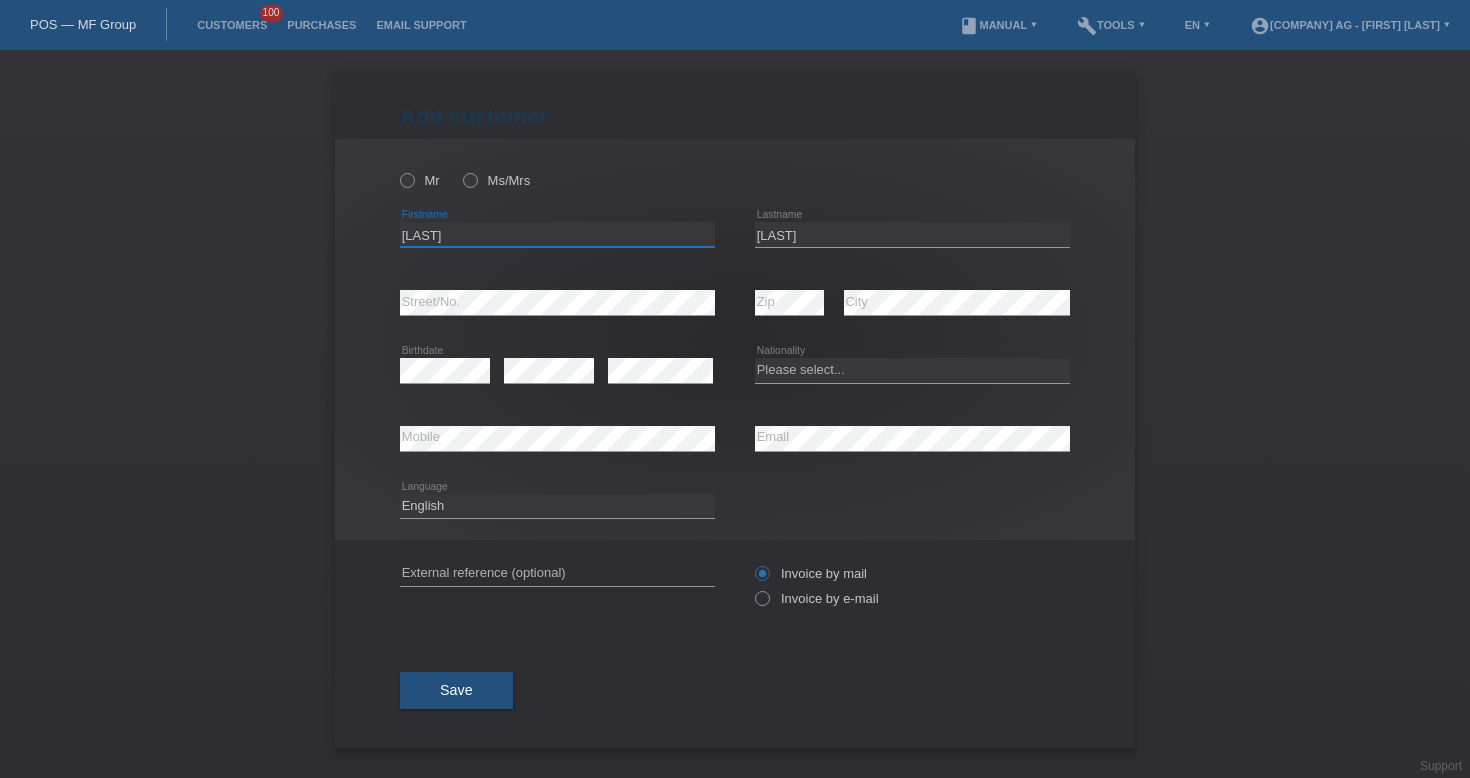type on "Fernandes" 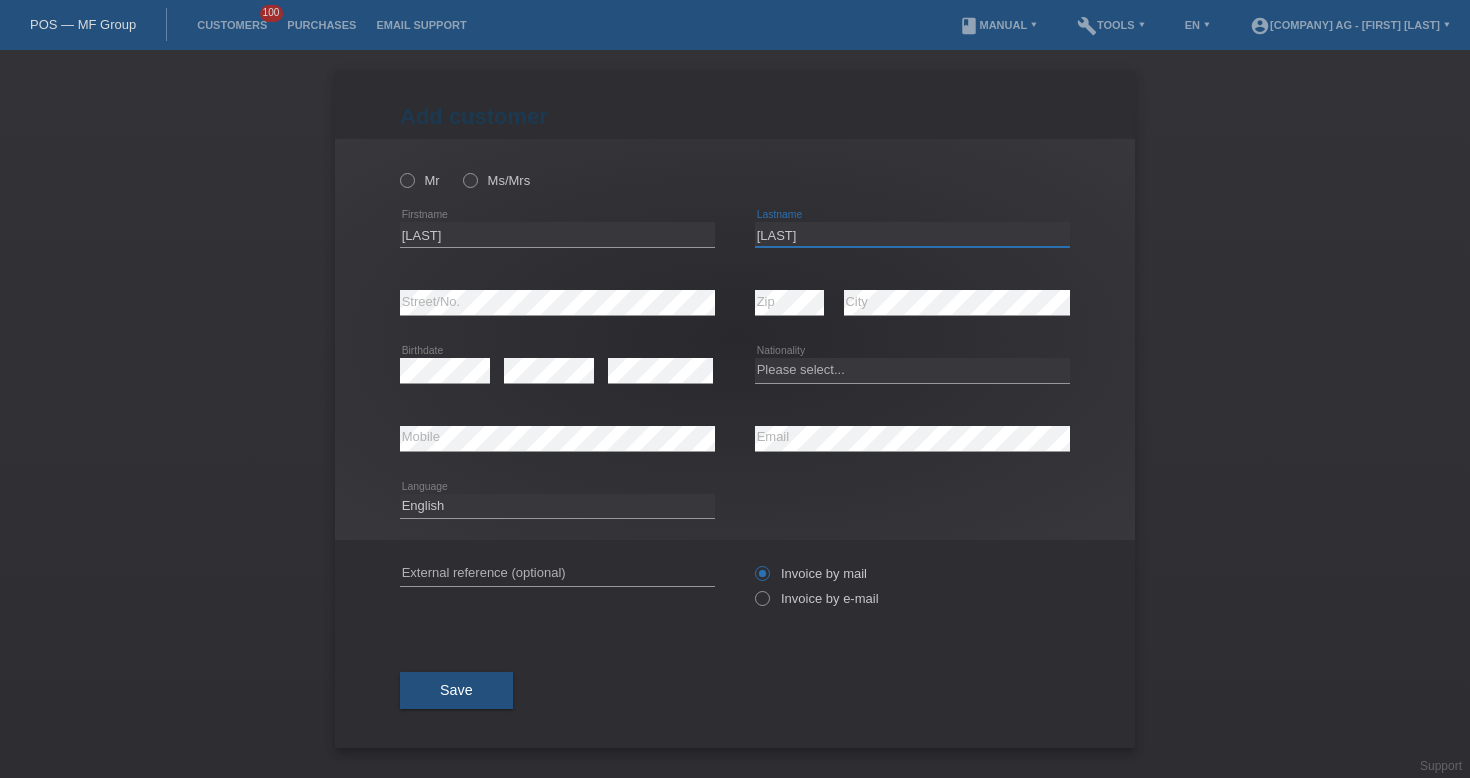 click on "Fernandes" at bounding box center (912, 234) 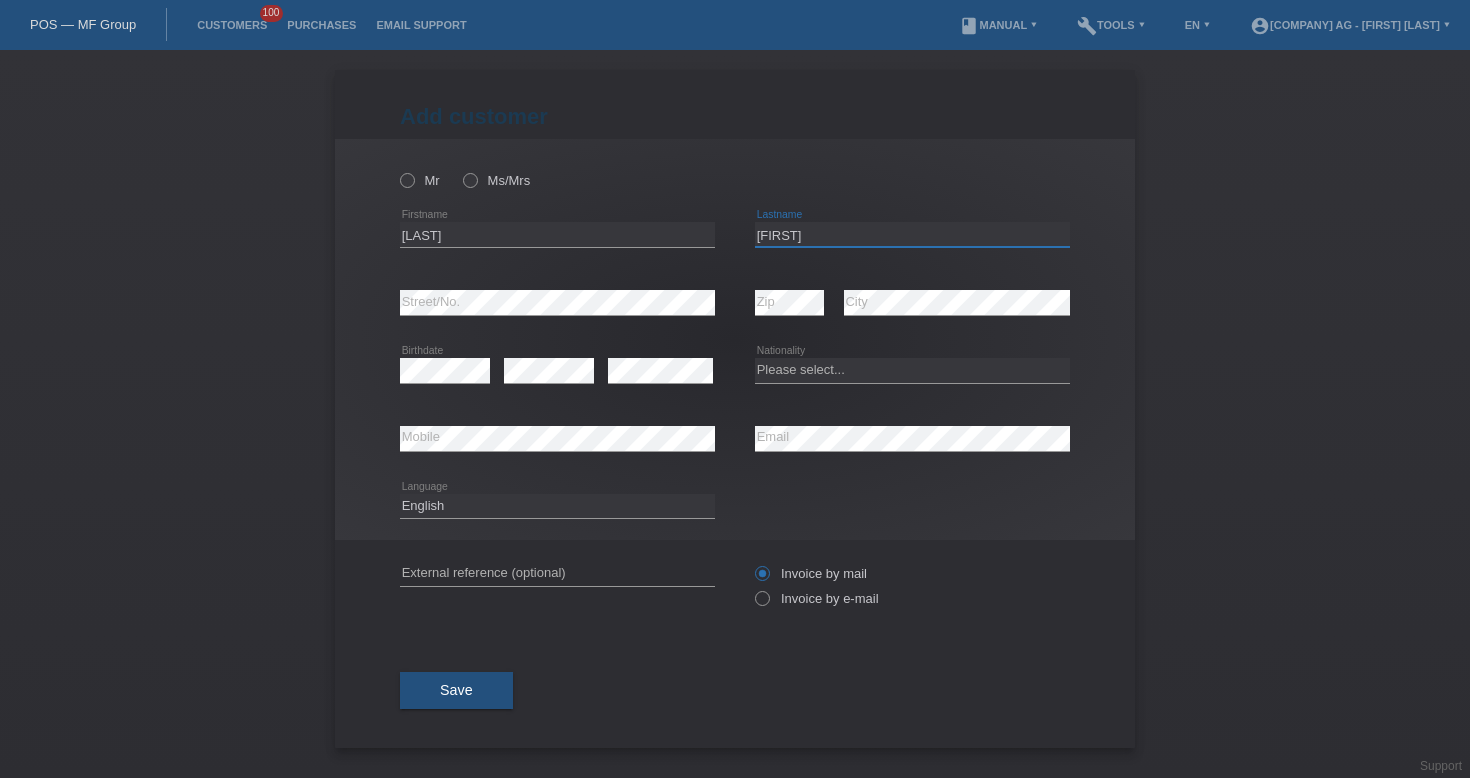 type on "Emidio" 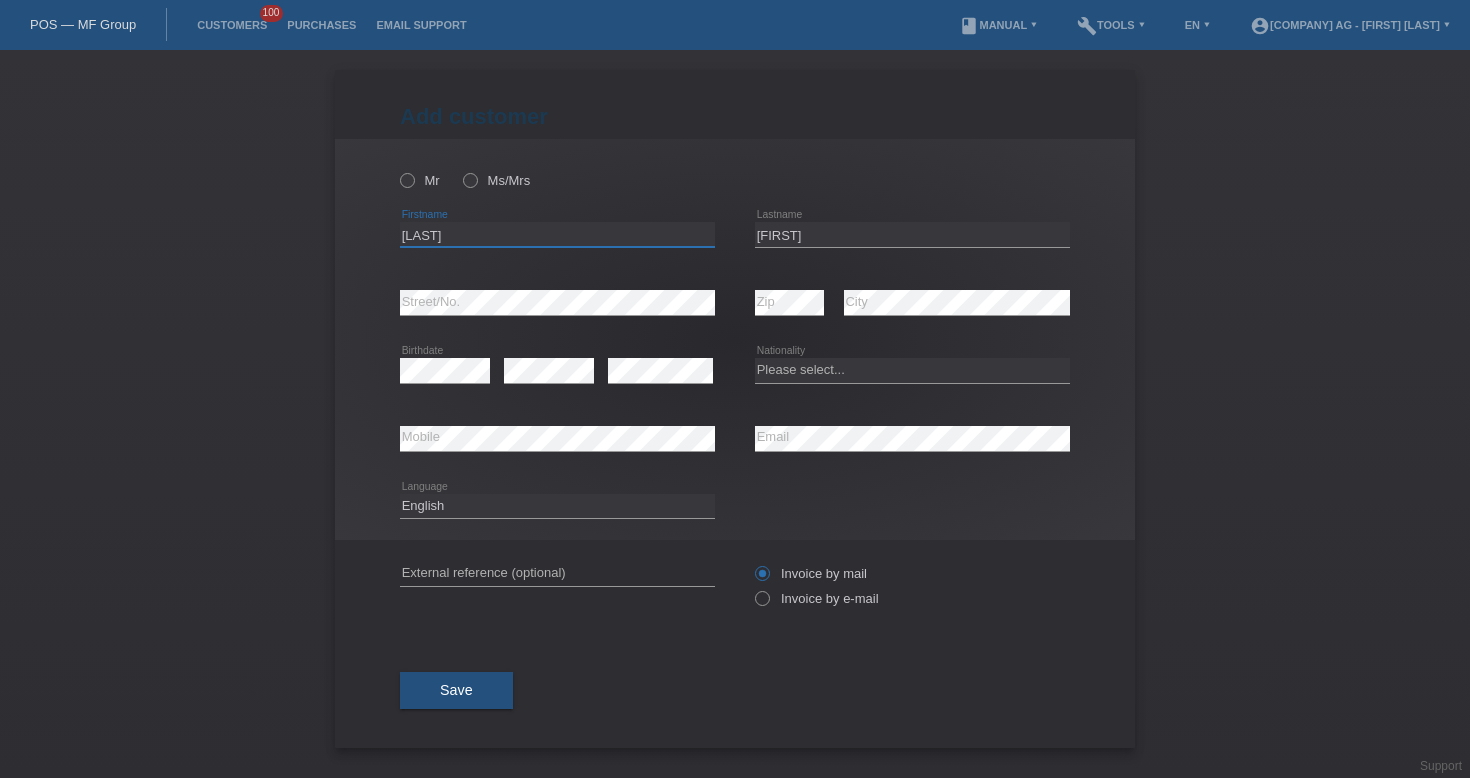click on "Fernandes" at bounding box center [557, 234] 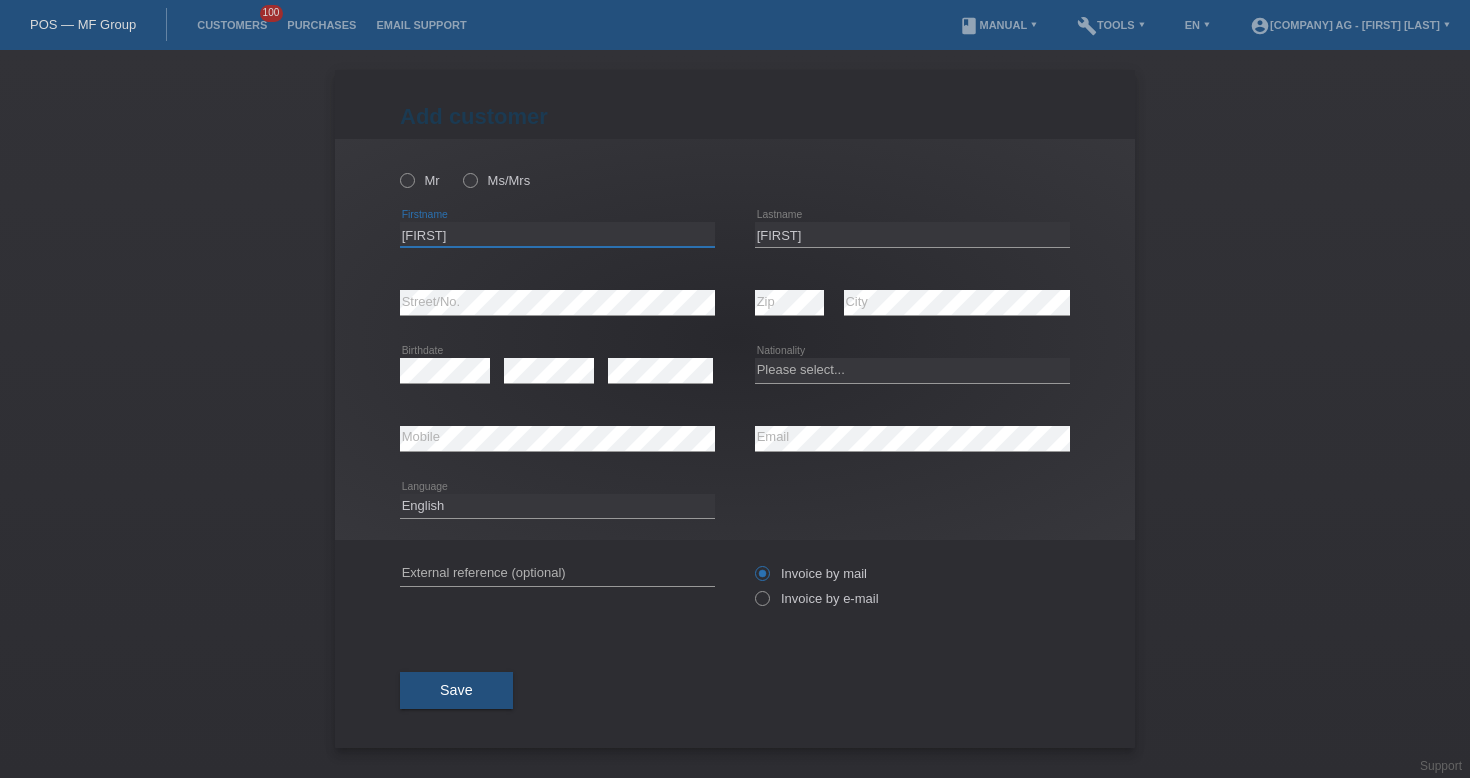 type on "John" 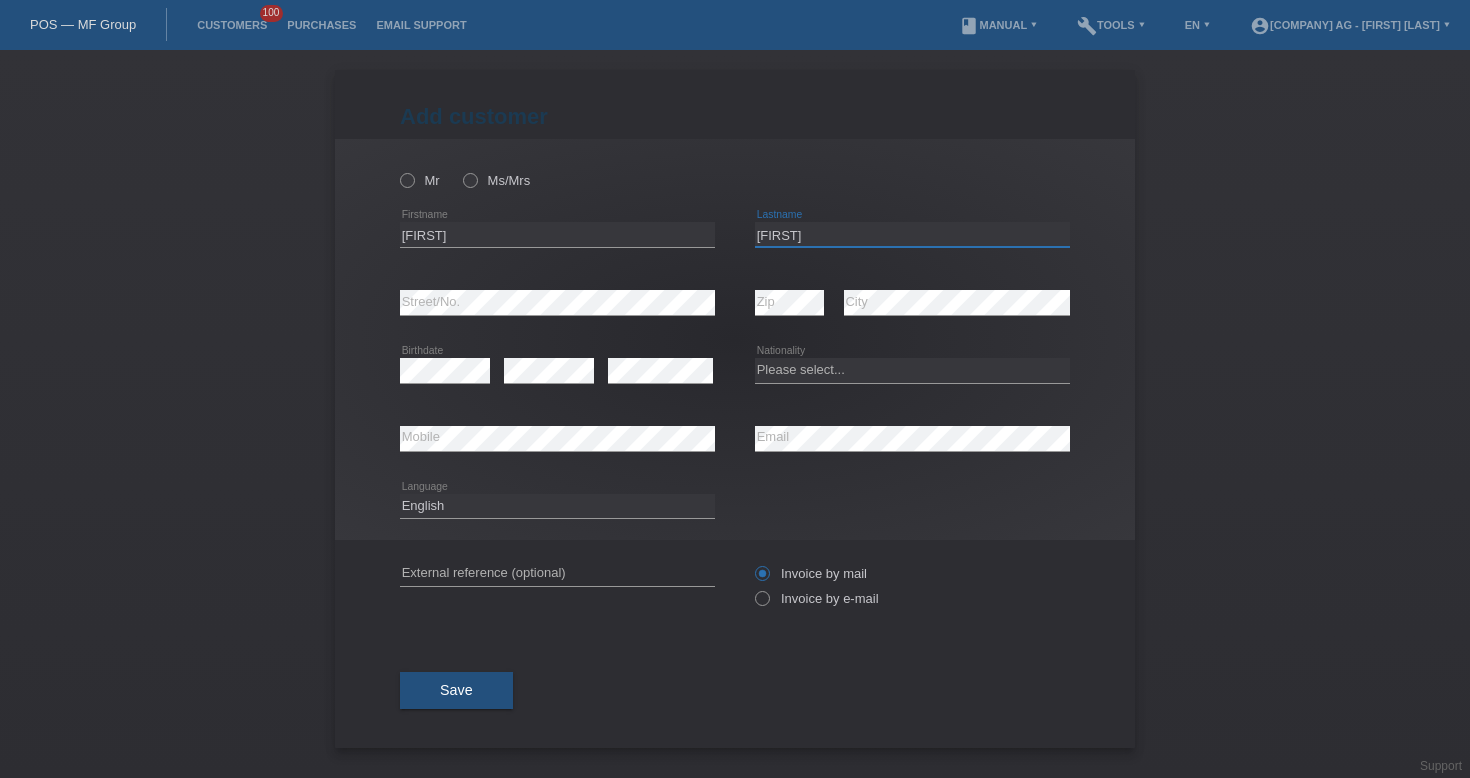 click on "Emidio" at bounding box center [912, 234] 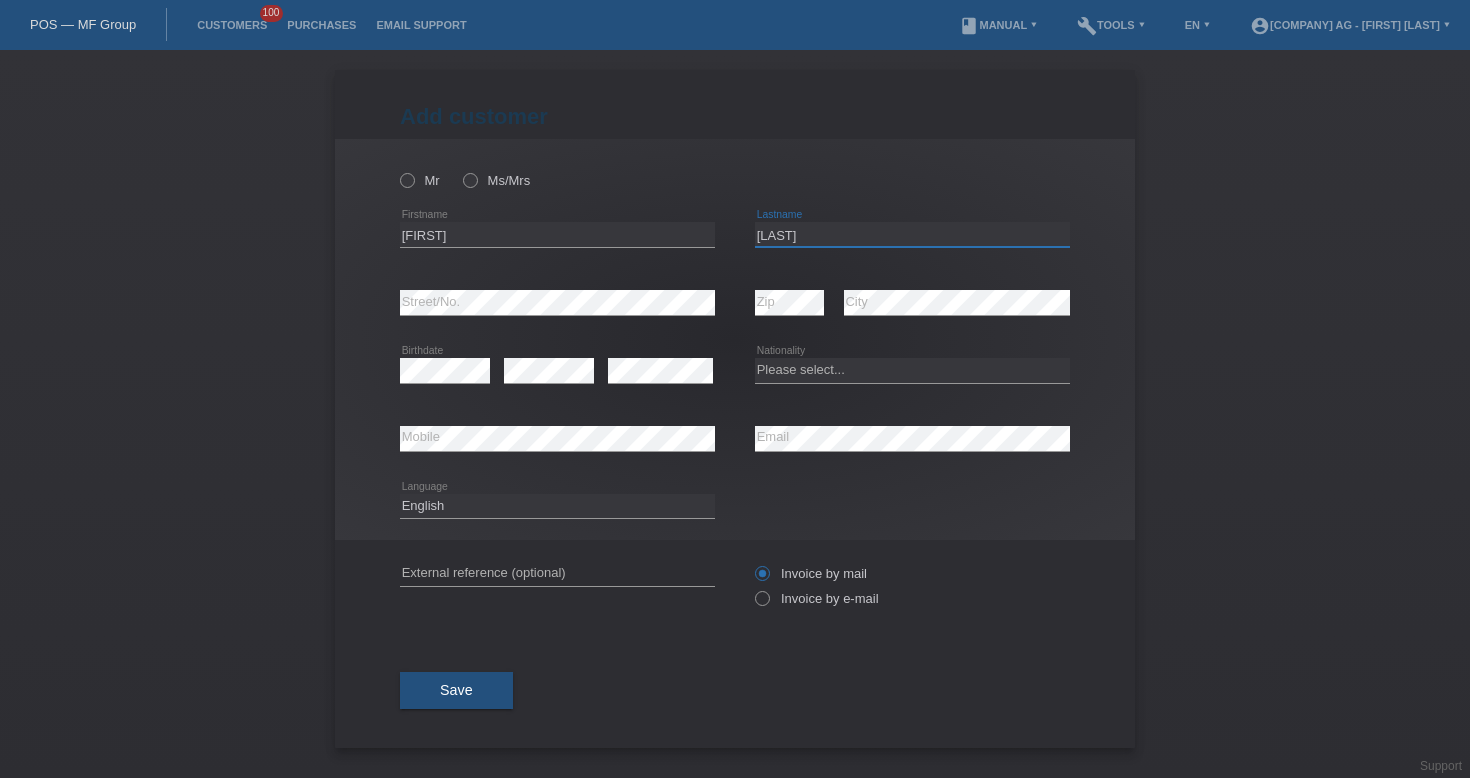 type on "Gossweiler" 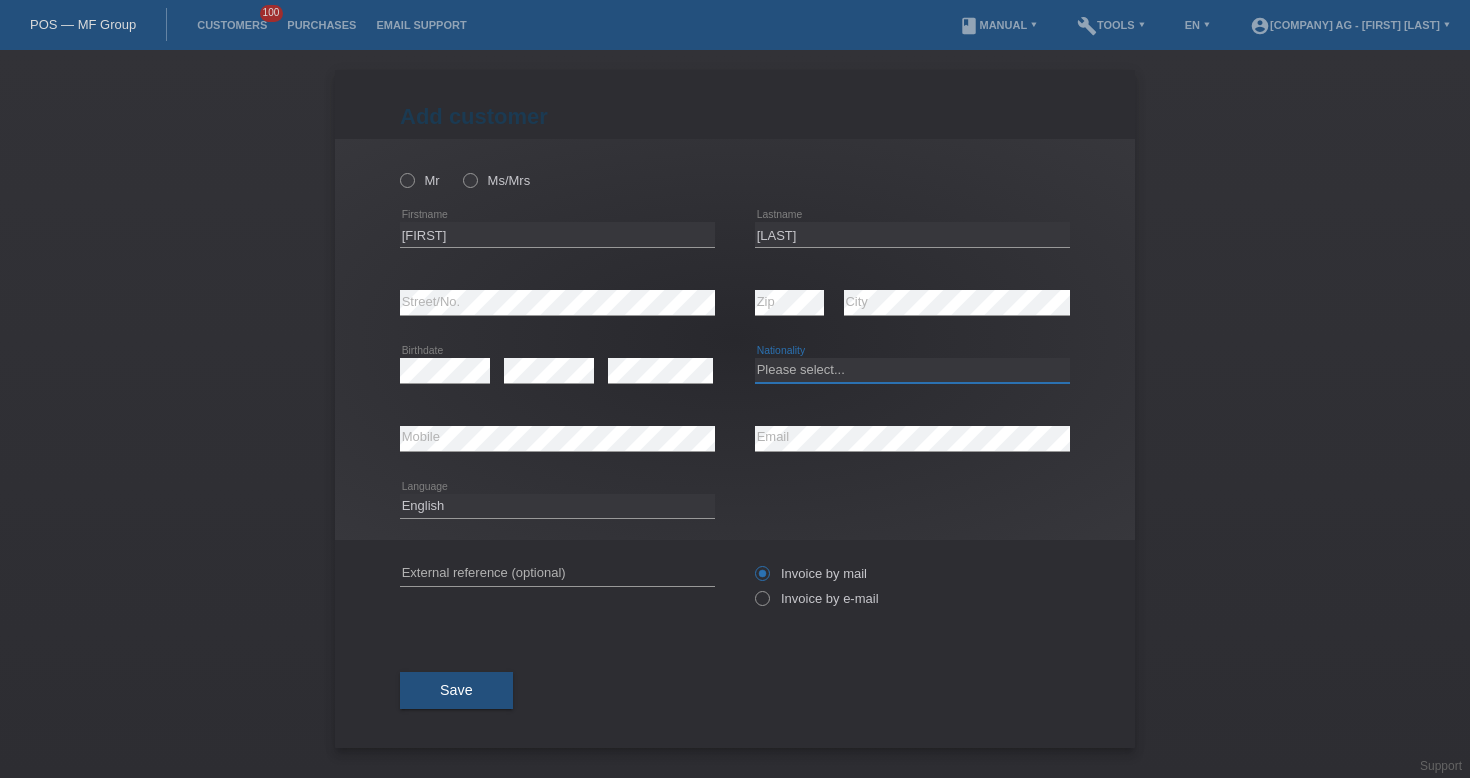 click on "Please select...
Switzerland
Austria
Germany
Liechtenstein
------------
Afghanistan
Åland Islands
Albania
Algeria
American Samoa Andorra Angola Anguilla Antarctica Antigua and Barbuda Argentina Armenia" at bounding box center (912, 370) 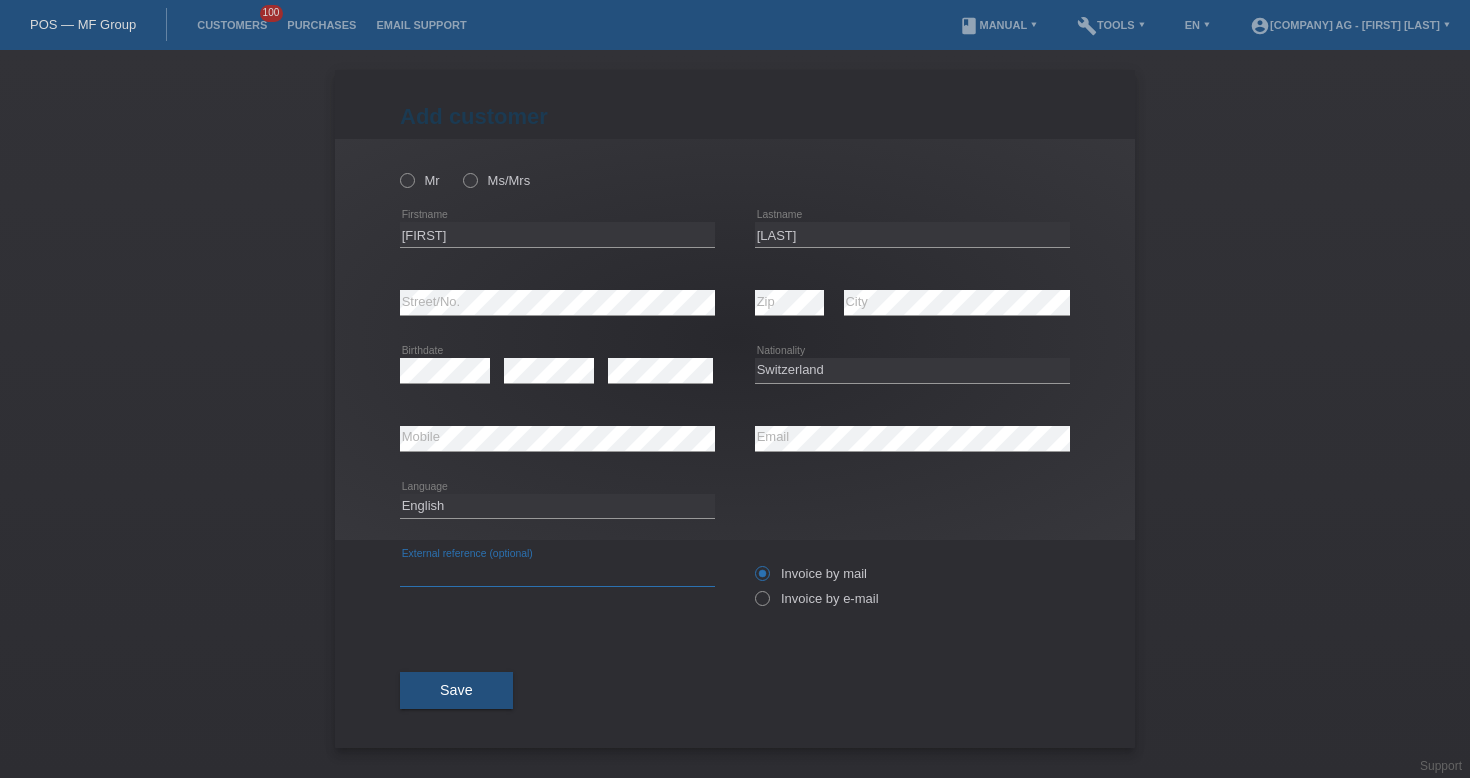 click at bounding box center (557, 573) 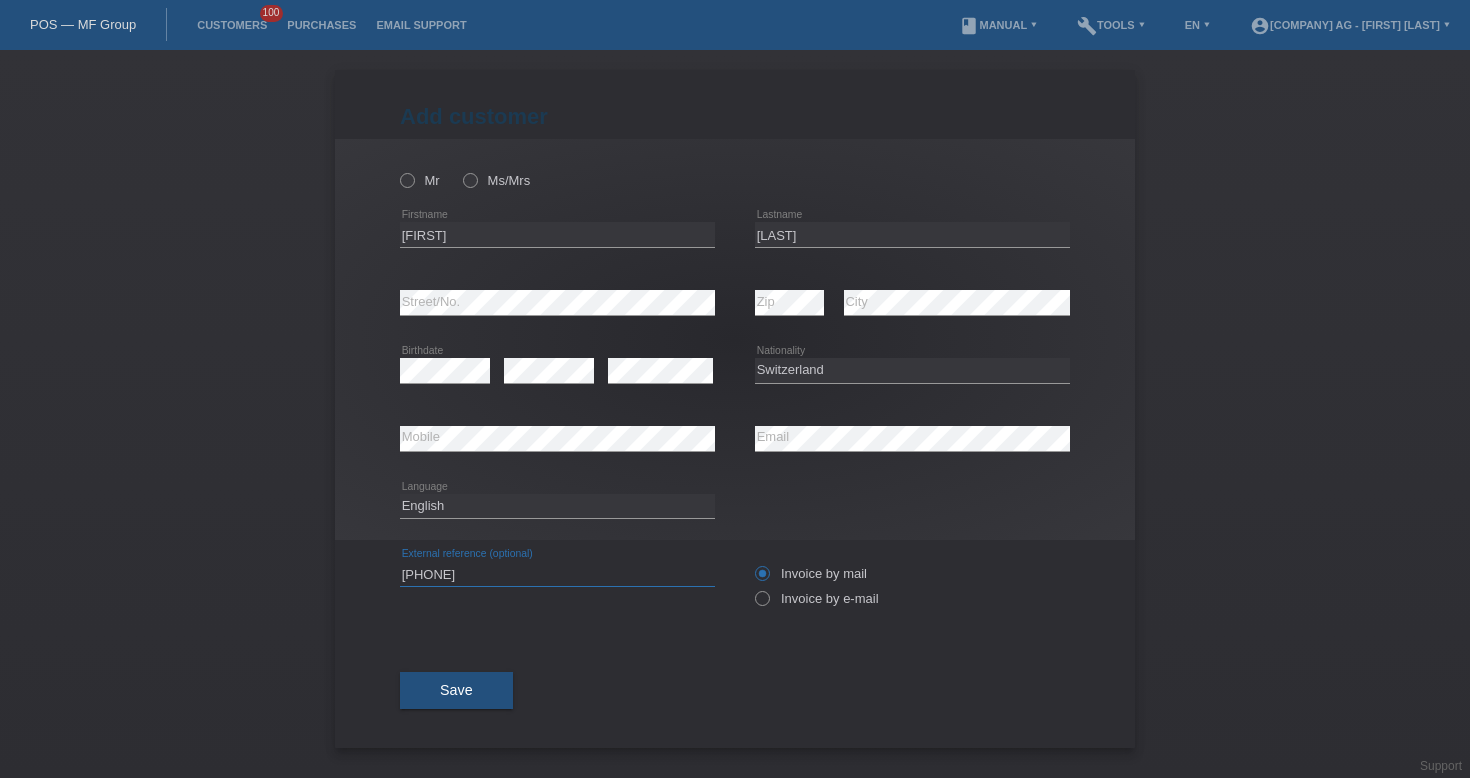 type on "[PHONE]" 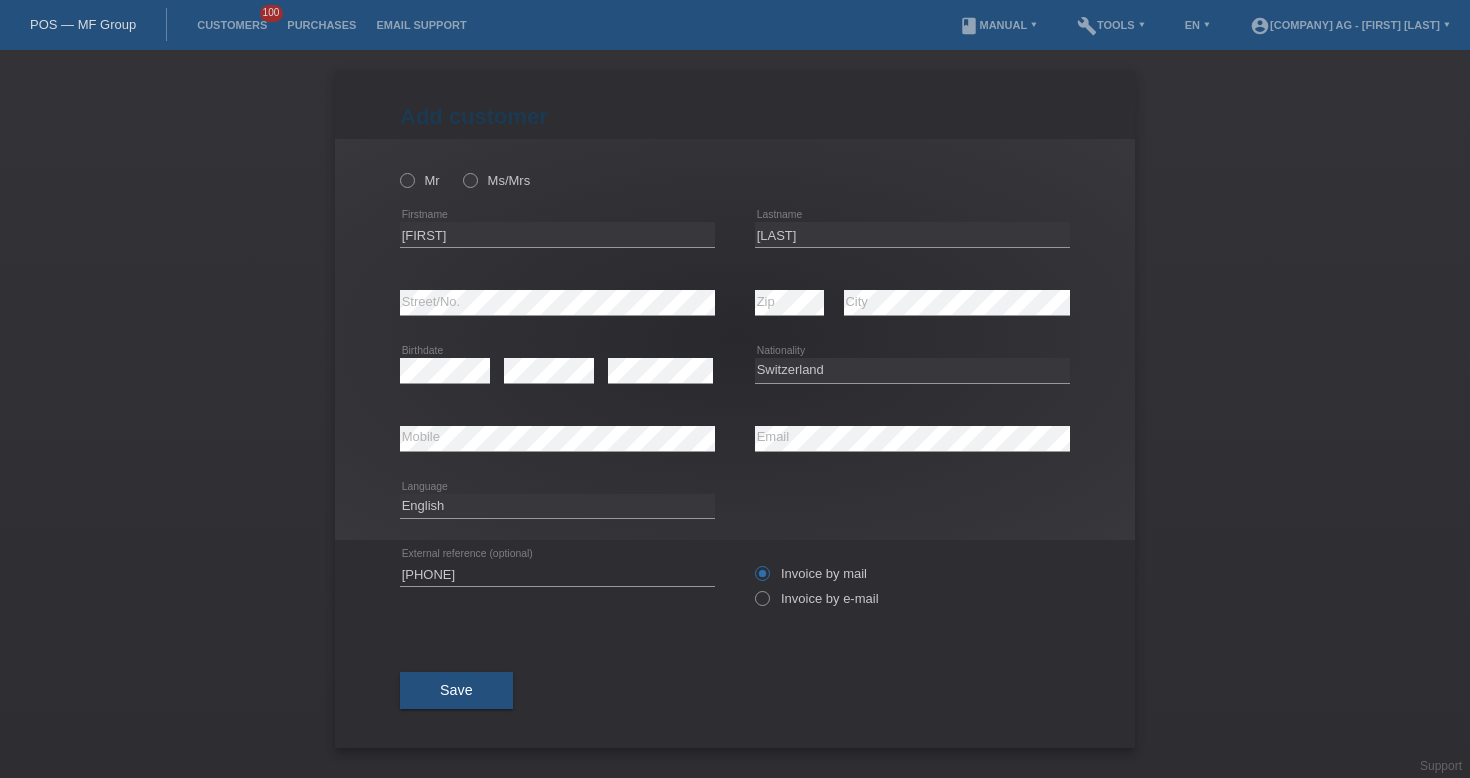 click on "Invoice by mail
Invoice by e-mail" at bounding box center (912, 586) 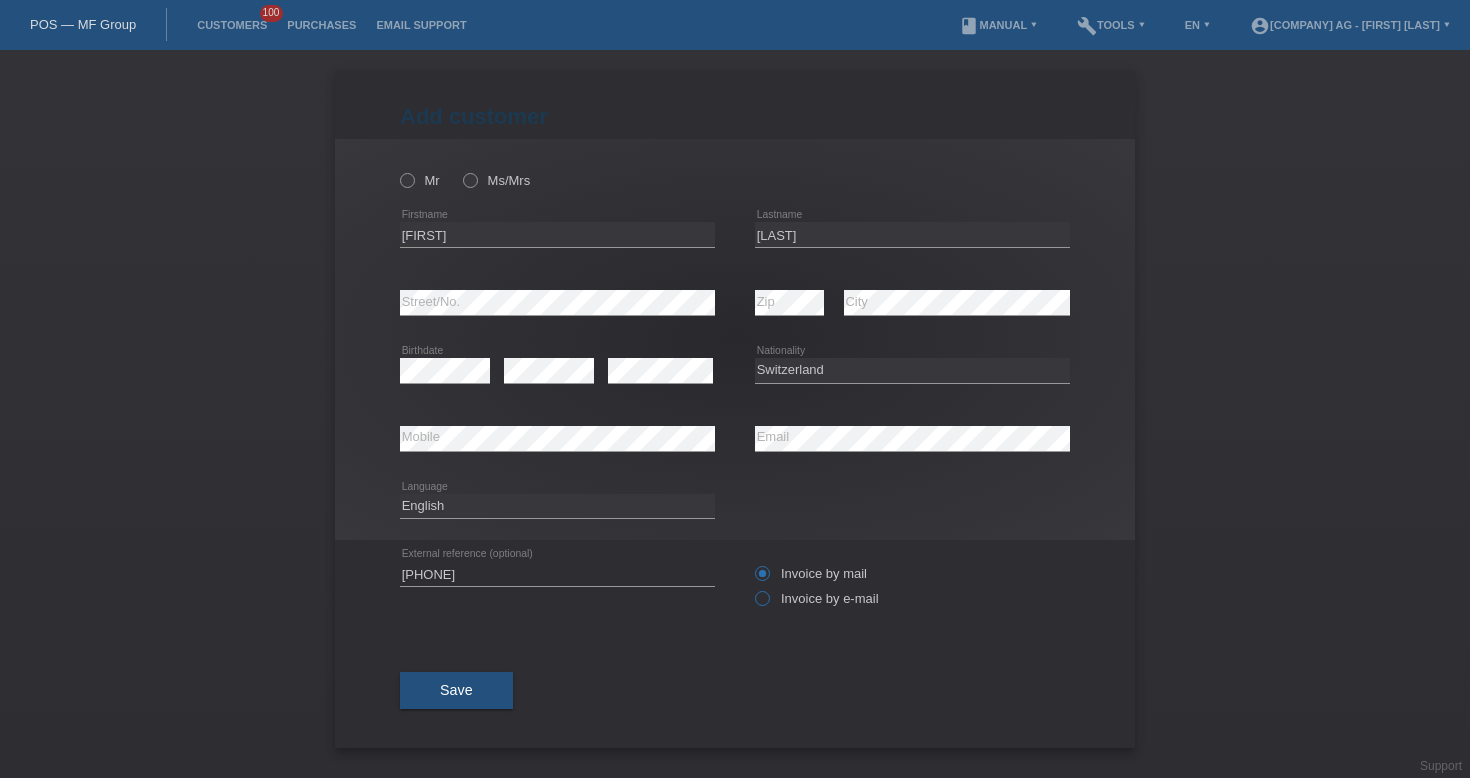 click at bounding box center (752, 588) 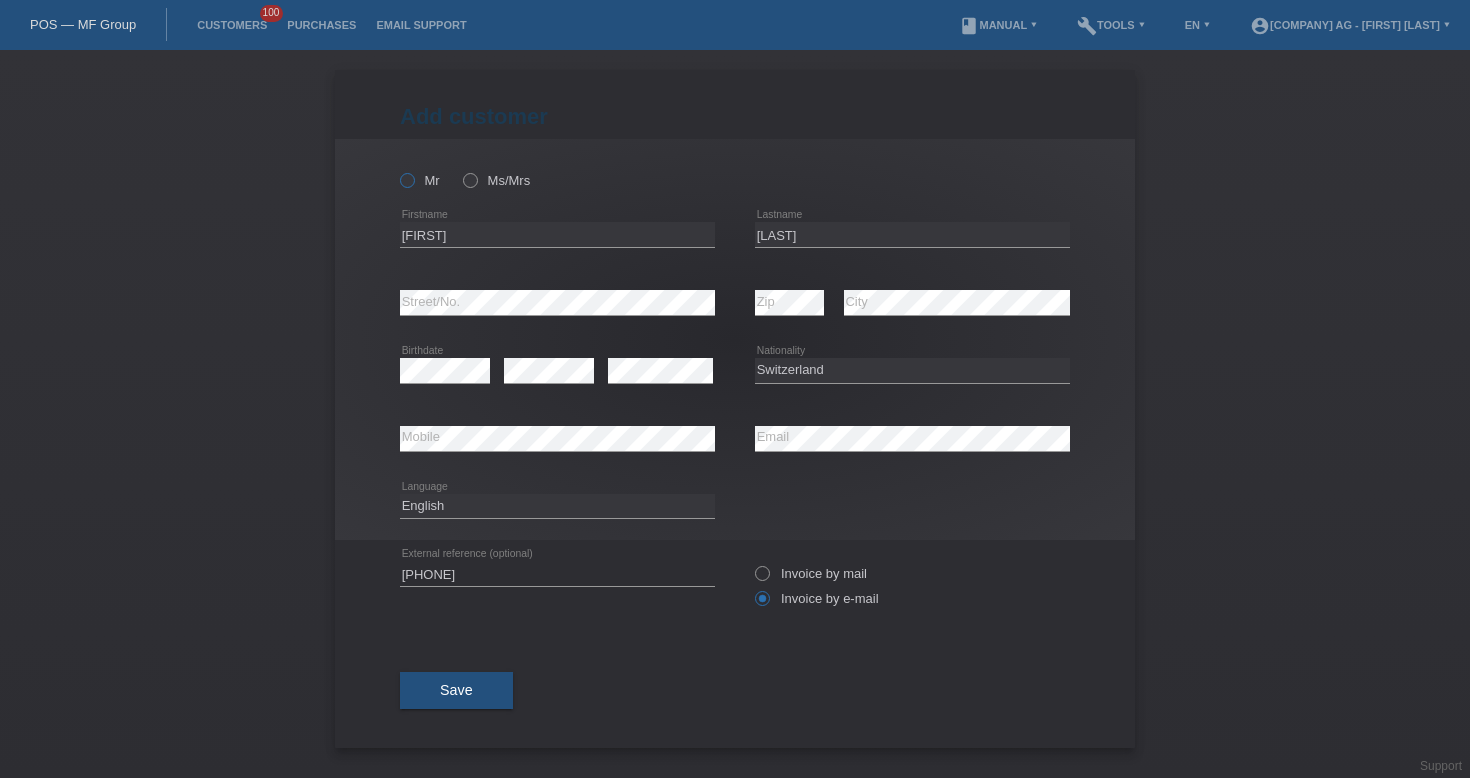 click at bounding box center [397, 170] 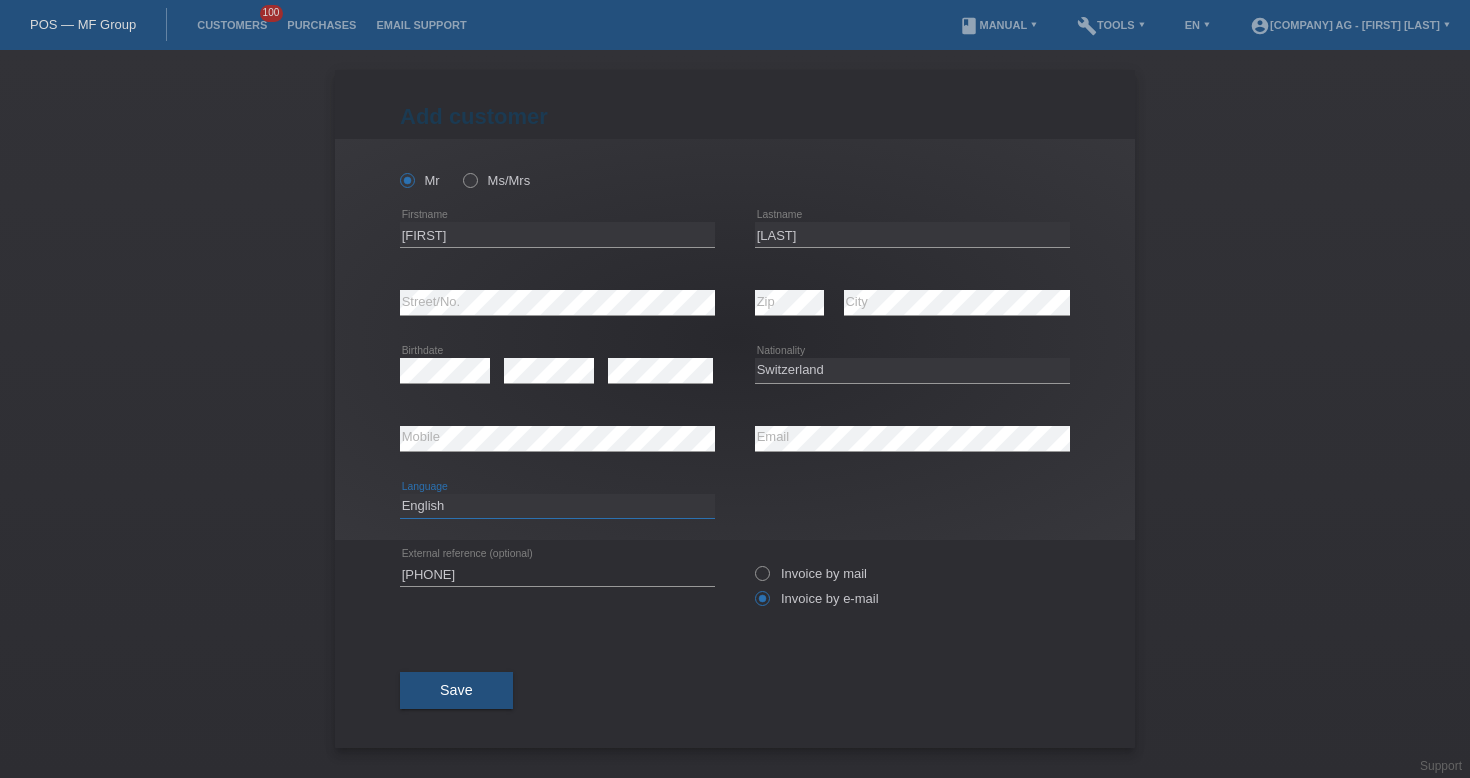click on "Deutsch
Français
Italiano
English" at bounding box center (557, 506) 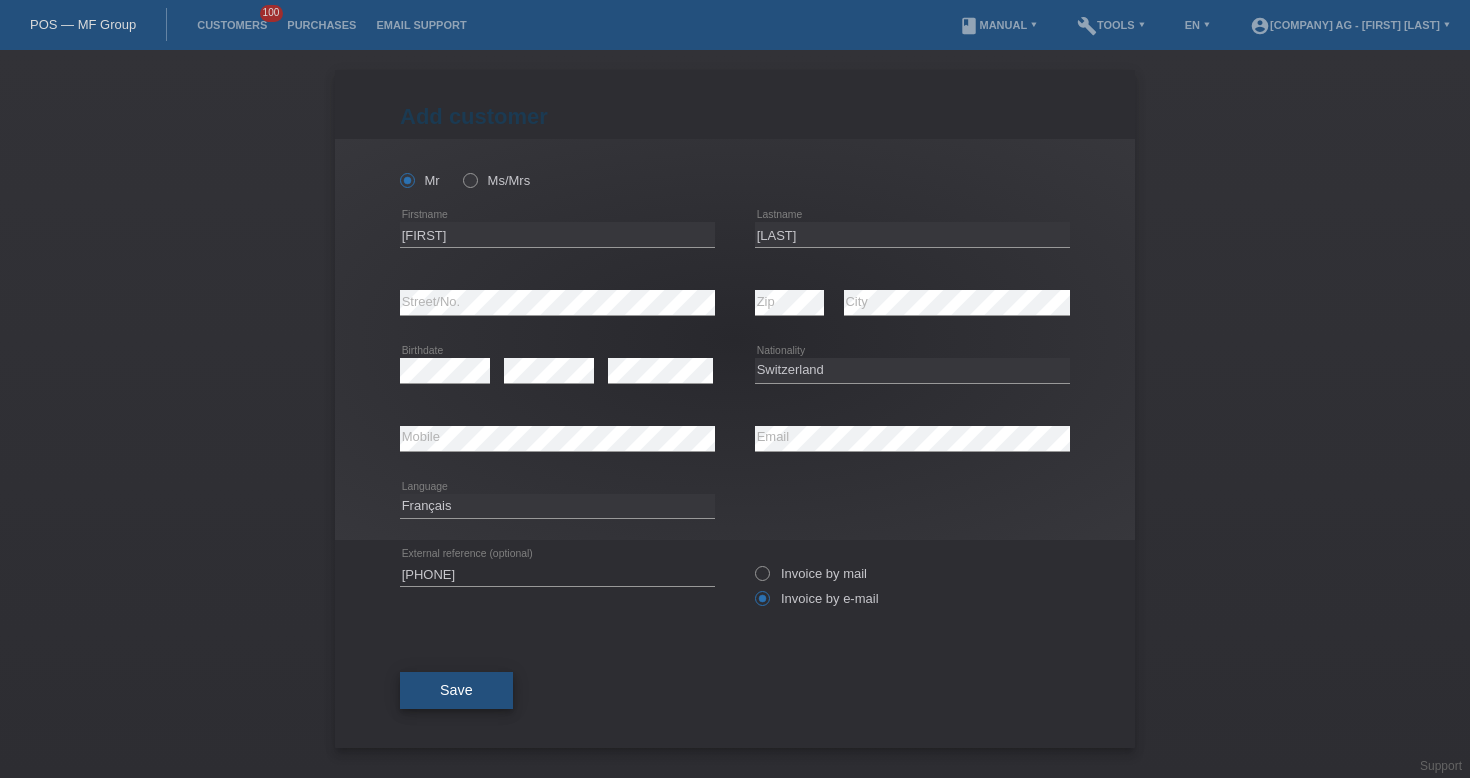 click on "Save" at bounding box center (456, 691) 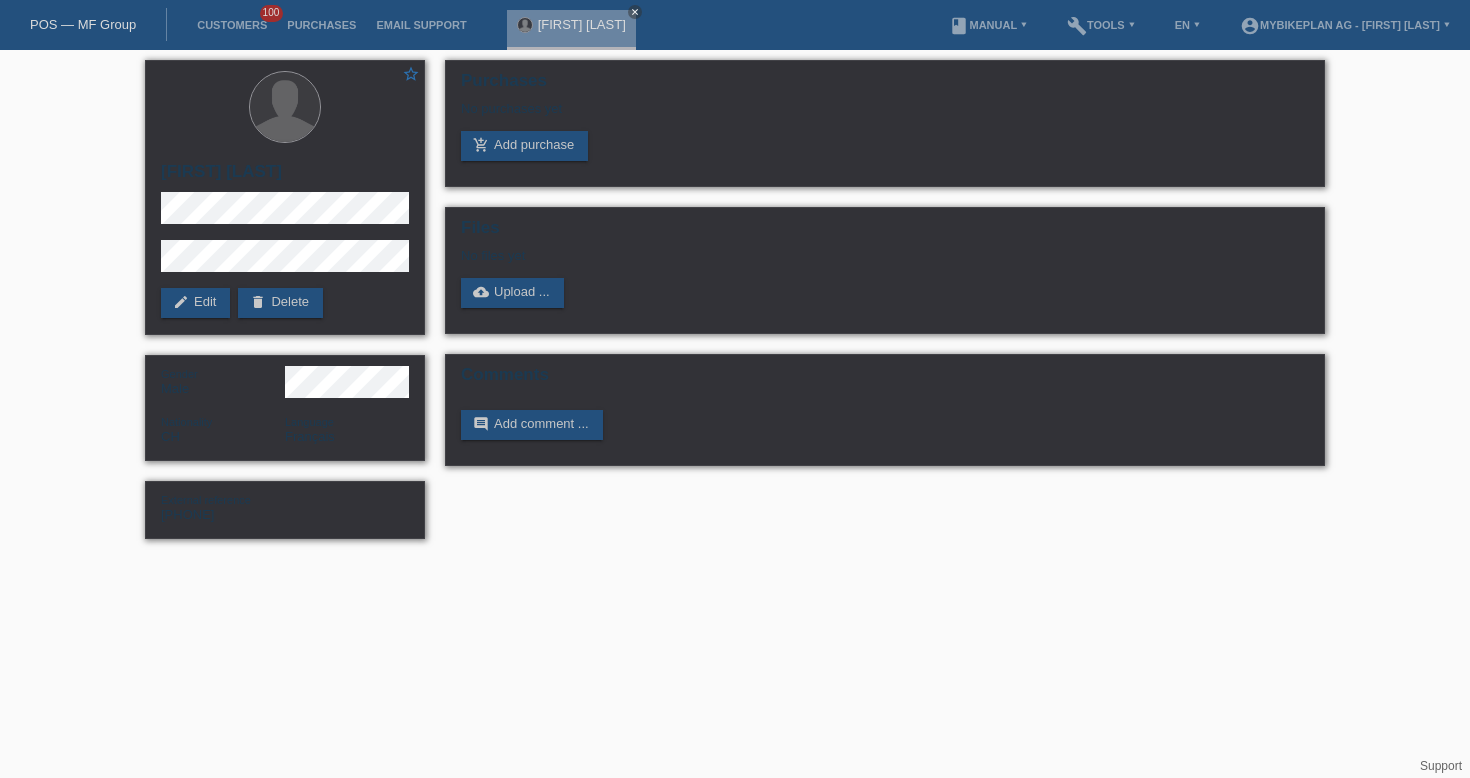 scroll, scrollTop: 0, scrollLeft: 0, axis: both 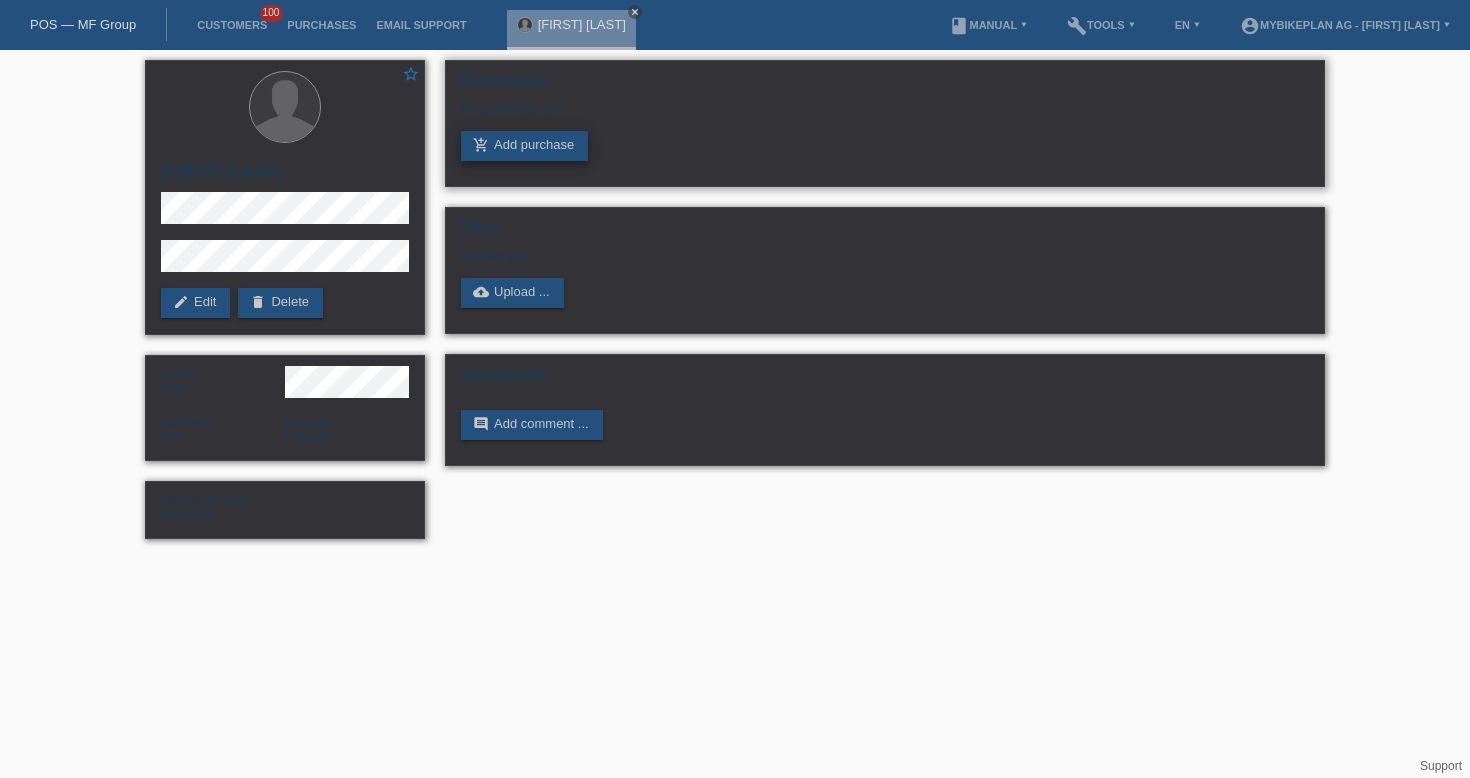 click on "add_shopping_cart  Add purchase" at bounding box center (524, 146) 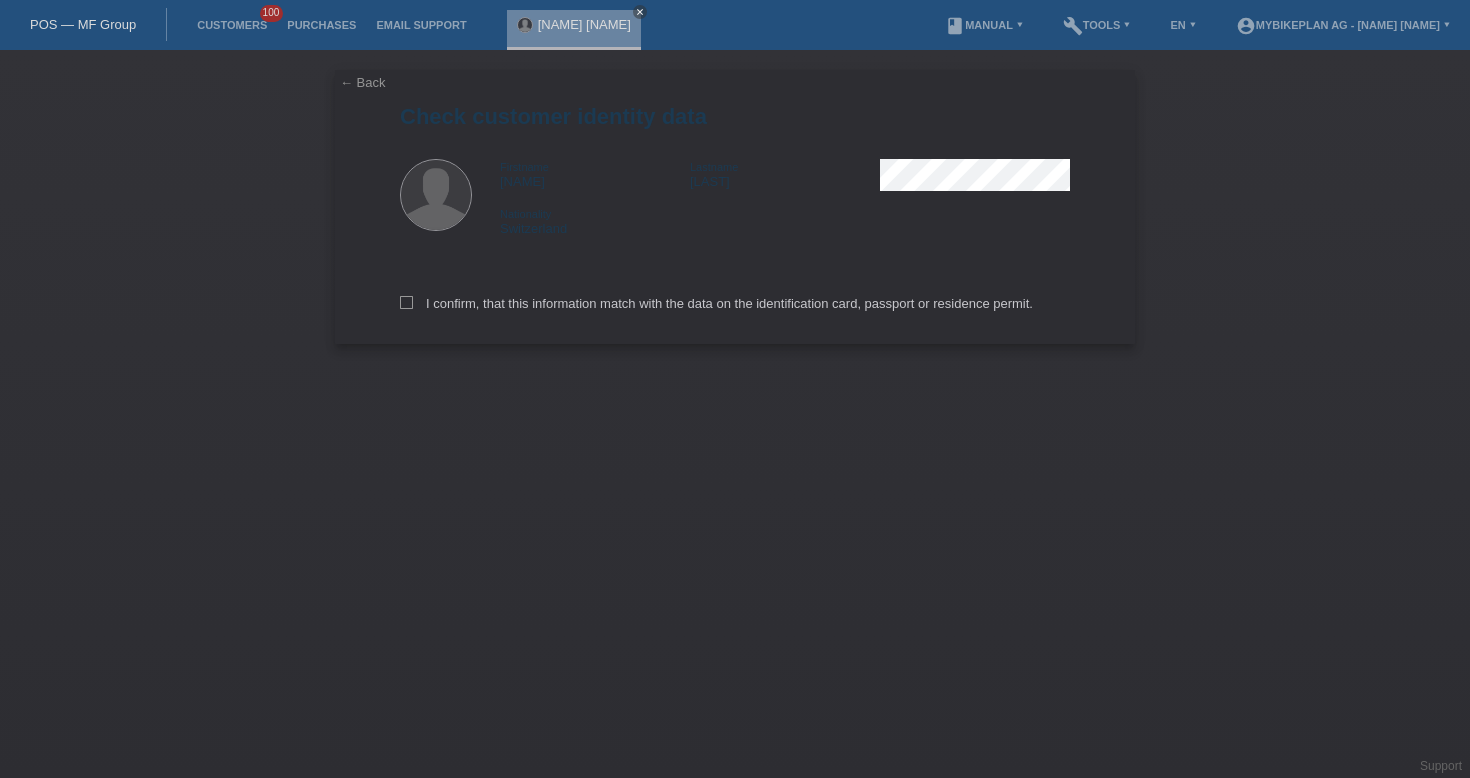 scroll, scrollTop: 0, scrollLeft: 0, axis: both 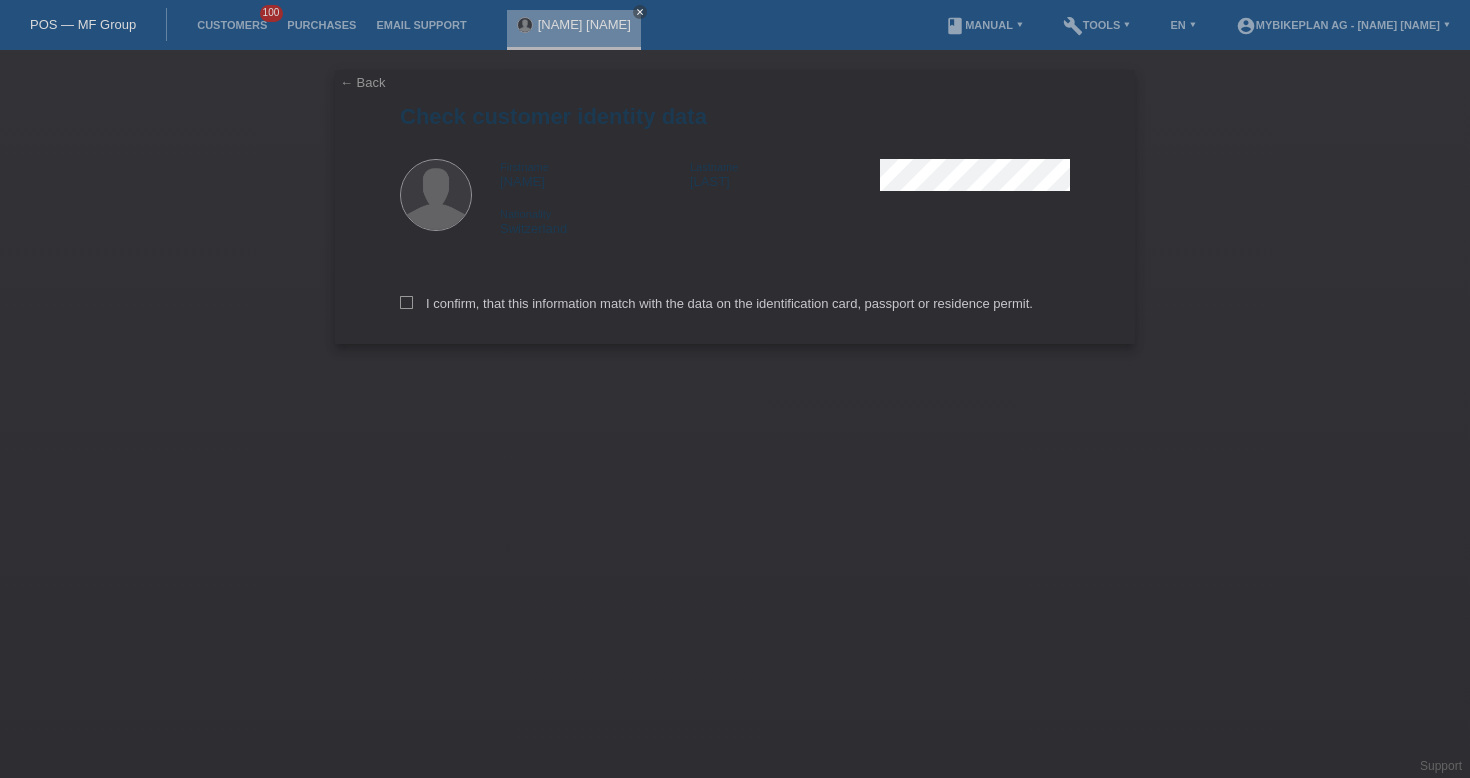 click on "I confirm, that this information match with the data on the identification card, passport or residence permit." at bounding box center [735, 300] 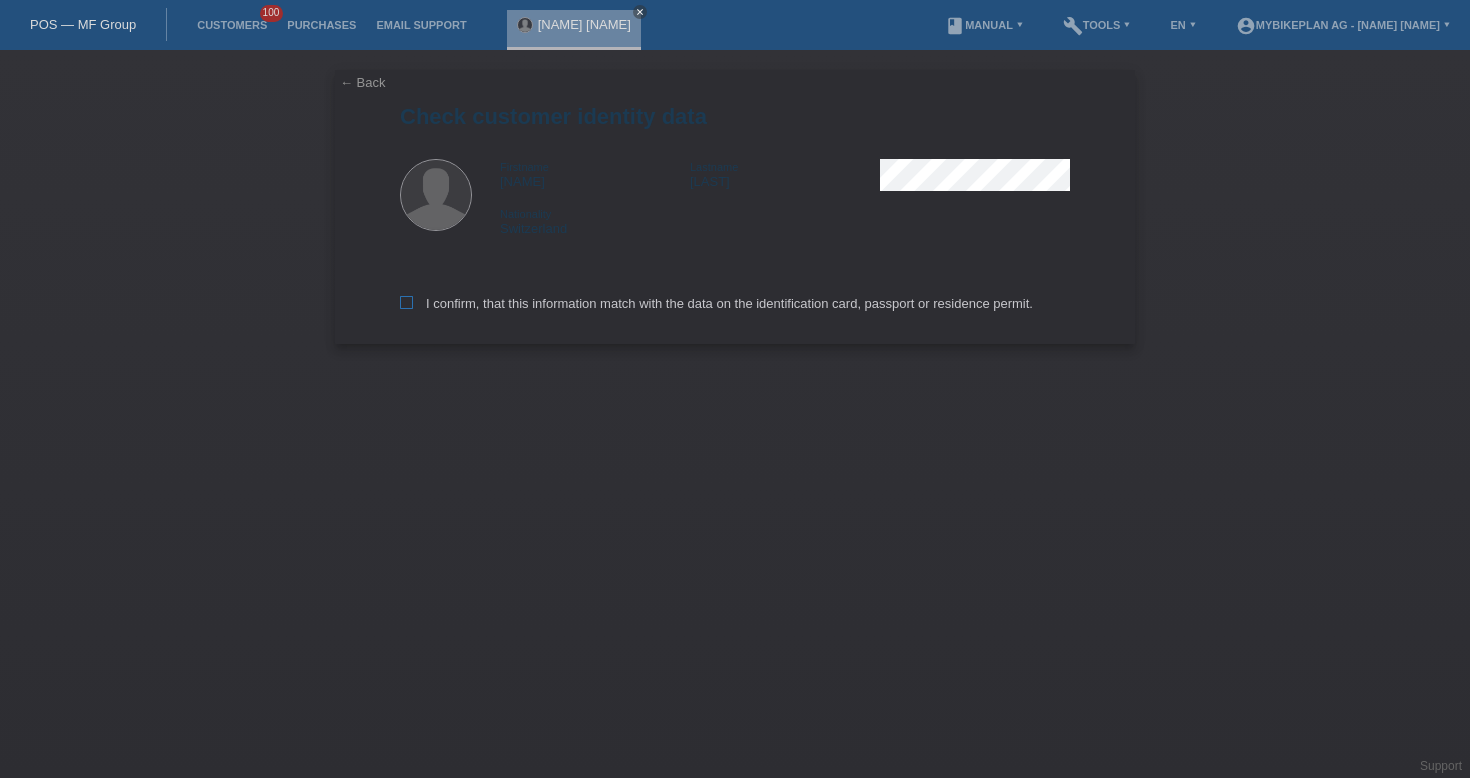 click on "I confirm, that this information match with the data on the identification card, passport or residence permit." at bounding box center [716, 303] 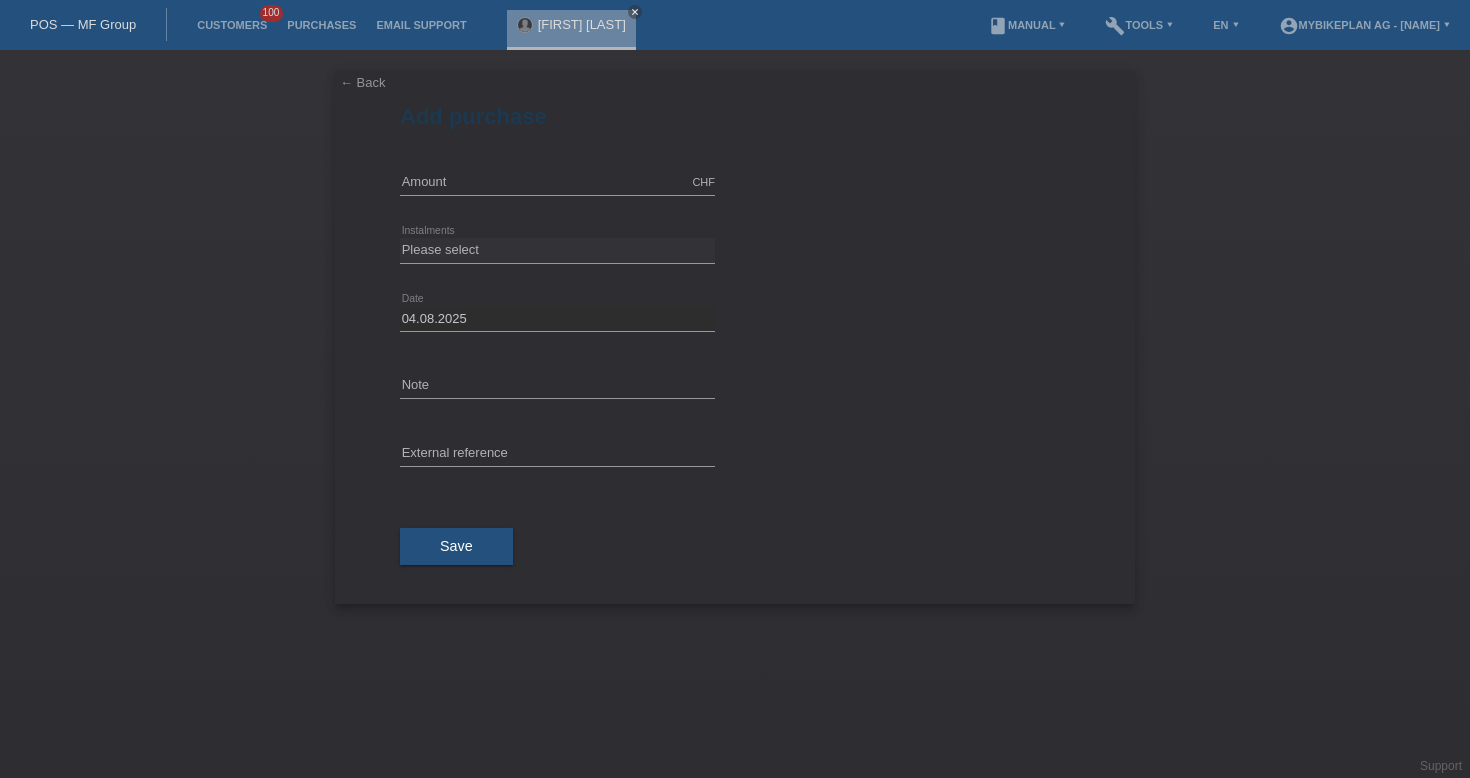 scroll, scrollTop: 0, scrollLeft: 0, axis: both 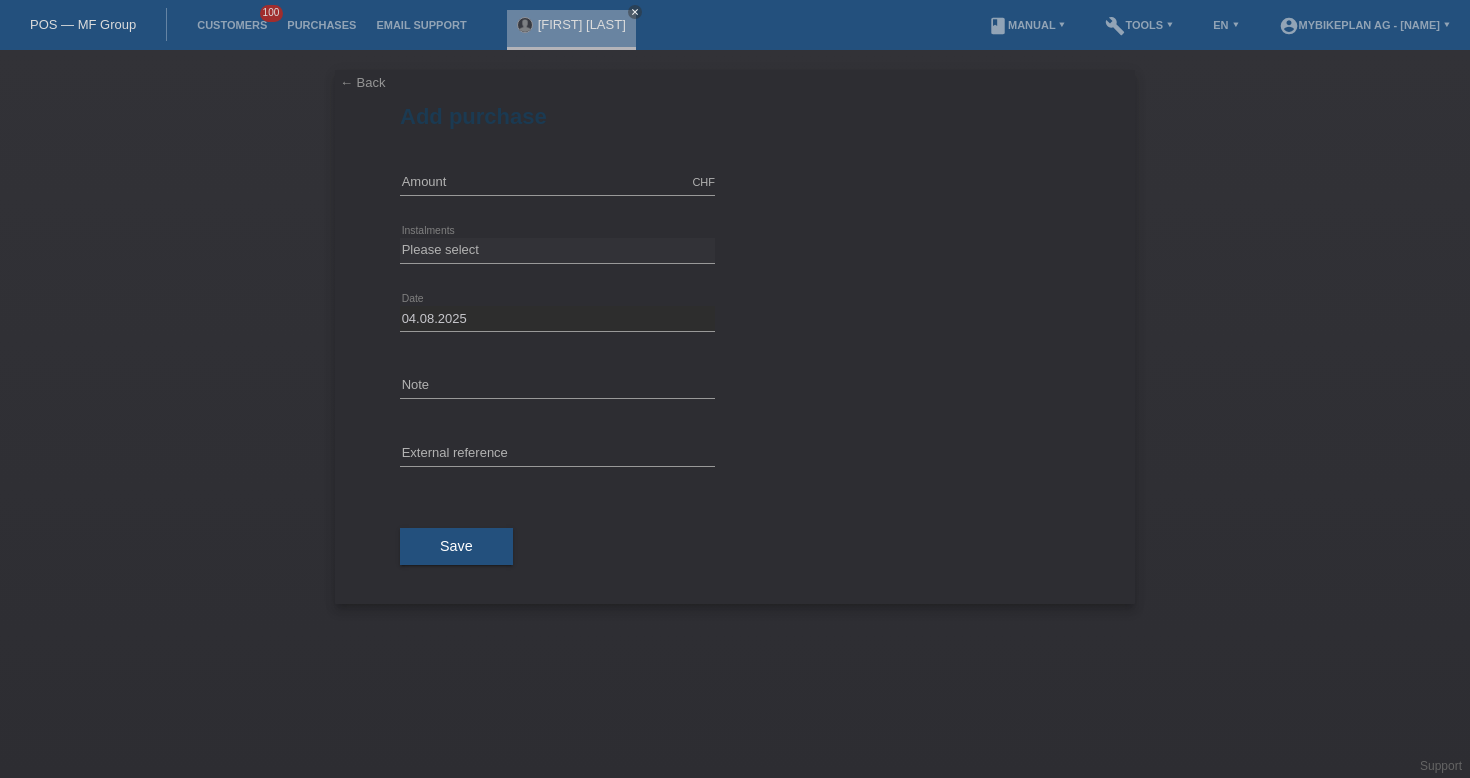 click on "CHF
error
Amount" at bounding box center [557, 183] 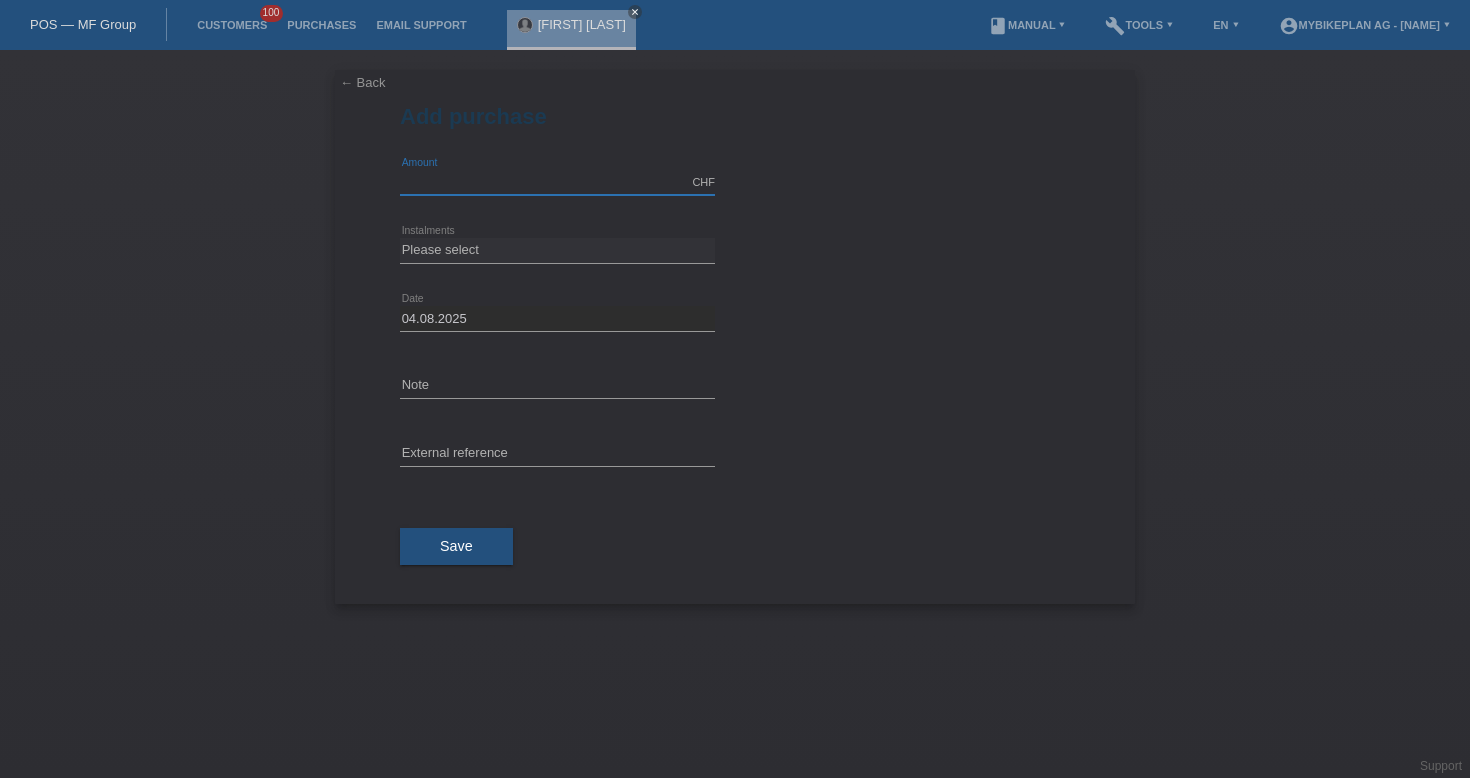 click at bounding box center [557, 182] 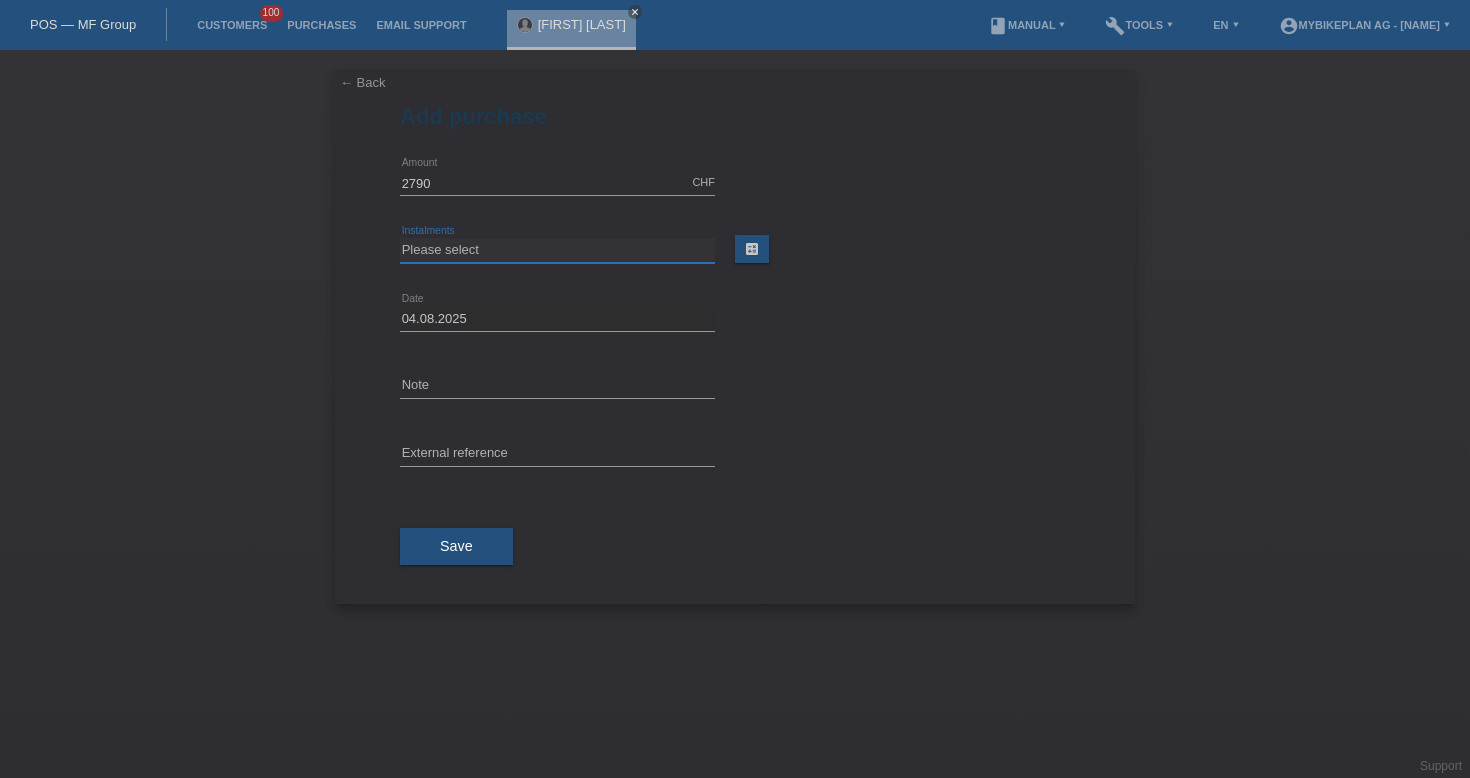 type on "2790.00" 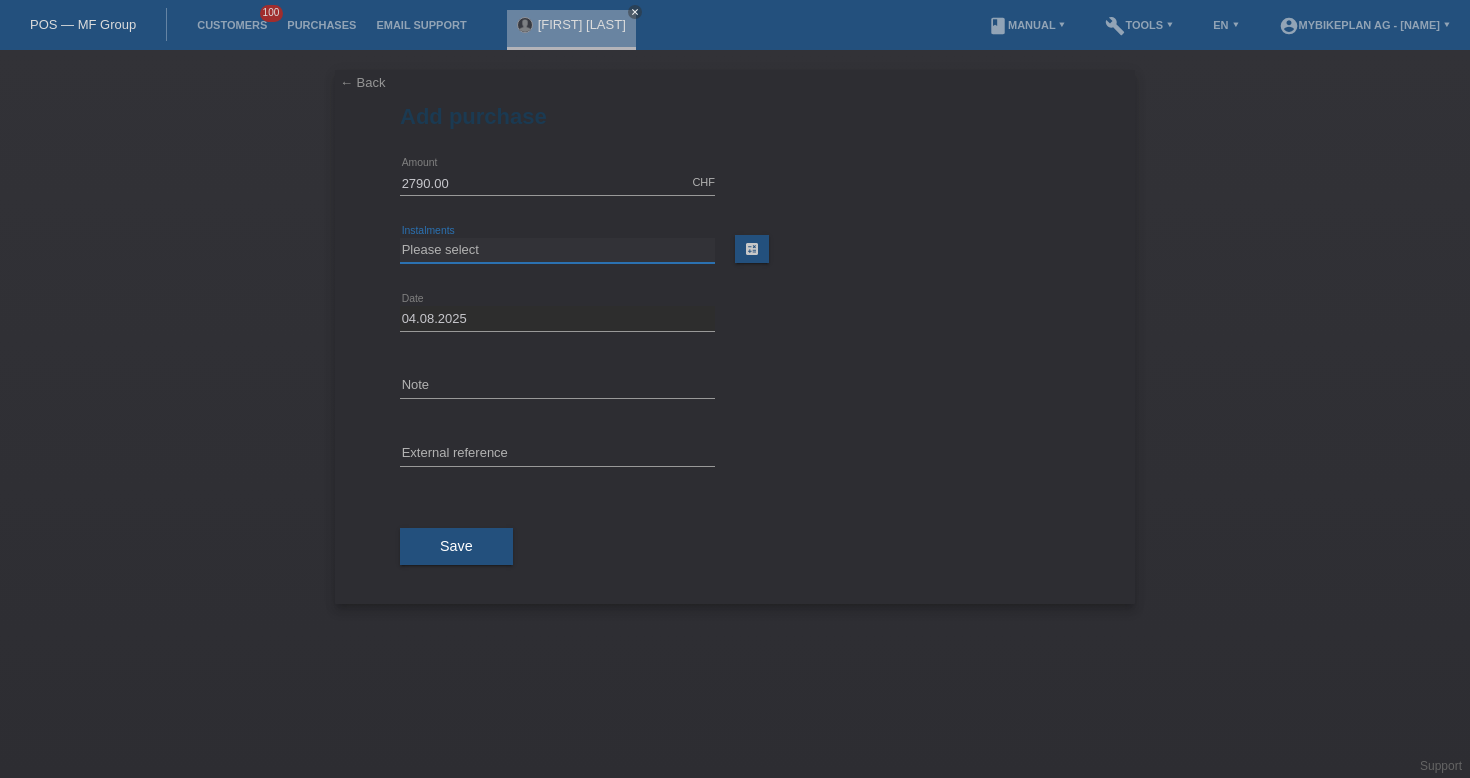 select on "488" 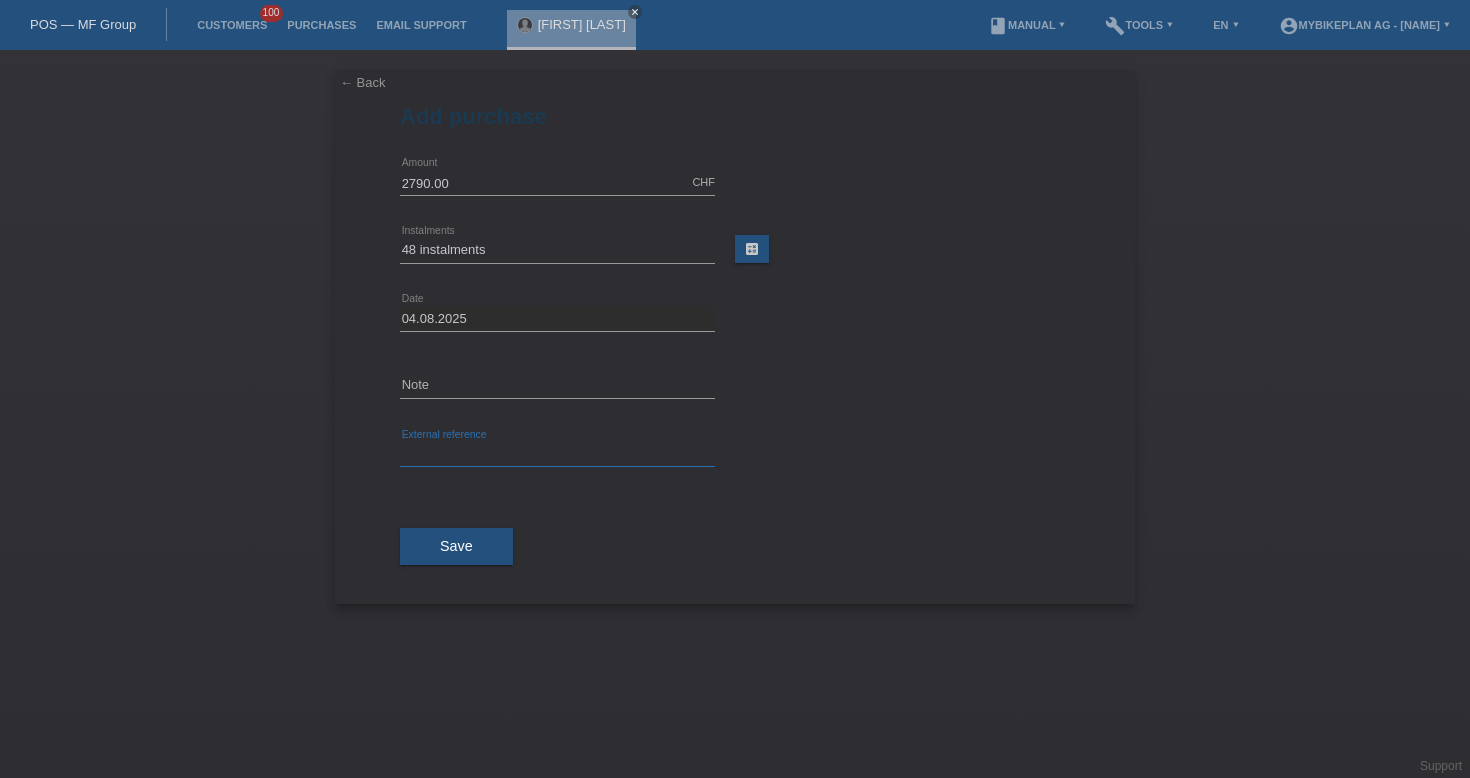 click at bounding box center [557, 454] 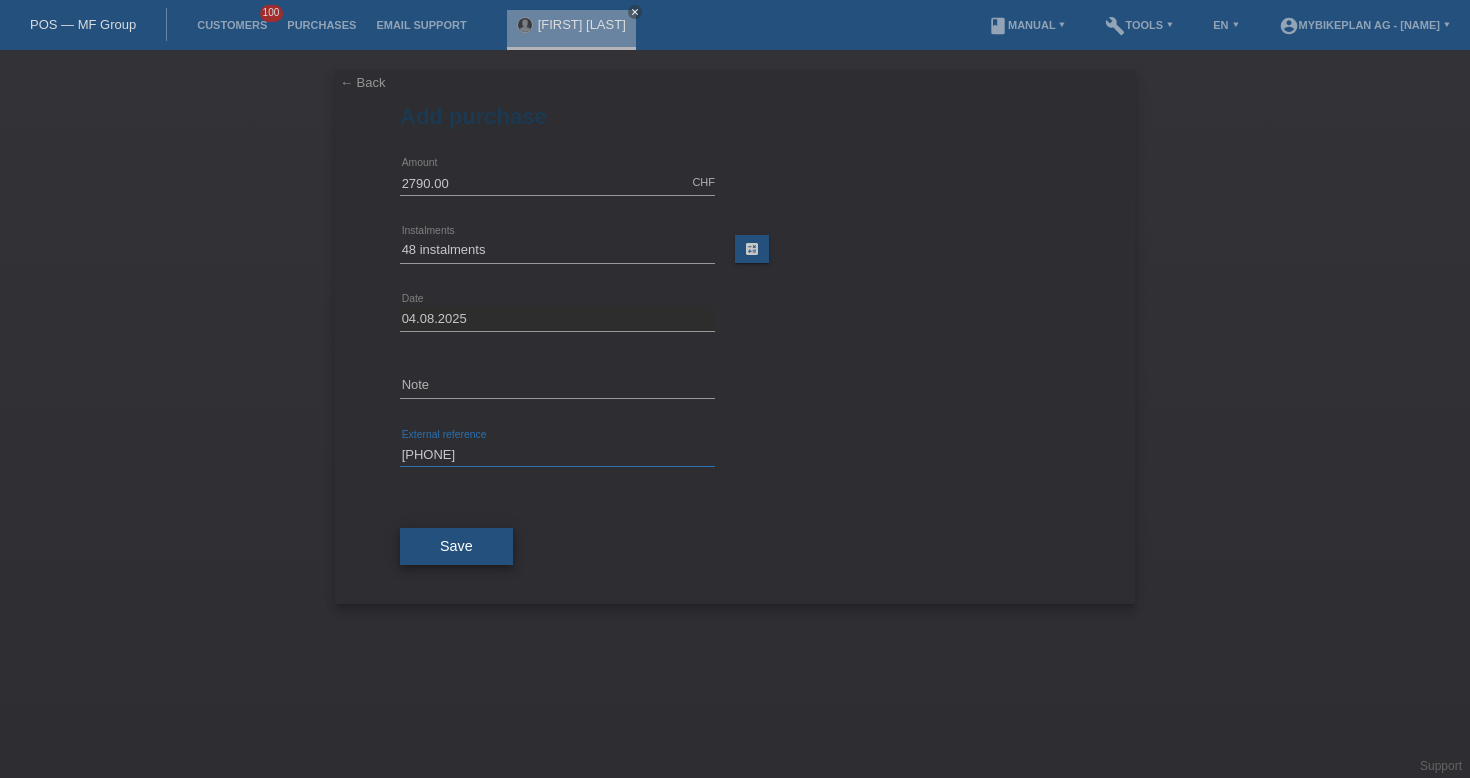 type on "[PHONE]" 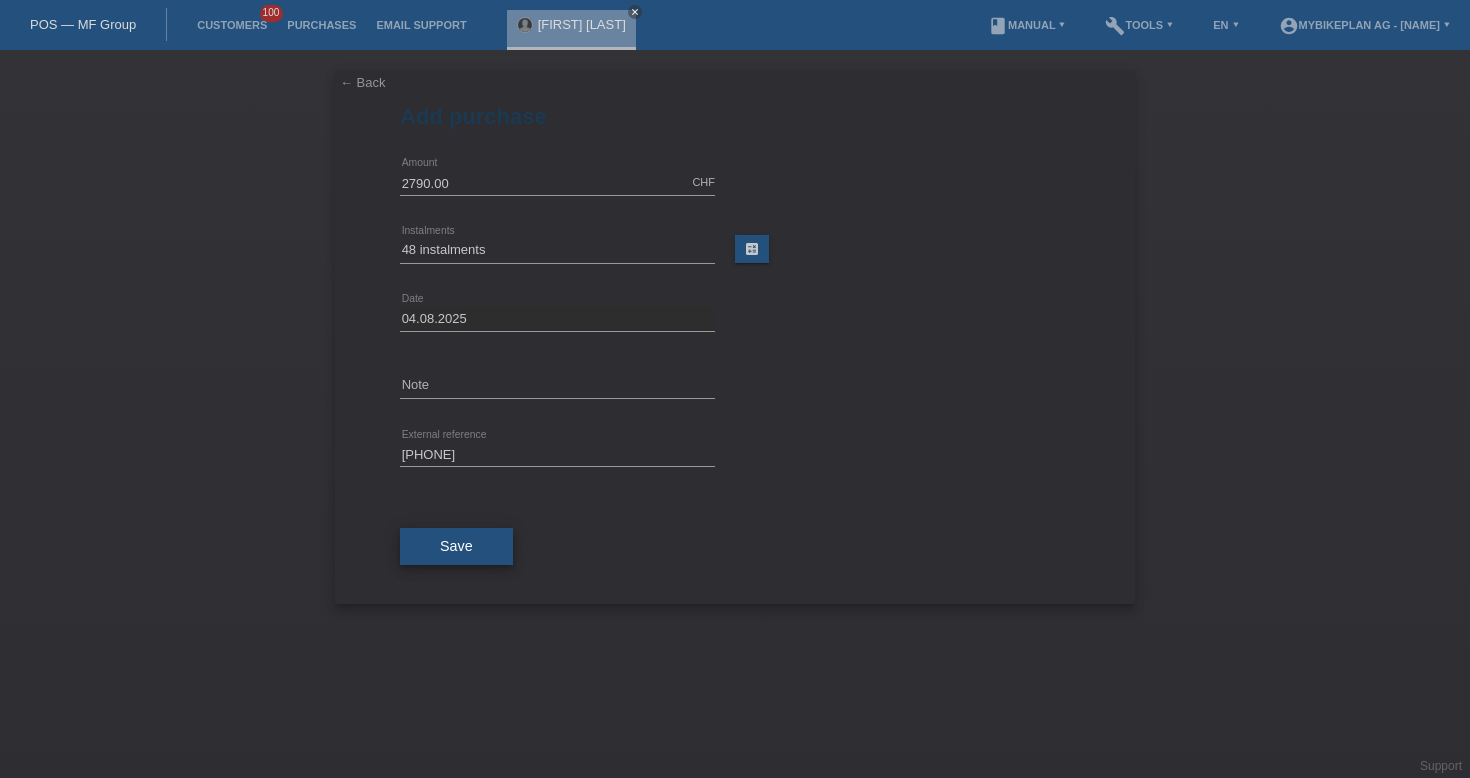 click on "Save" at bounding box center [456, 546] 